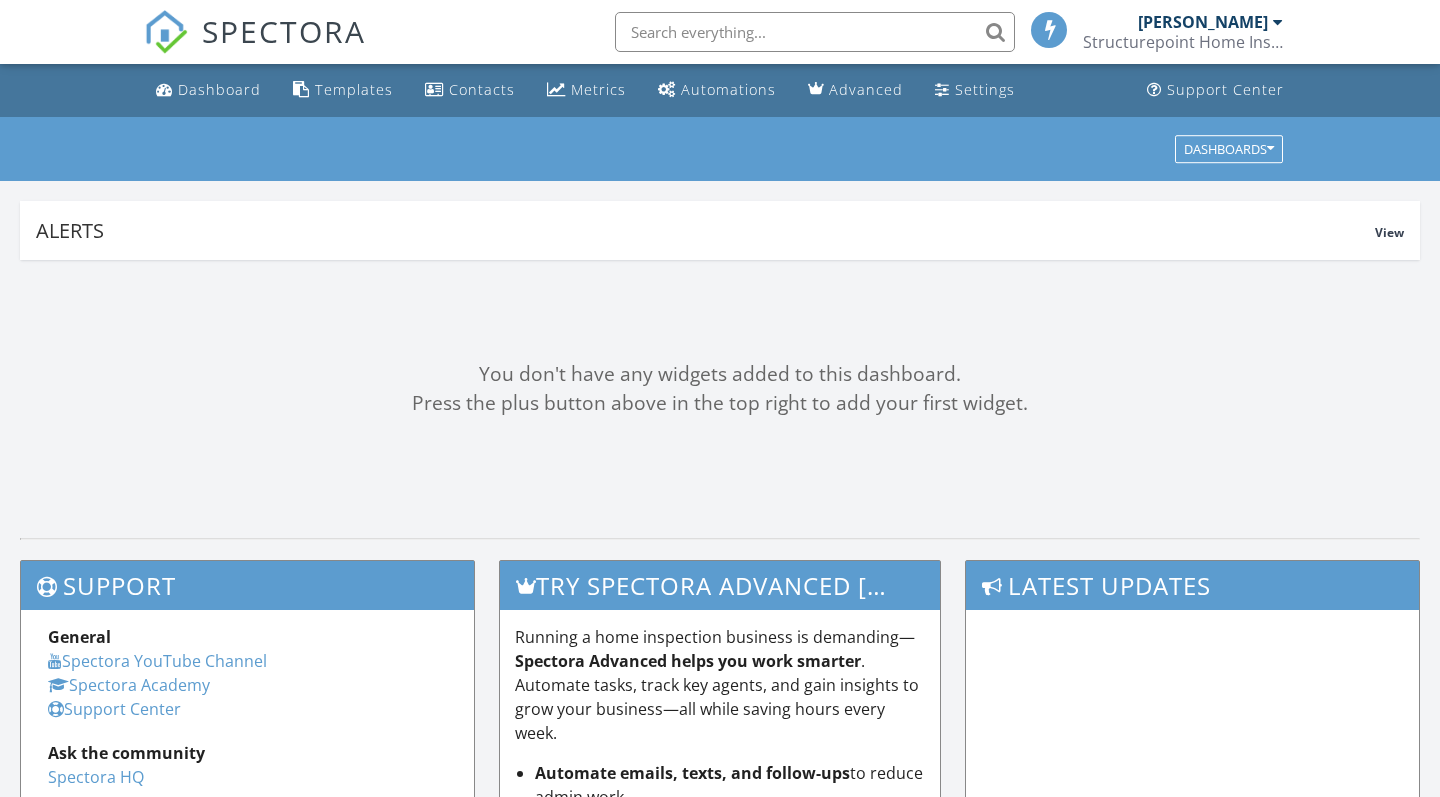 scroll, scrollTop: 0, scrollLeft: 0, axis: both 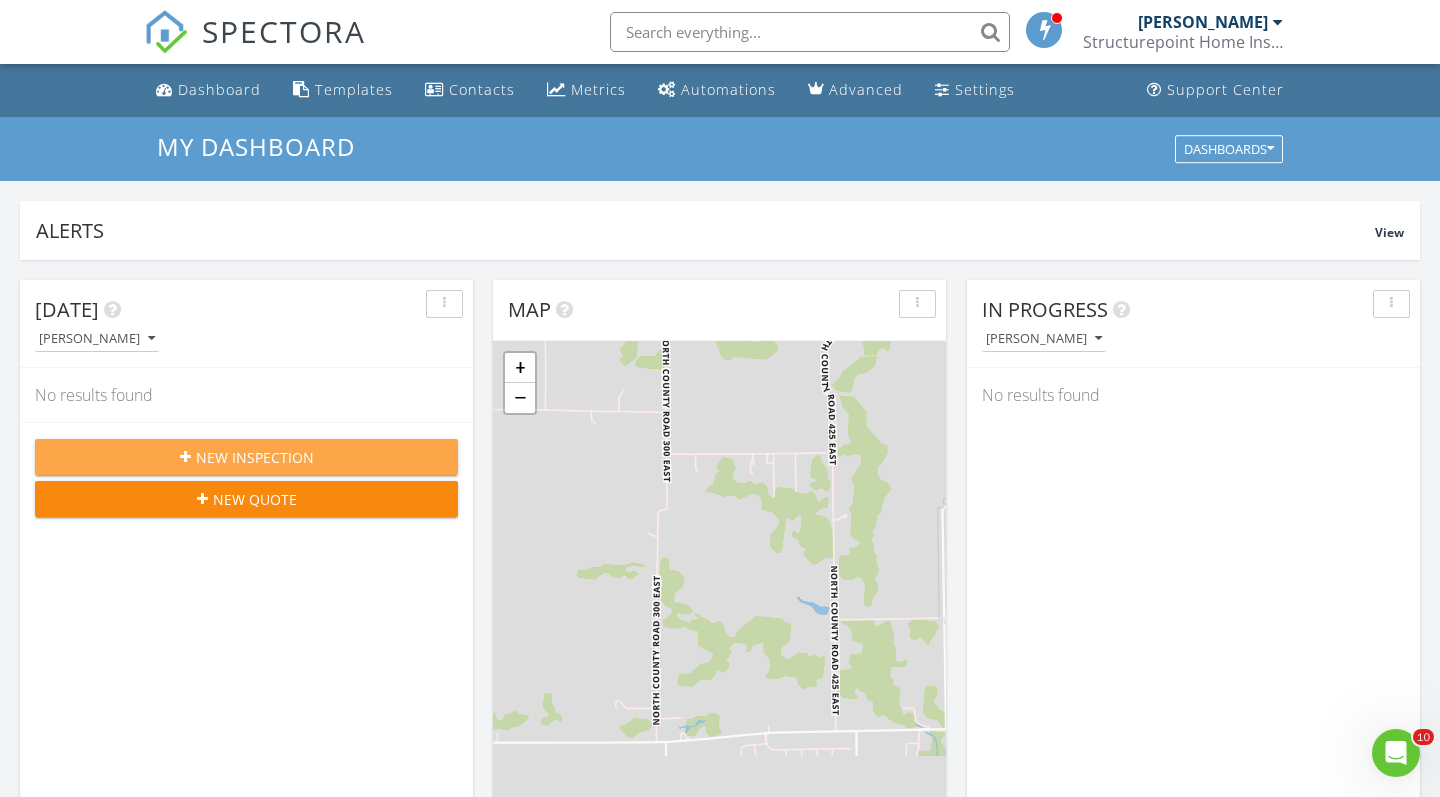 click on "New Inspection" at bounding box center (255, 457) 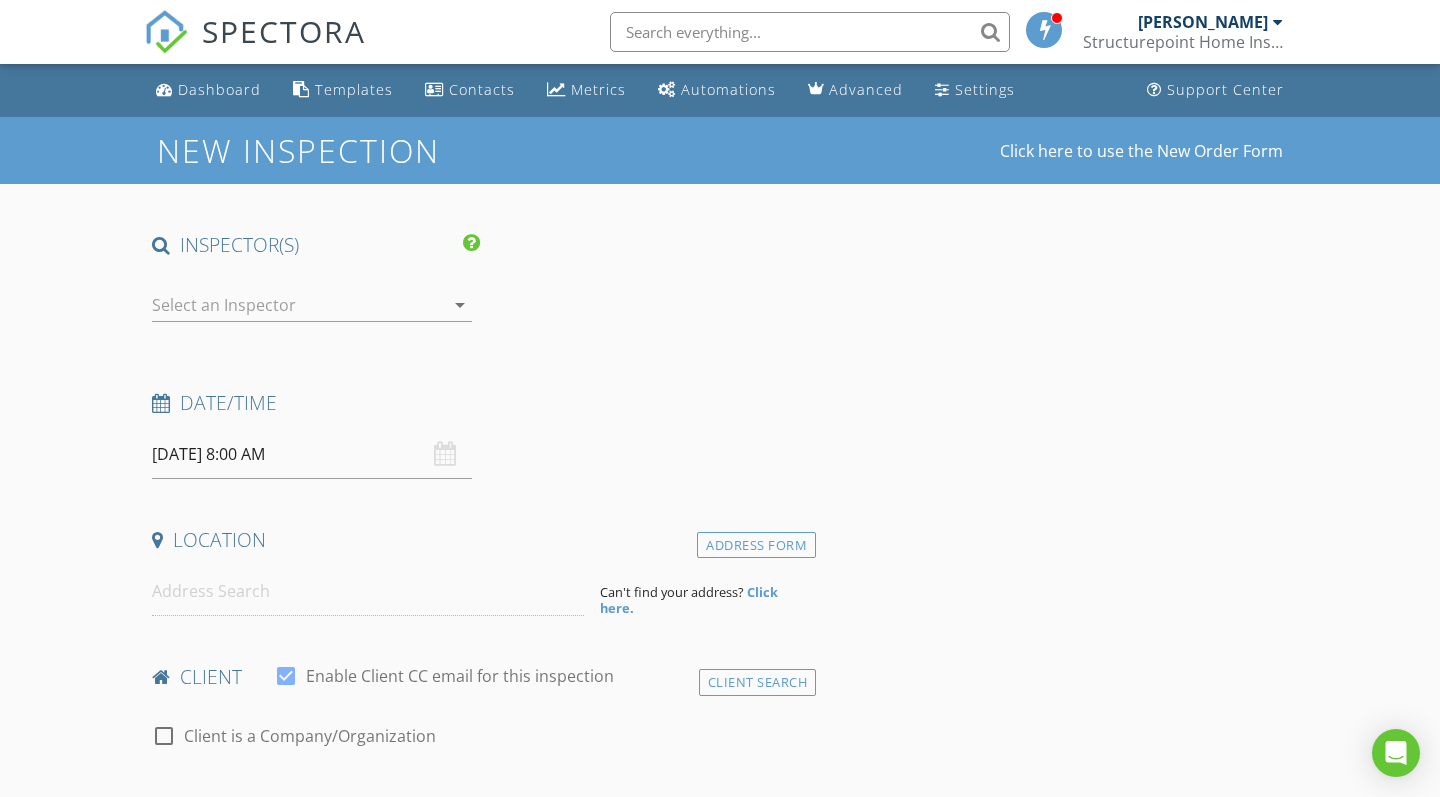 scroll, scrollTop: 0, scrollLeft: 0, axis: both 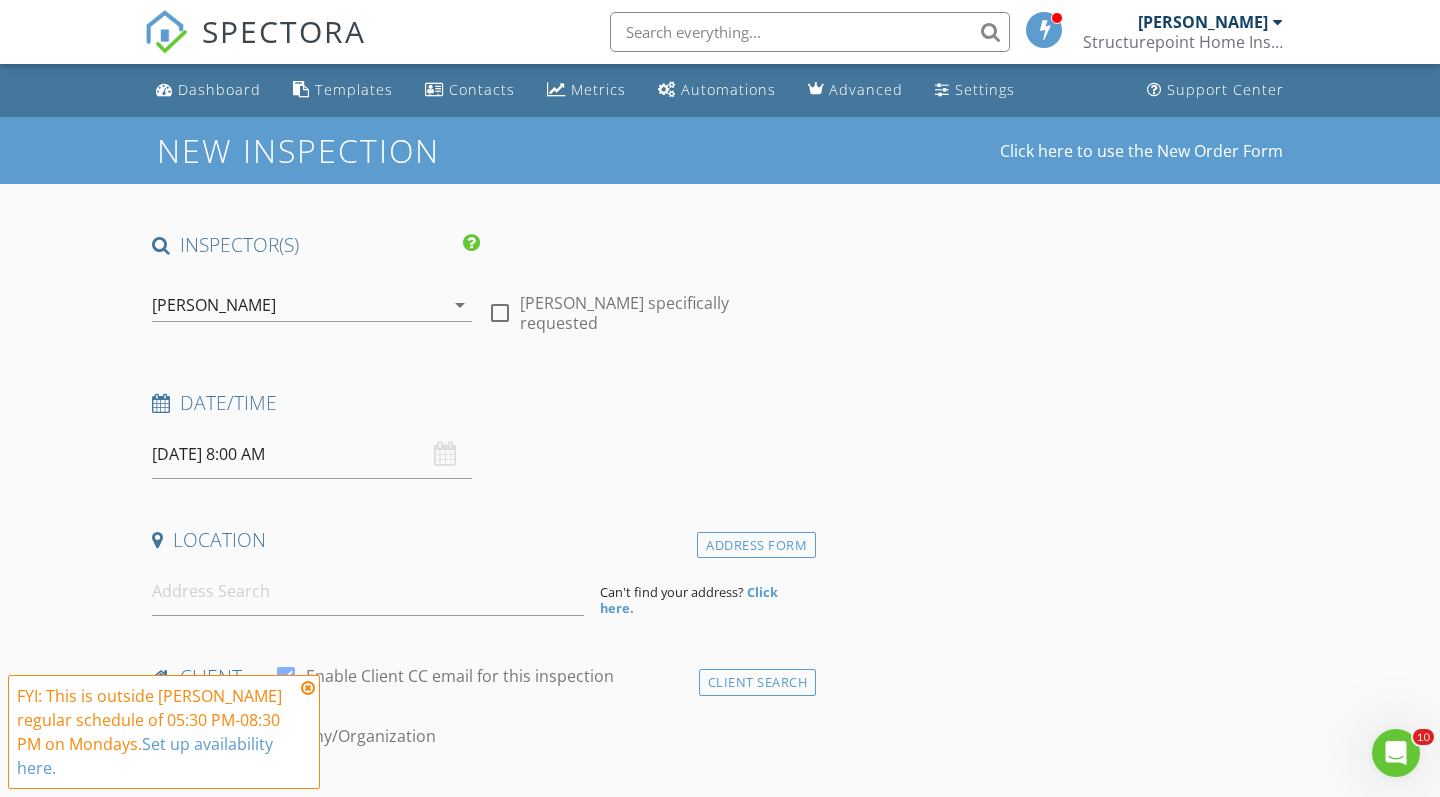 click on "07/14/2025 8:00 AM" at bounding box center (312, 454) 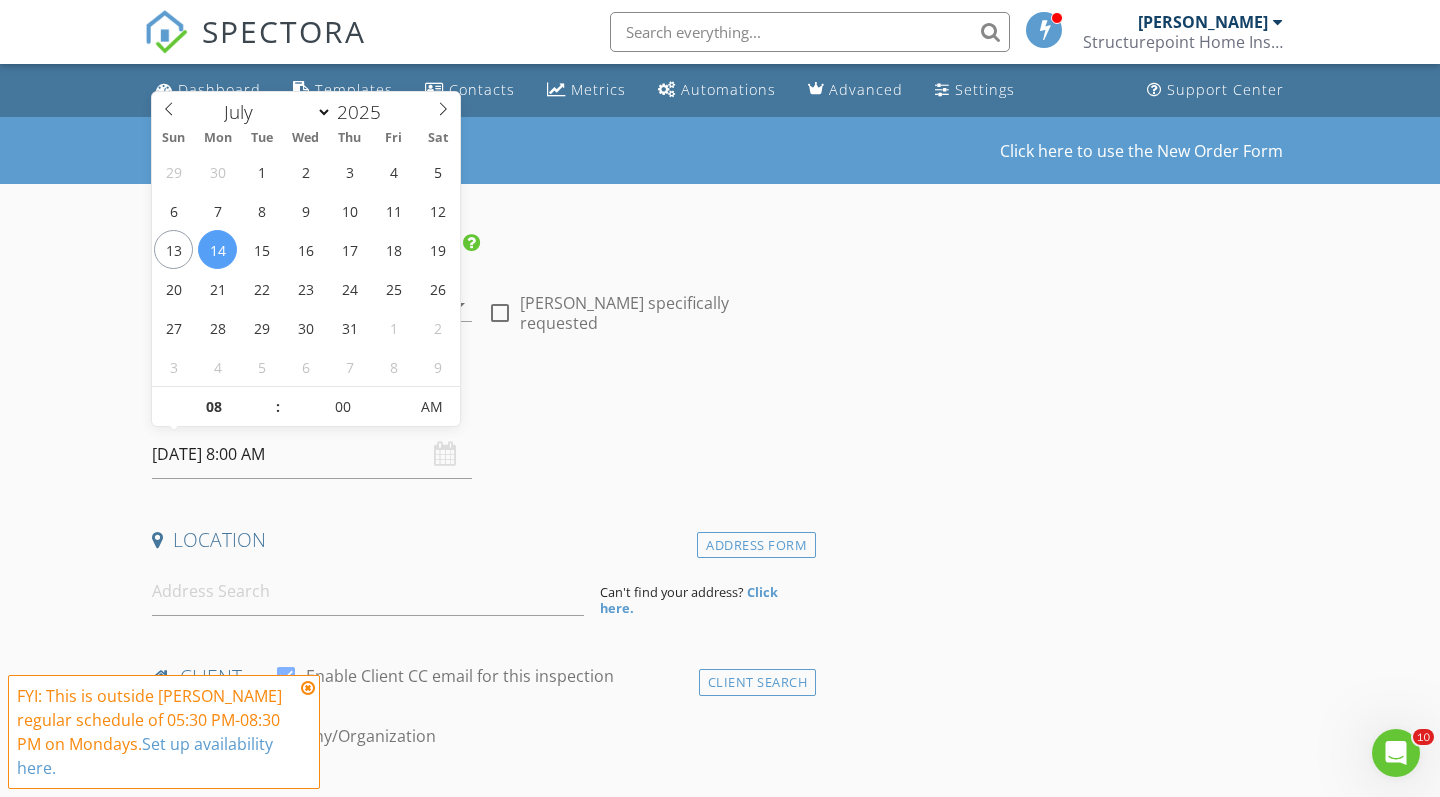 click on "07/14/2025 8:00 AM" at bounding box center [312, 454] 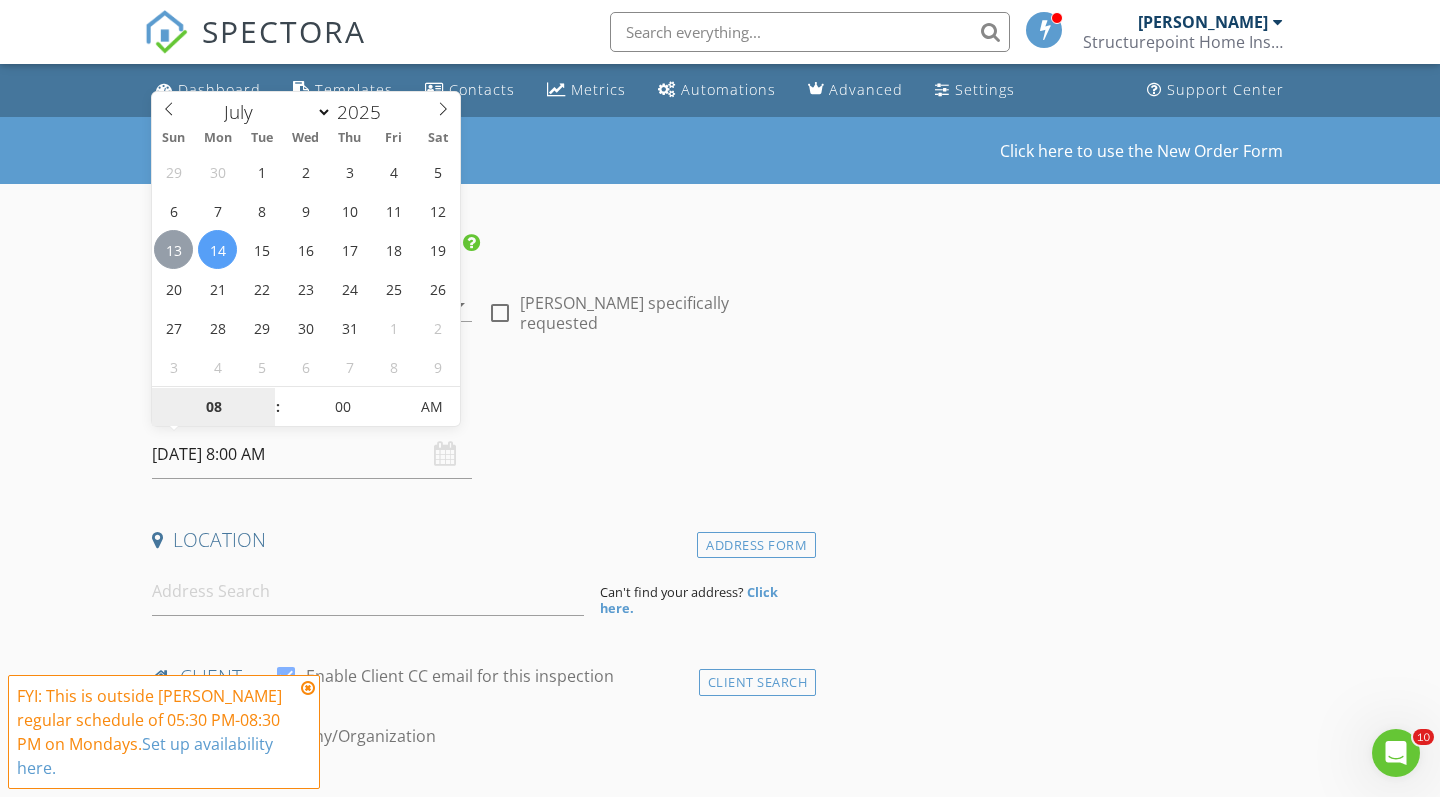 type on "07/13/2025 8:00 AM" 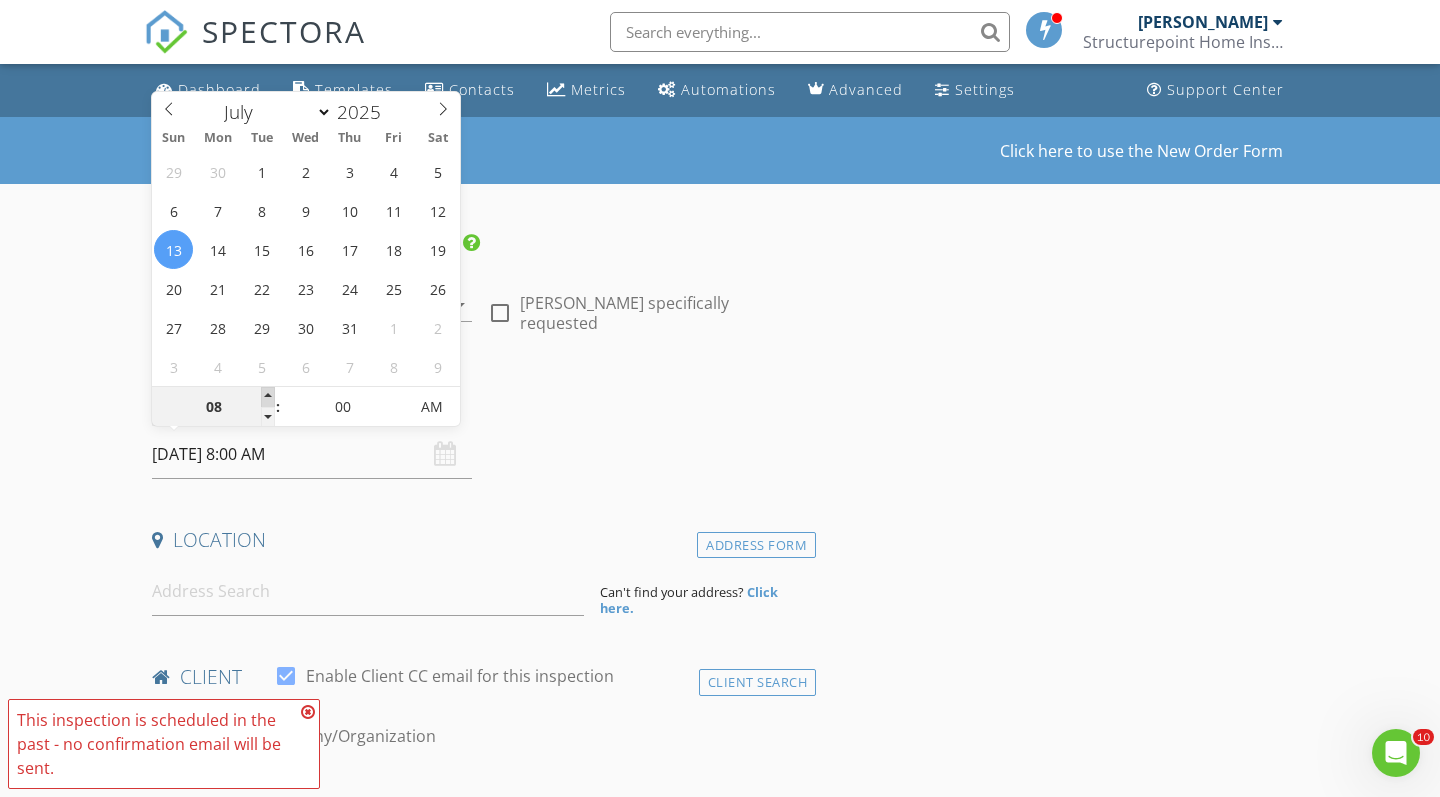 type on "09" 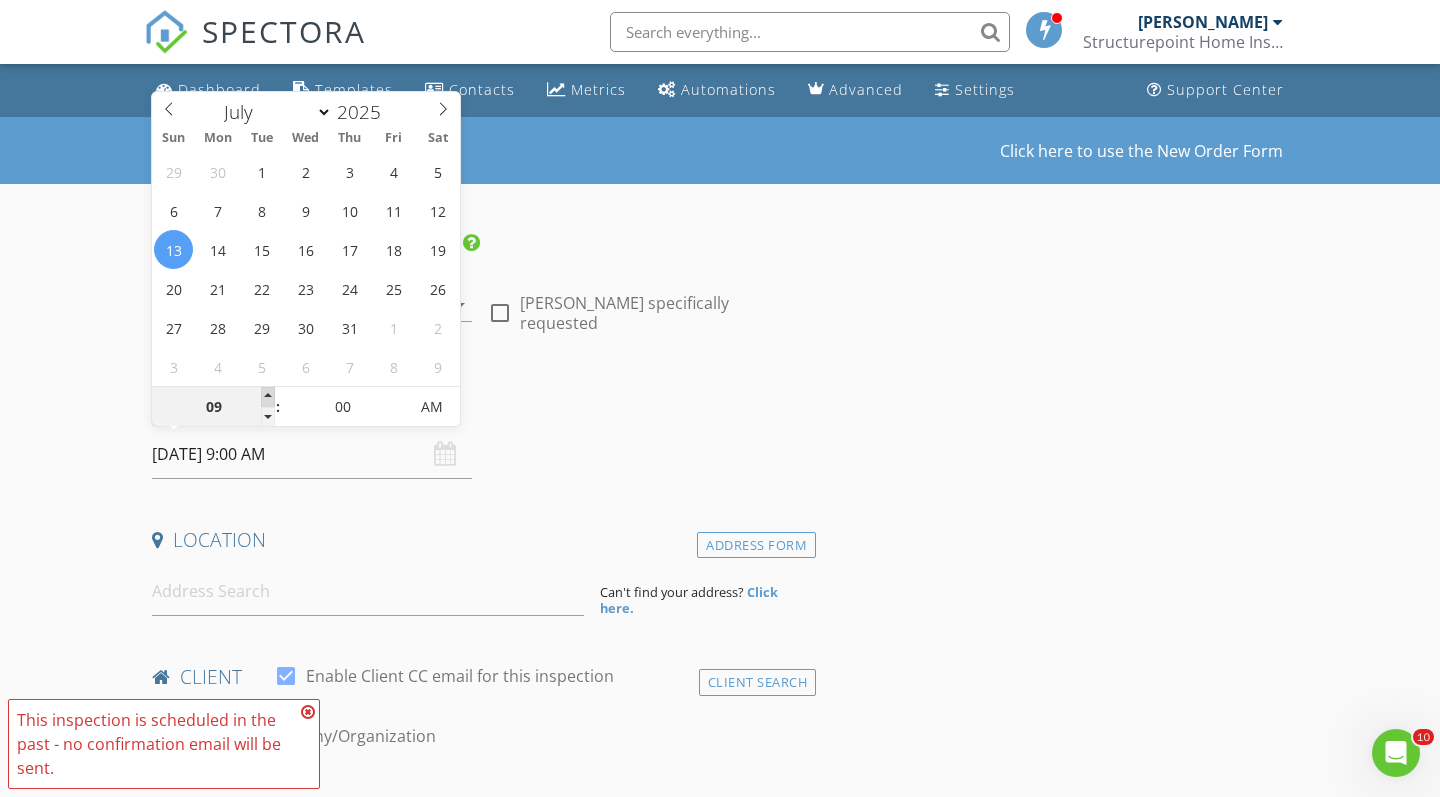 click at bounding box center (268, 397) 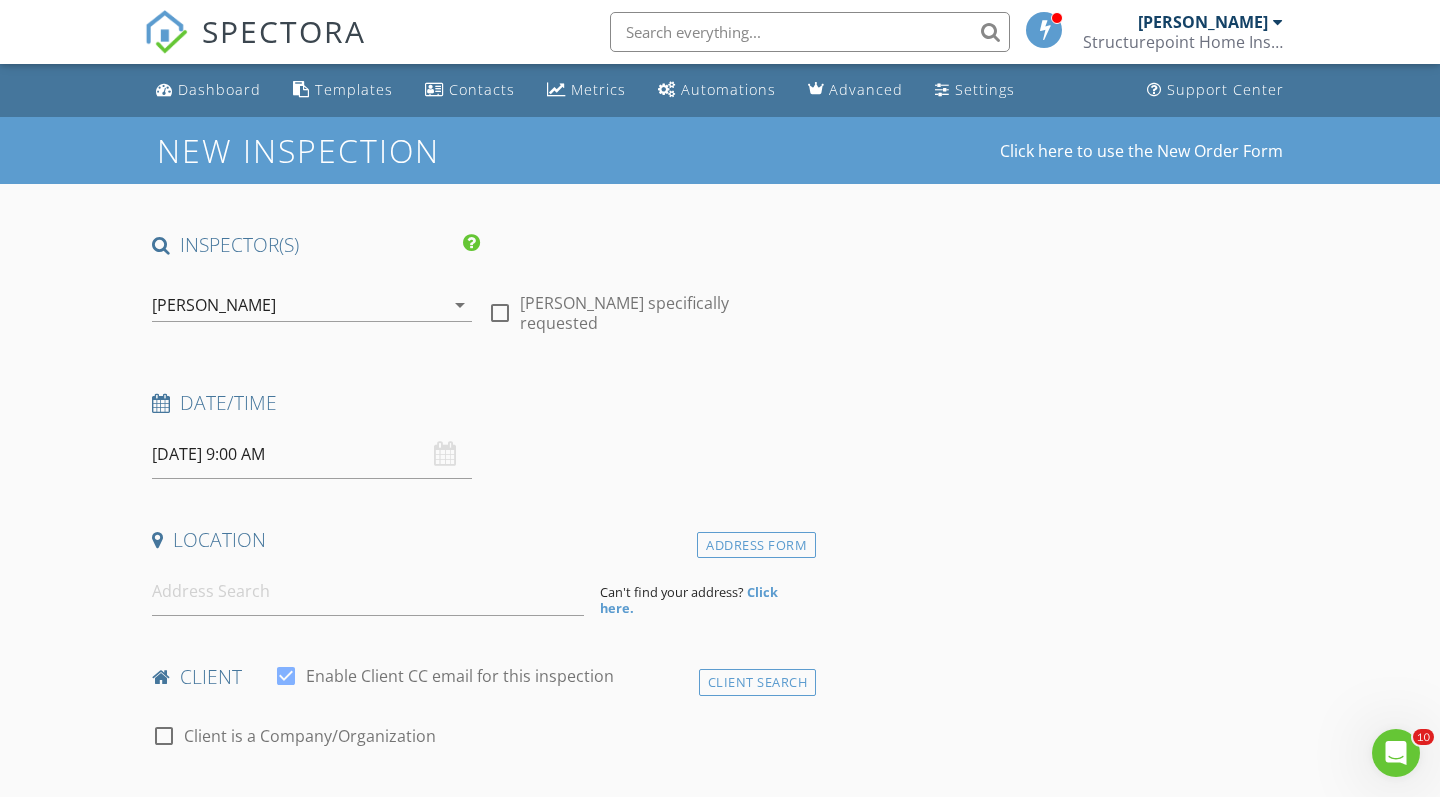 click on "Date/Time
07/13/2025 9:00 AM" at bounding box center [480, 434] 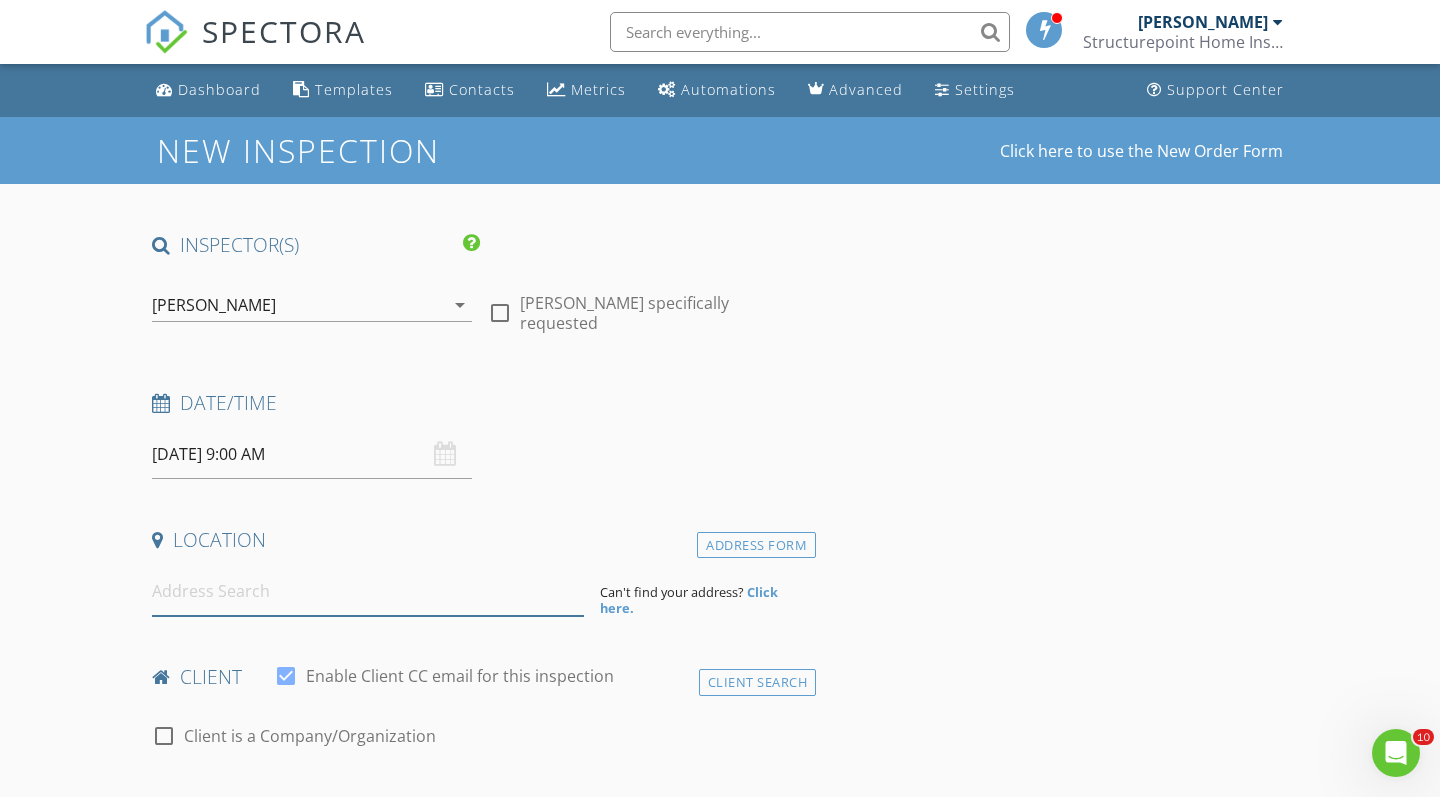 click at bounding box center [368, 591] 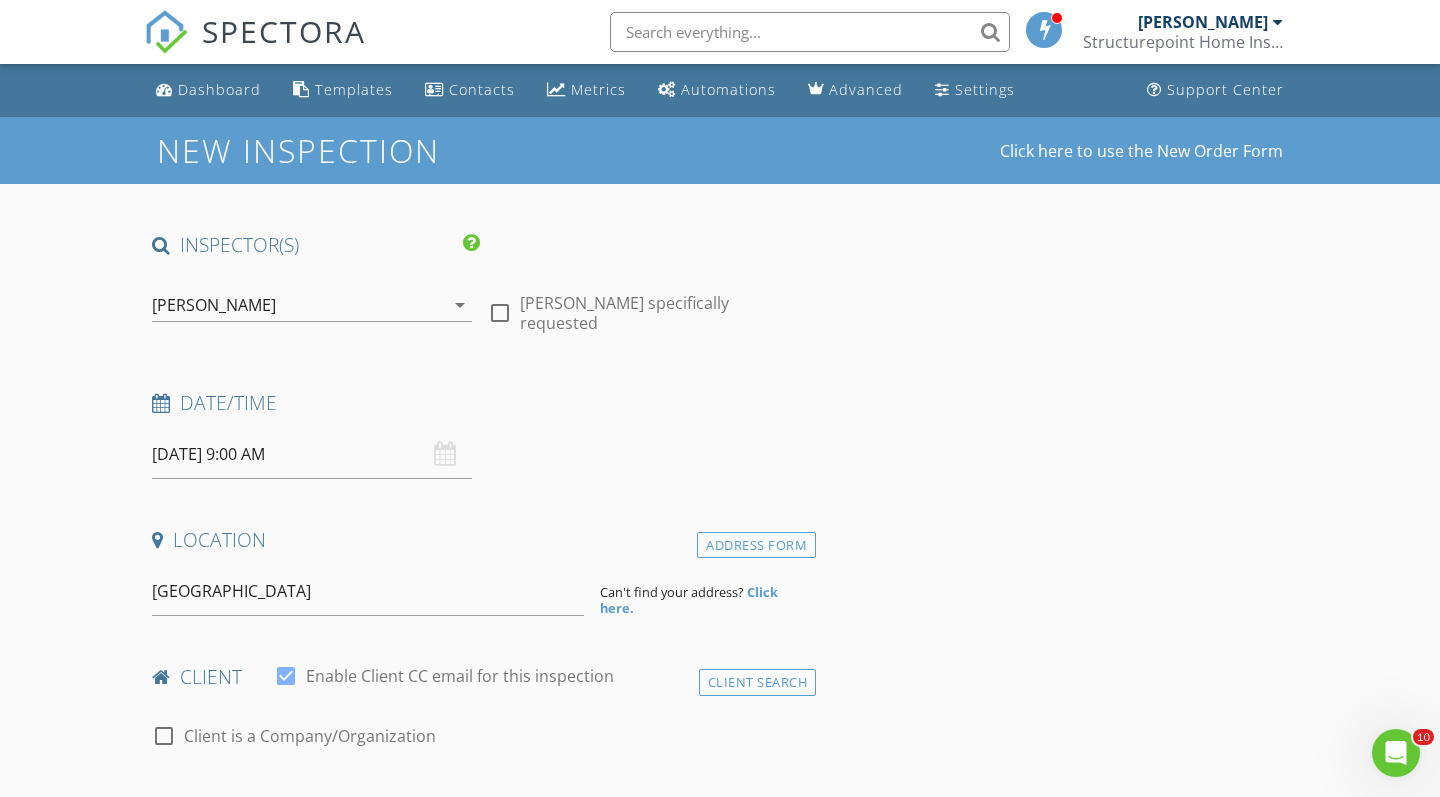 type on "10174 North County Road 471 East, Pittsboro, IN, USA" 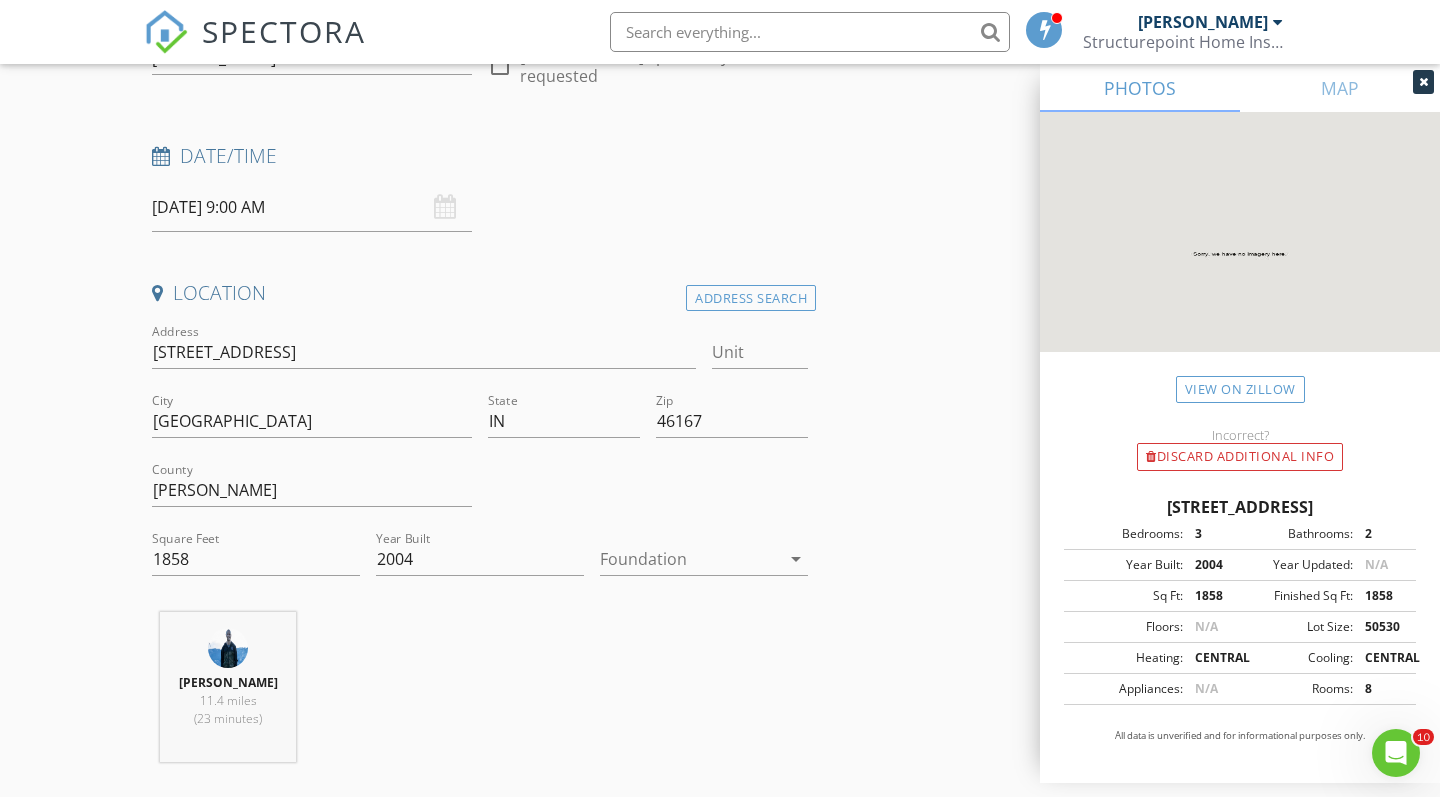 scroll, scrollTop: 249, scrollLeft: 0, axis: vertical 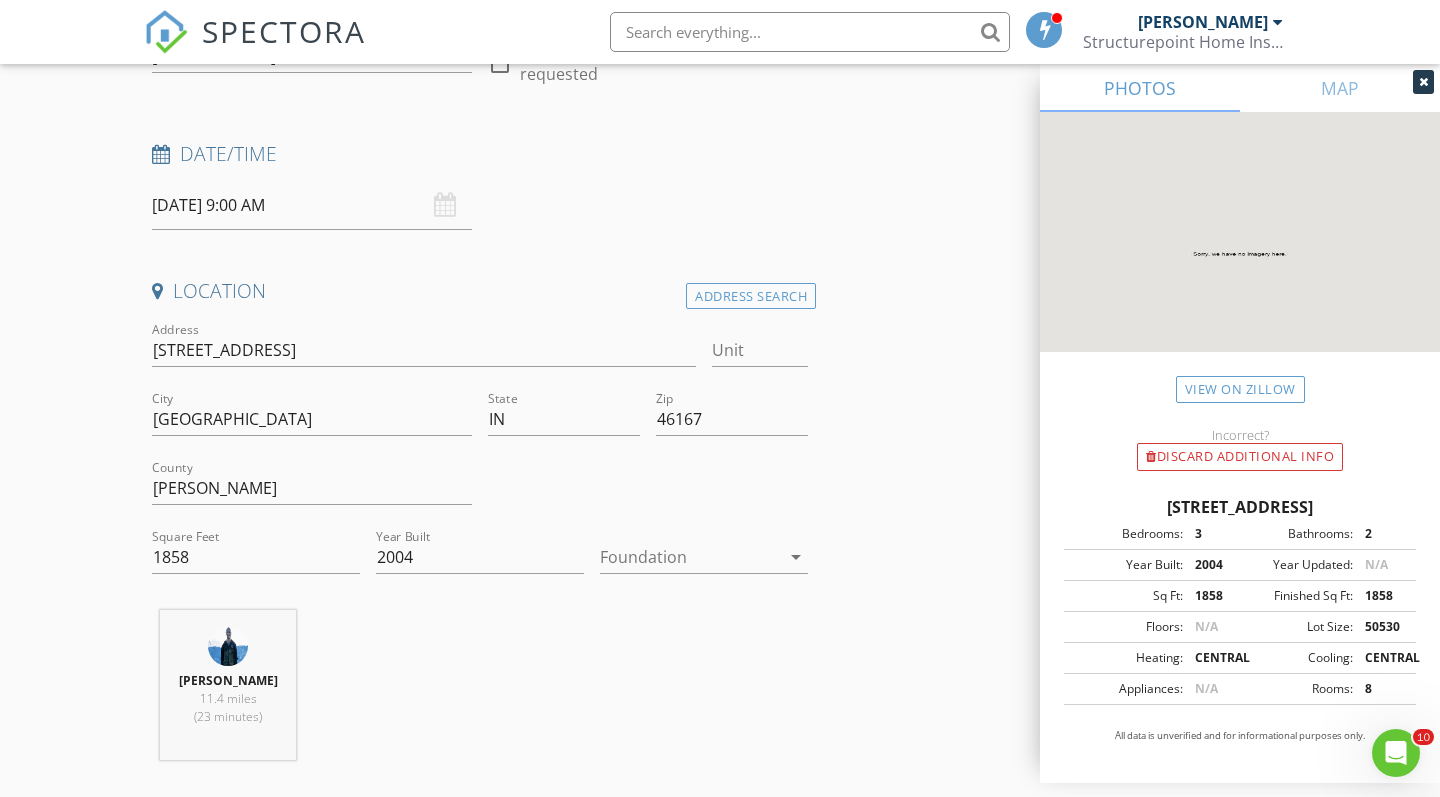 click at bounding box center [690, 557] 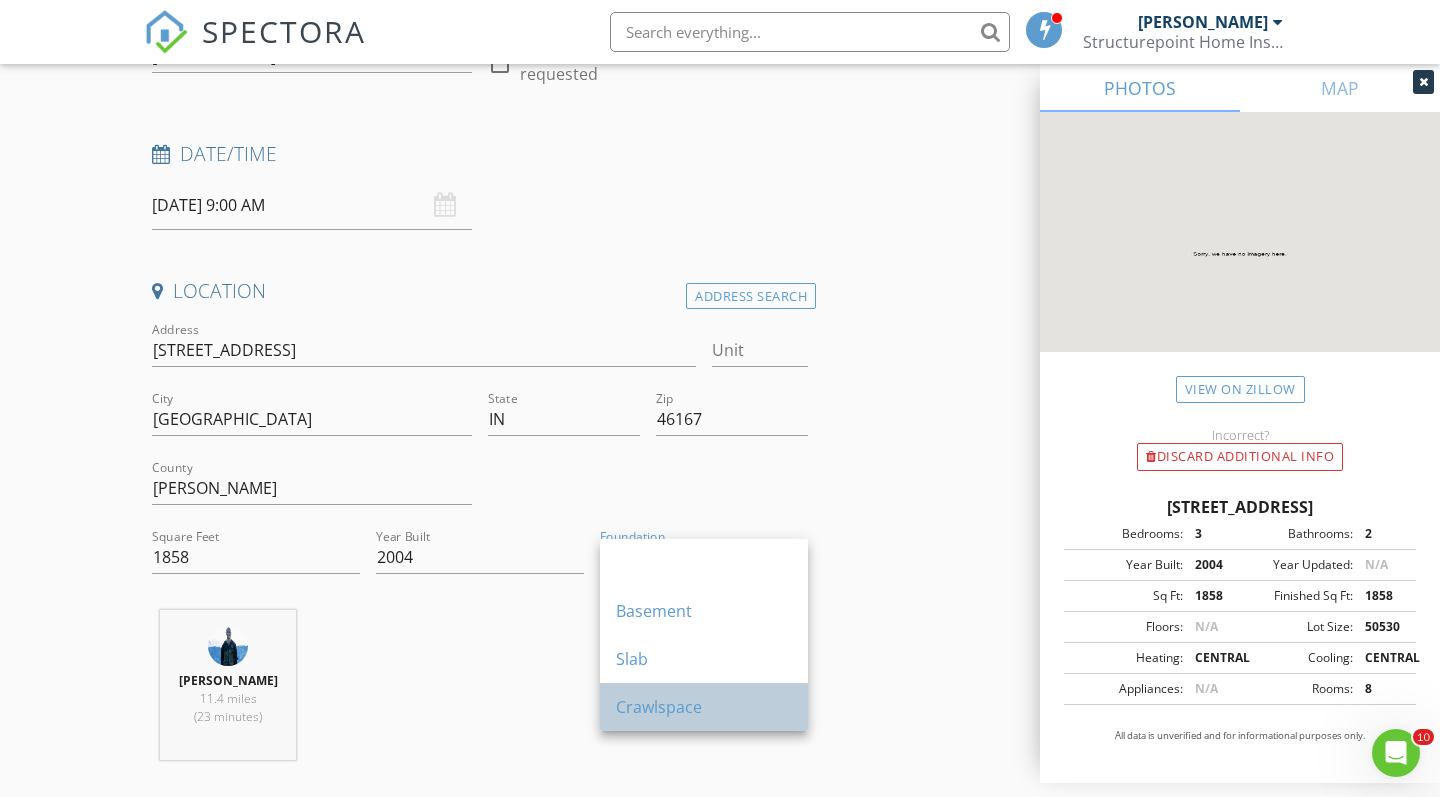 click on "Crawlspace" at bounding box center [704, 707] 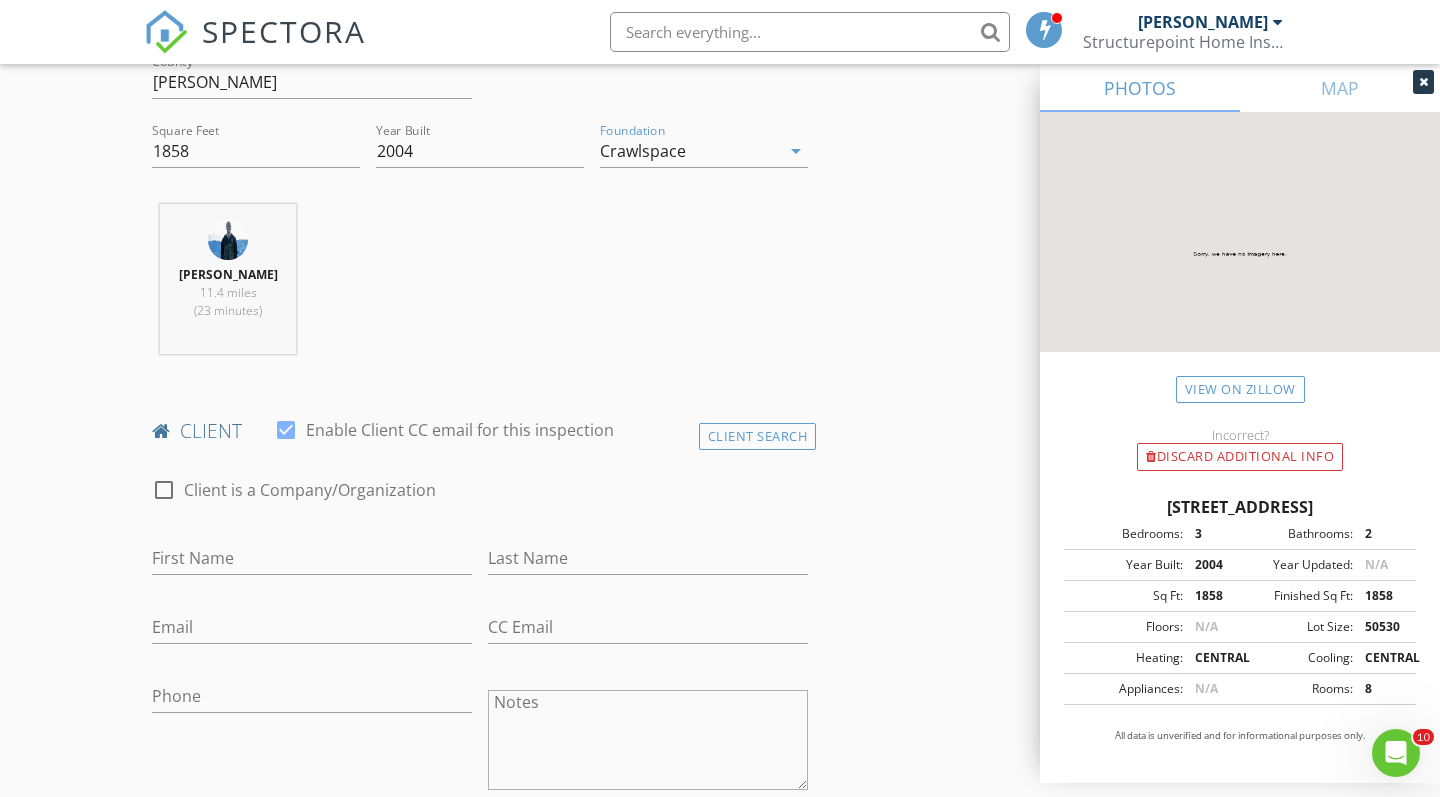 scroll, scrollTop: 671, scrollLeft: 0, axis: vertical 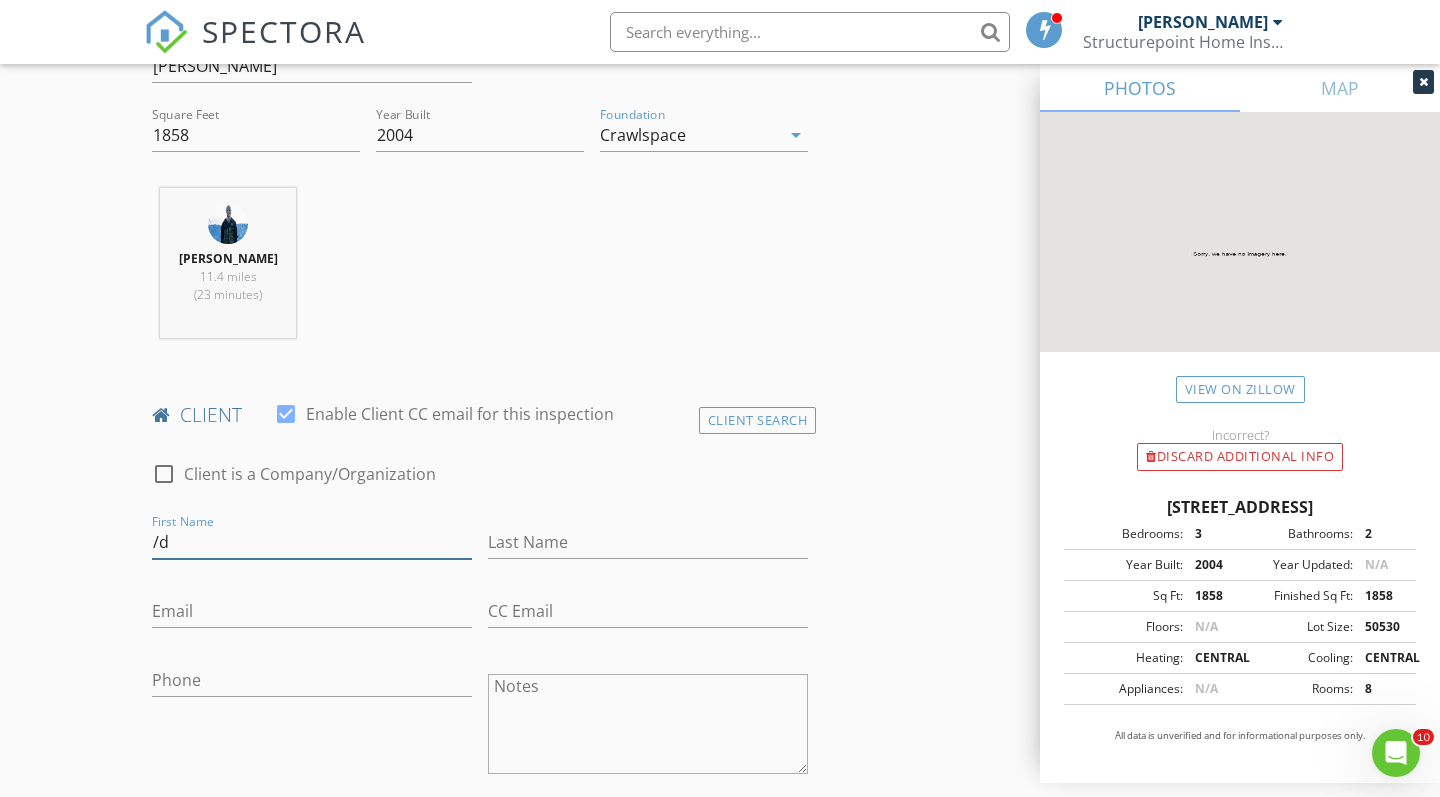 type on "/" 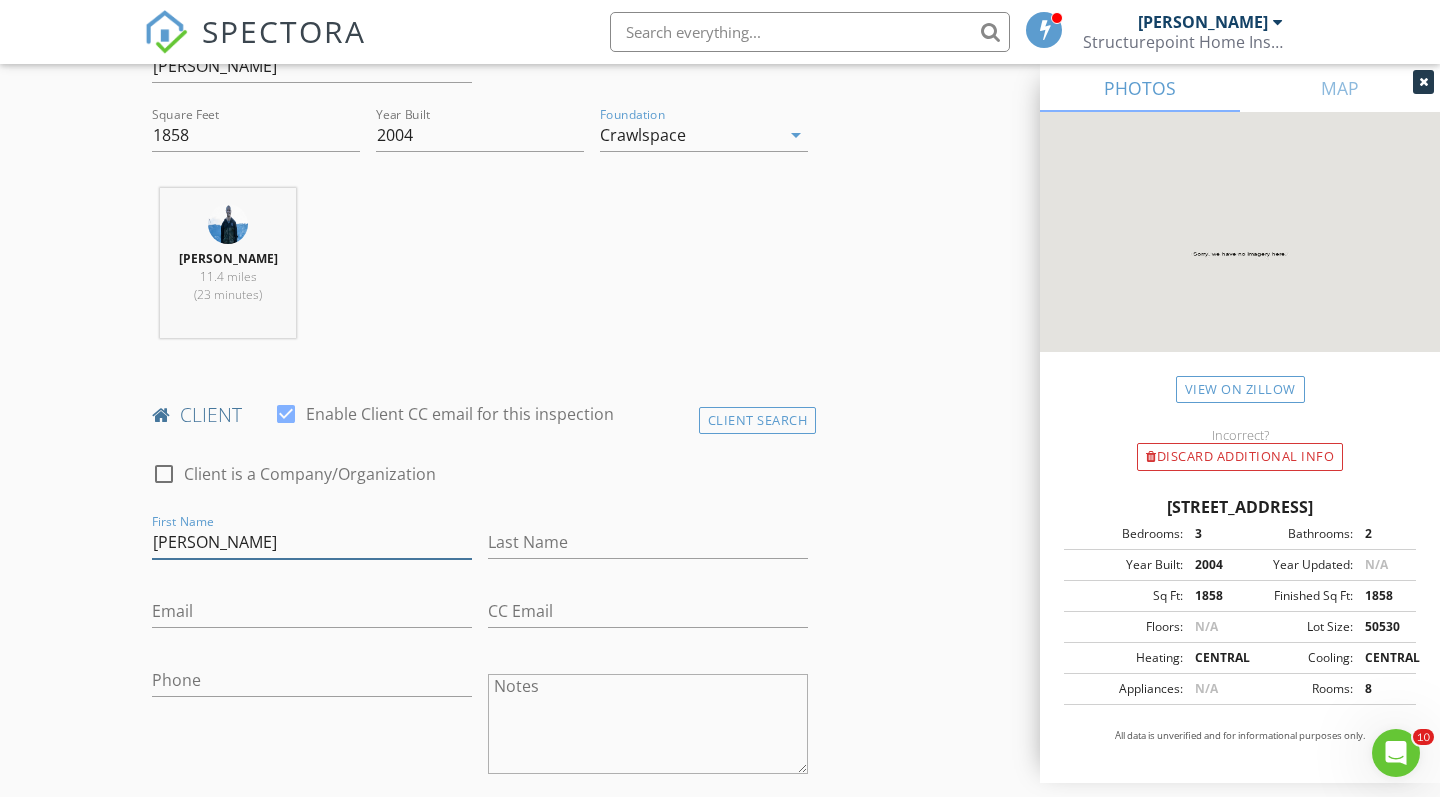 type on "[PERSON_NAME]" 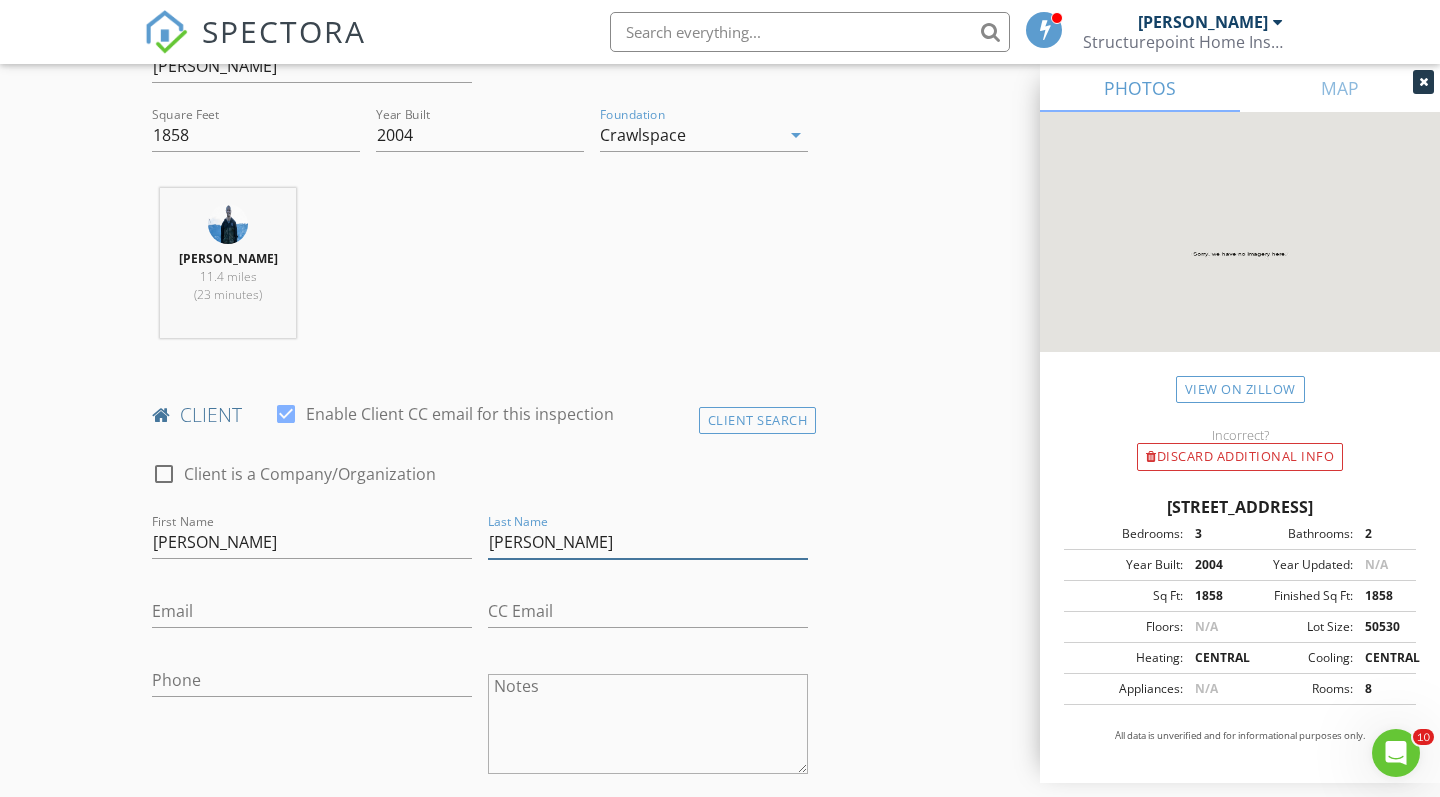 type on "[PERSON_NAME]" 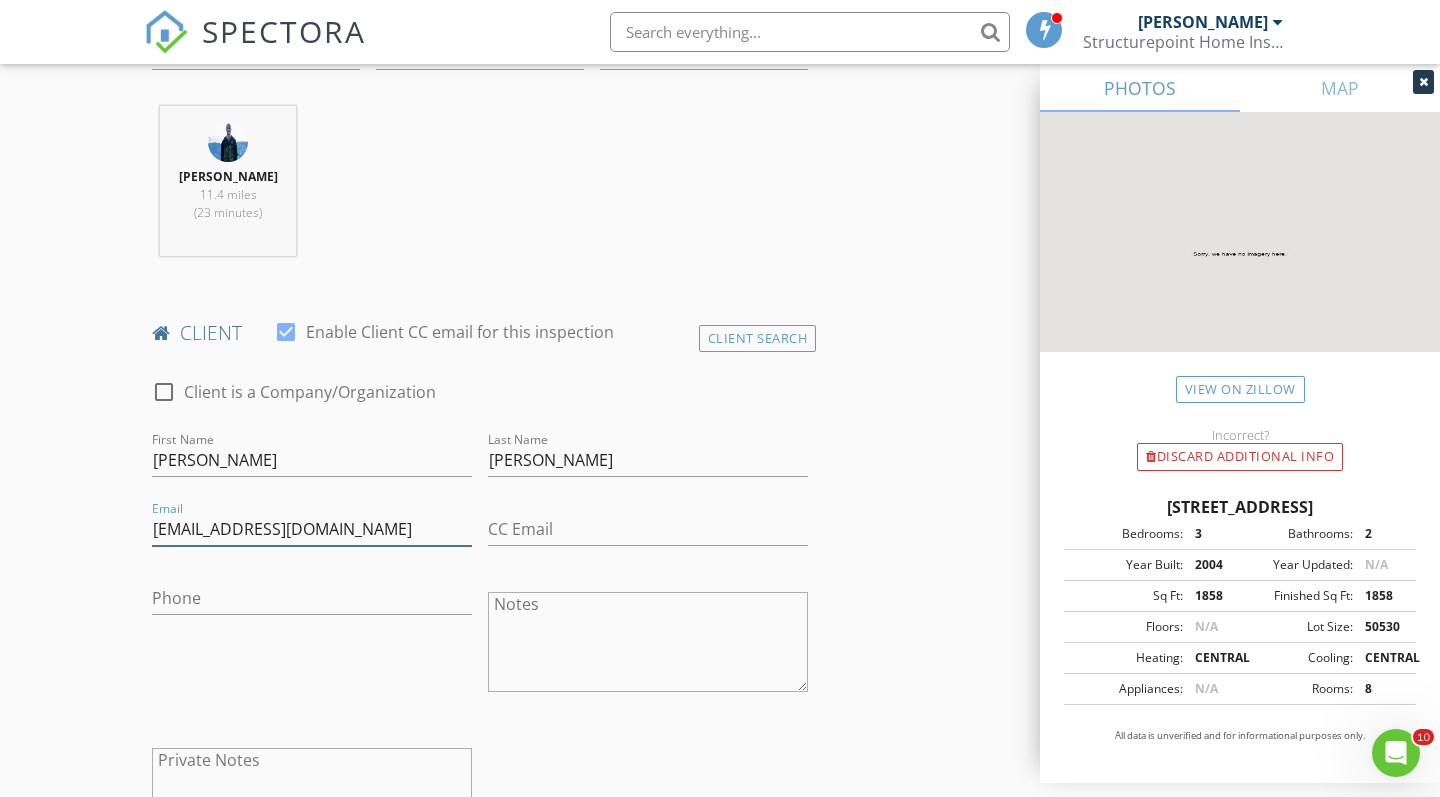 scroll, scrollTop: 768, scrollLeft: 0, axis: vertical 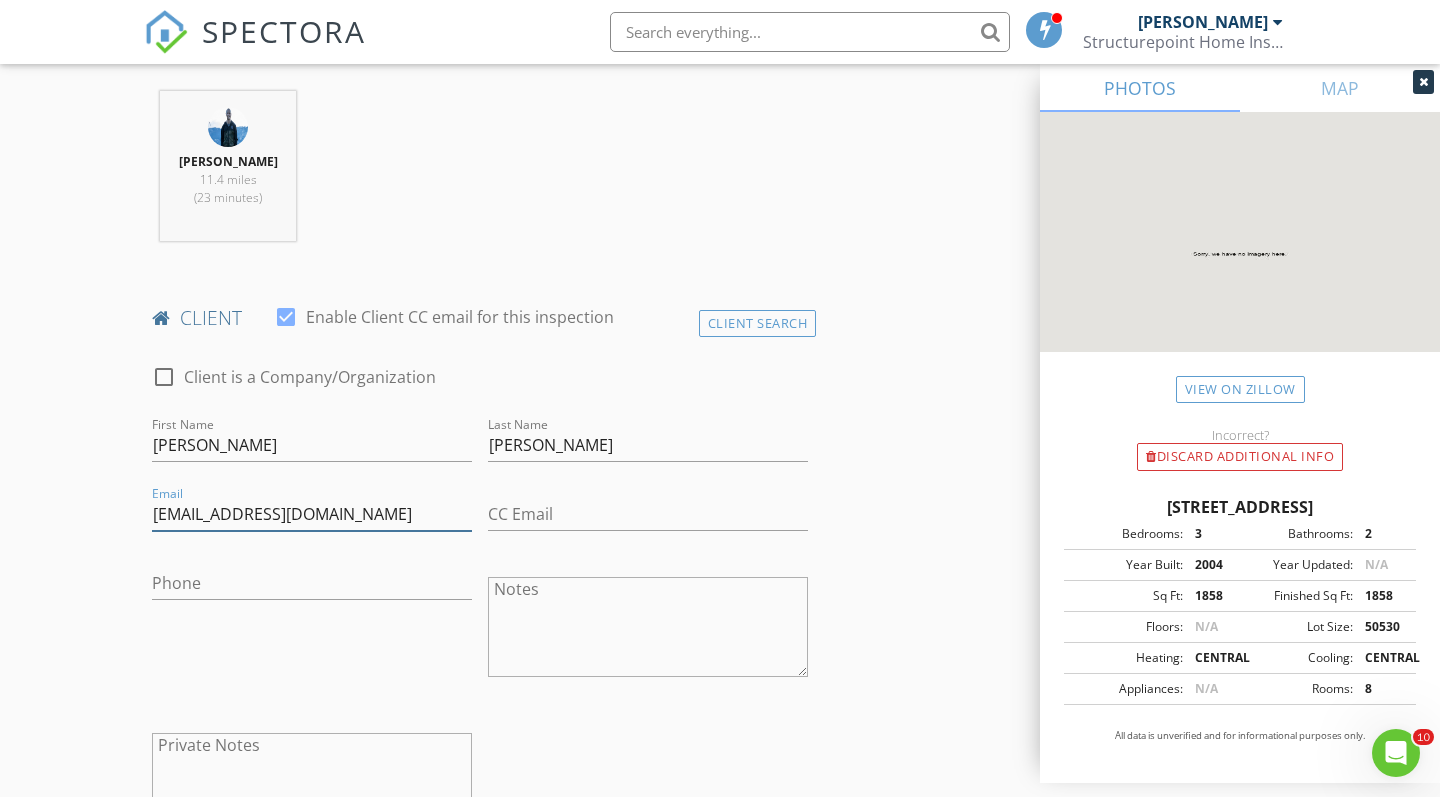type on "fjklooz@aol.com" 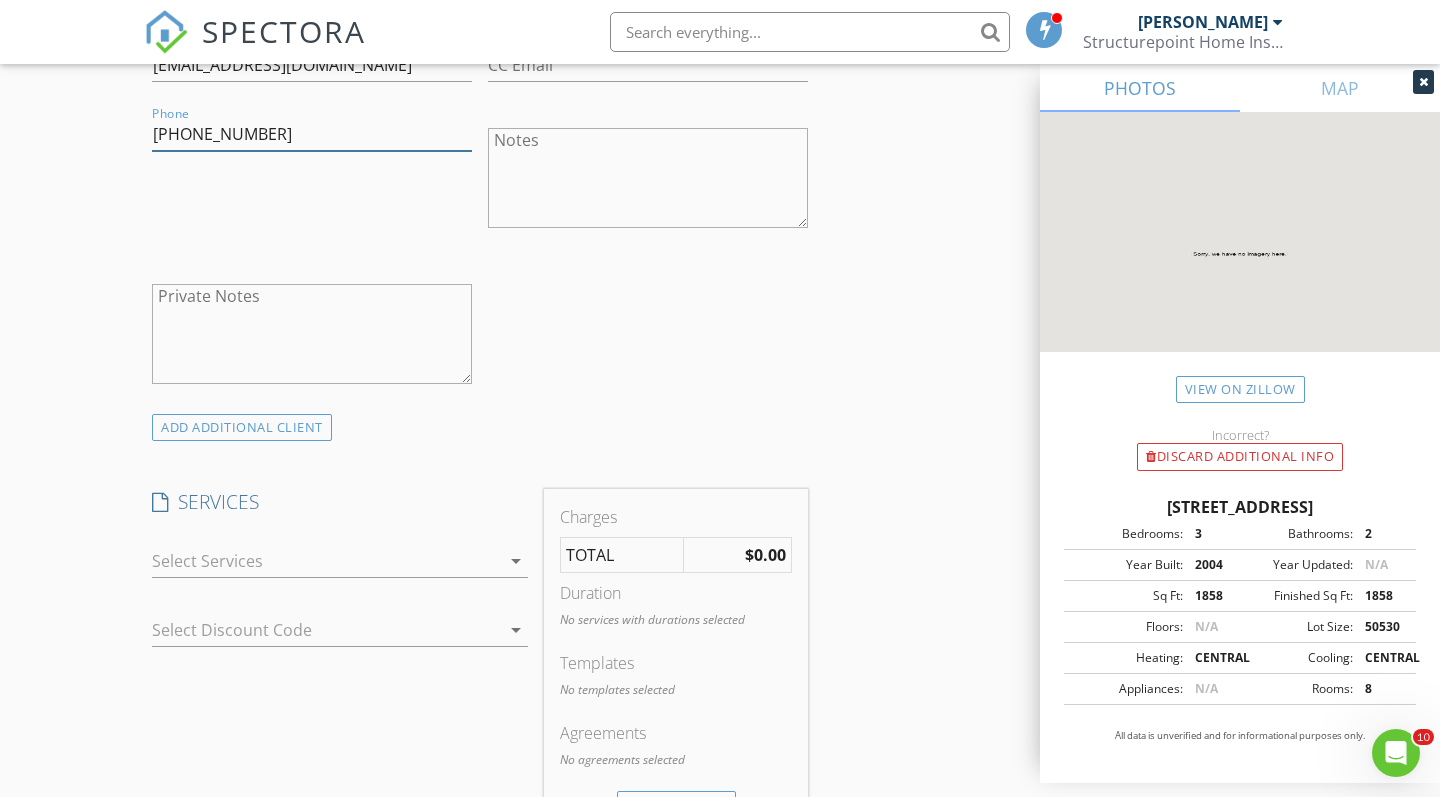 scroll, scrollTop: 1378, scrollLeft: 0, axis: vertical 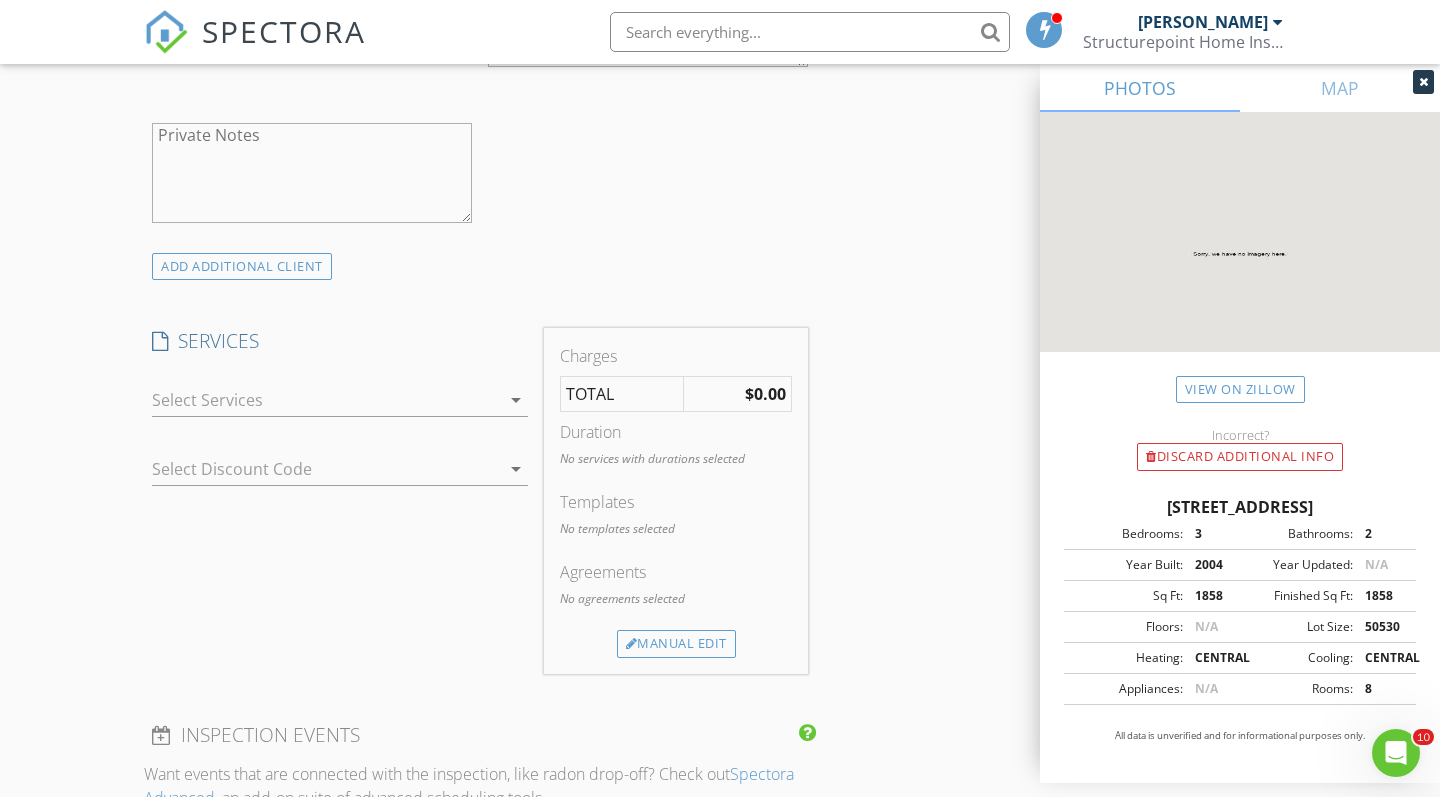 type on "317-513-0632" 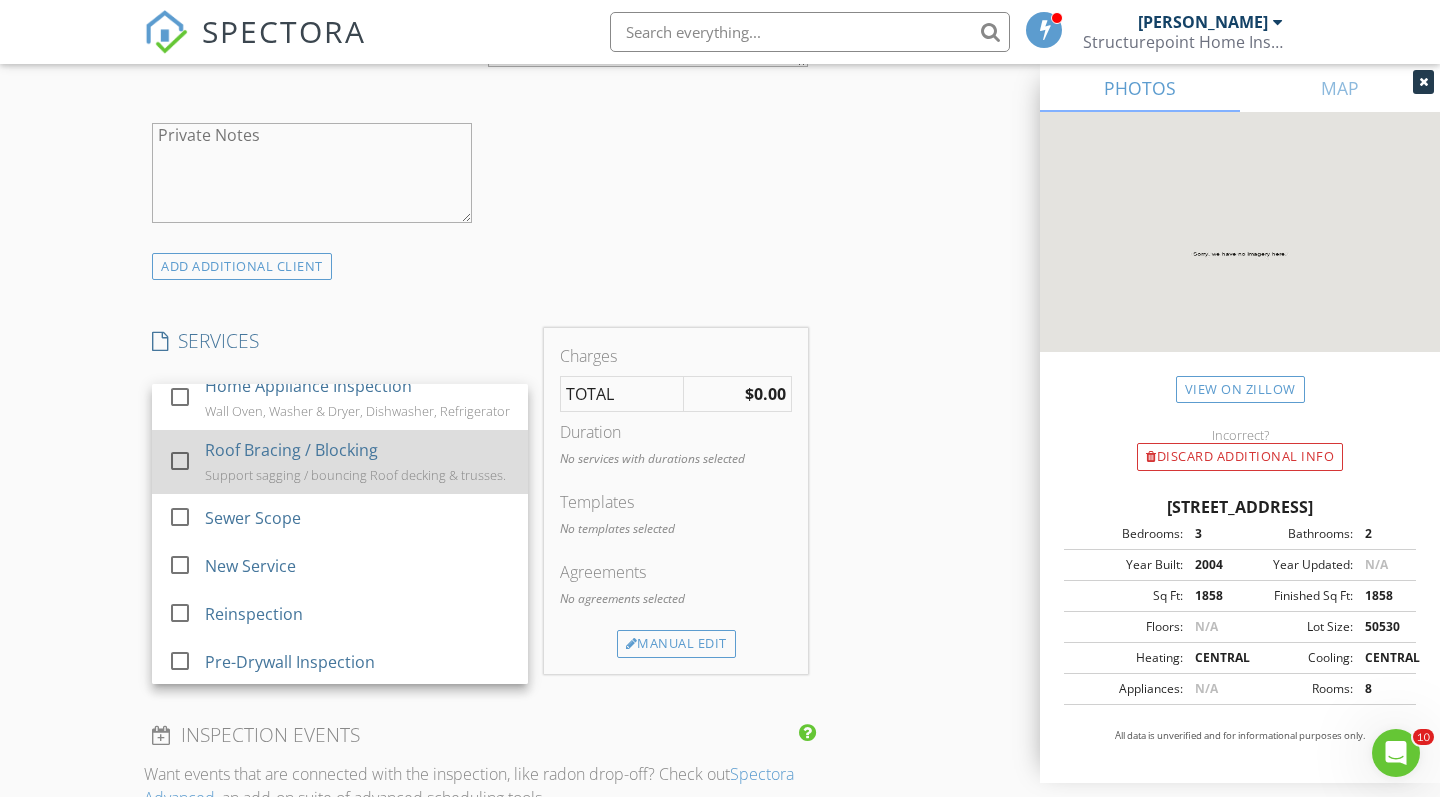 scroll, scrollTop: 21, scrollLeft: 0, axis: vertical 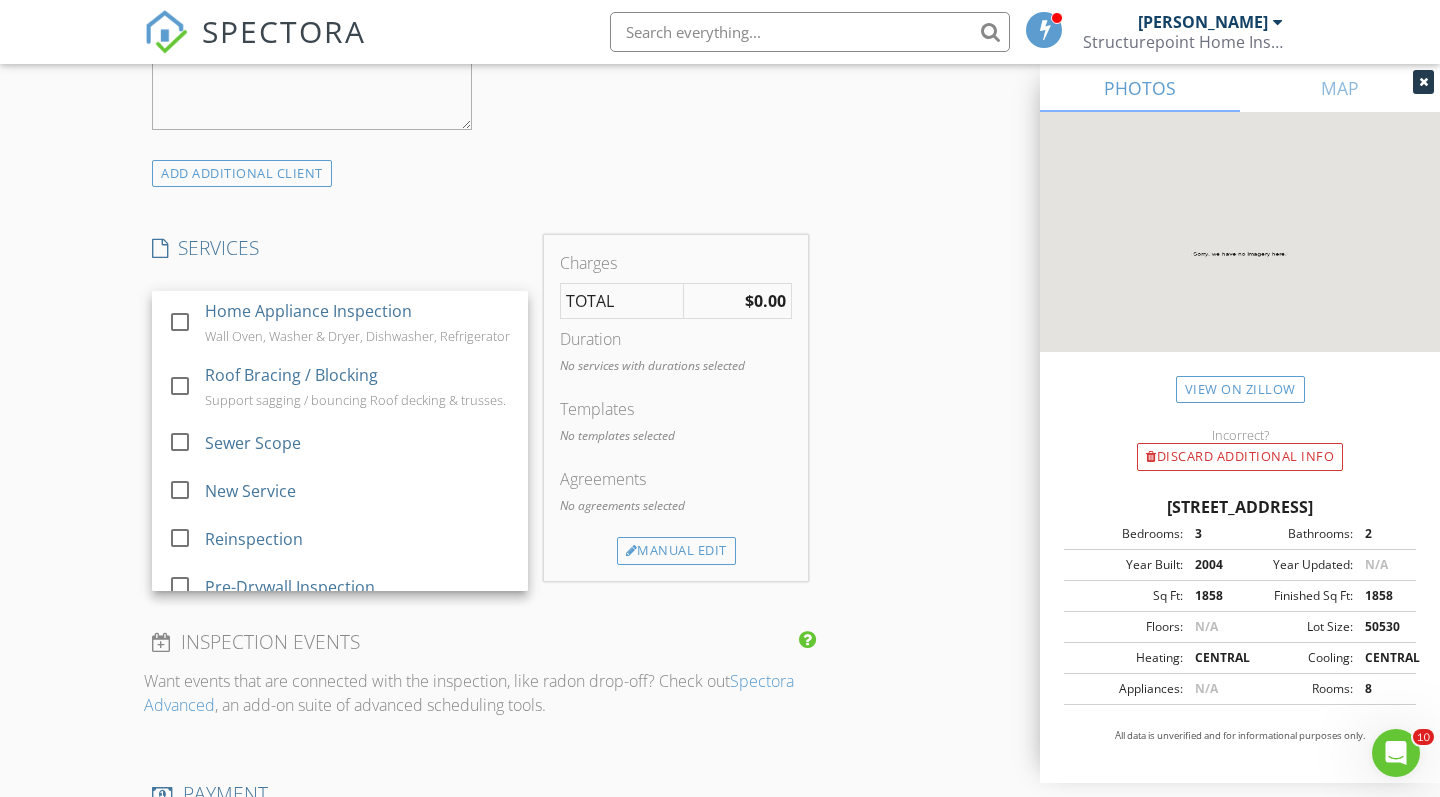 click on "New Inspection
Click here to use the New Order Form
INSPECTOR(S)
check_box   Austin Klooz   PRIMARY   Austin Klooz arrow_drop_down   check_box_outline_blank Austin Klooz specifically requested
Date/Time
07/13/2025 9:00 AM
Location
Address Search       Address 10174 N County Rd 471 E   Unit   City Pittsboro   State IN   Zip 46167   County Hendricks     Square Feet 1858   Year Built 2004   Foundation Crawlspace arrow_drop_down     Austin Klooz     11.4 miles     (23 minutes)
client
check_box Enable Client CC email for this inspection   Client Search     check_box_outline_blank Client is a Company/Organization     First Name Fritz   Last Name Klooz   Email fjklooz@aol.com   CC Email   Phone 317-513-0632           Notes   Private Notes
ADD ADDITIONAL client
SERVICES" at bounding box center [720, 367] 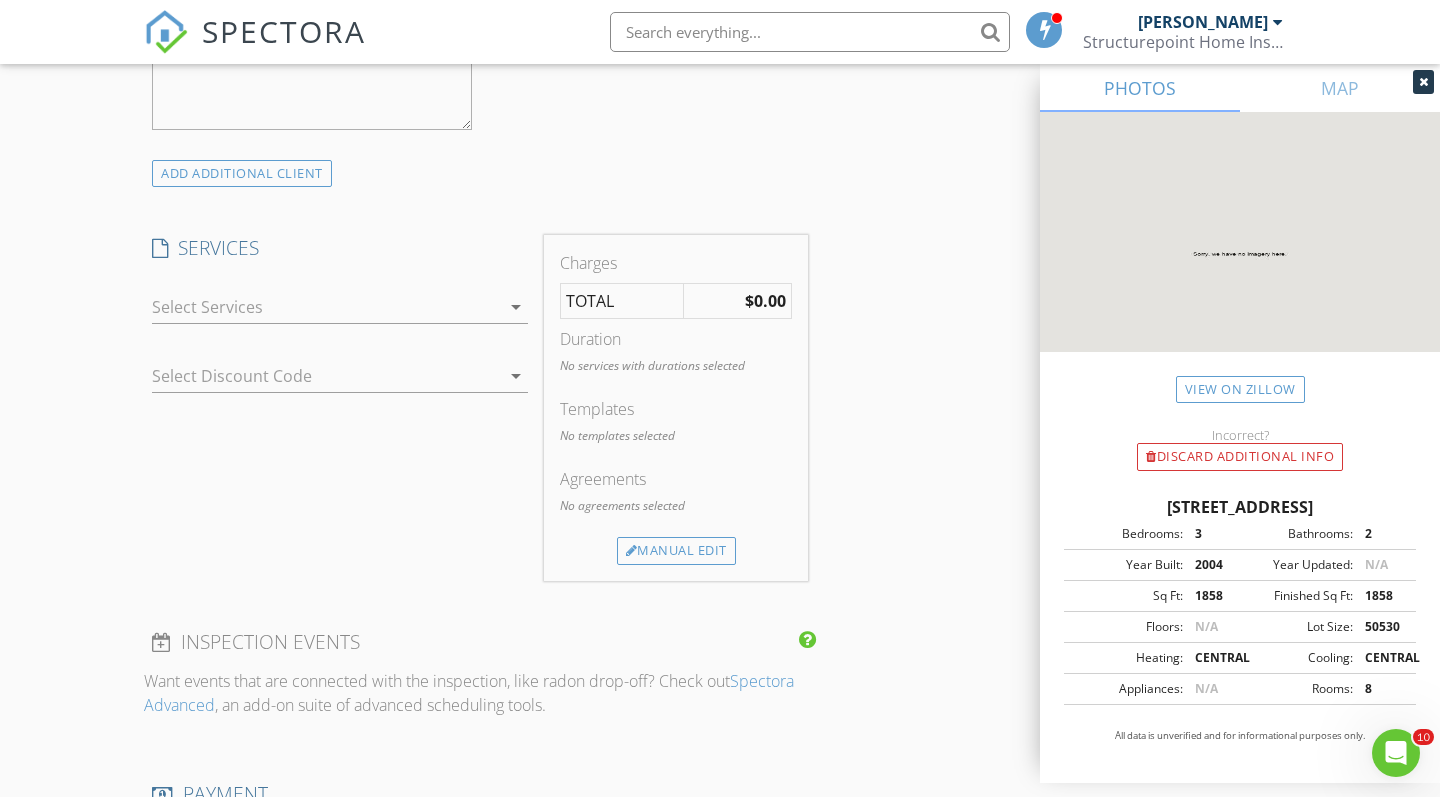 click at bounding box center (326, 307) 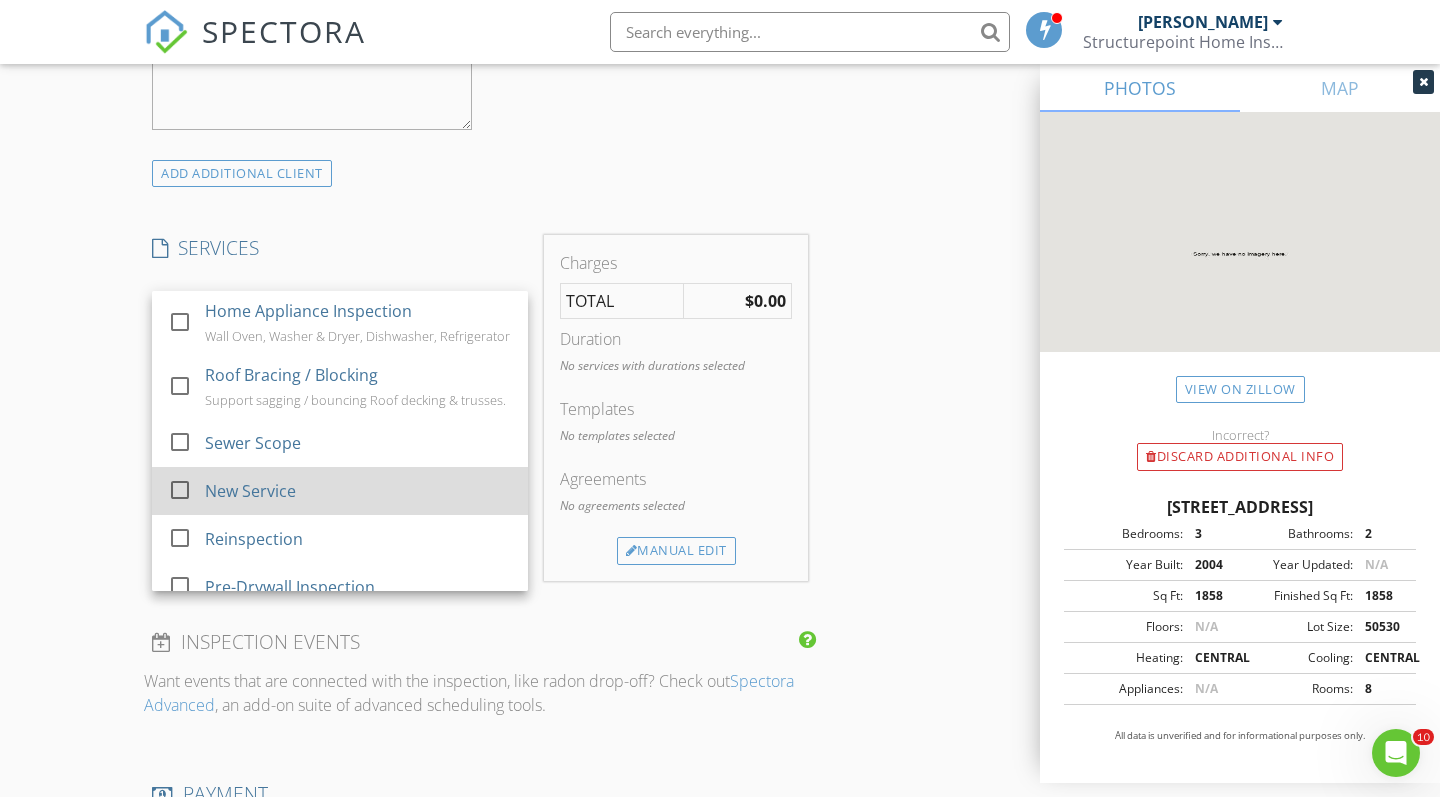 click on "New Service" at bounding box center (250, 491) 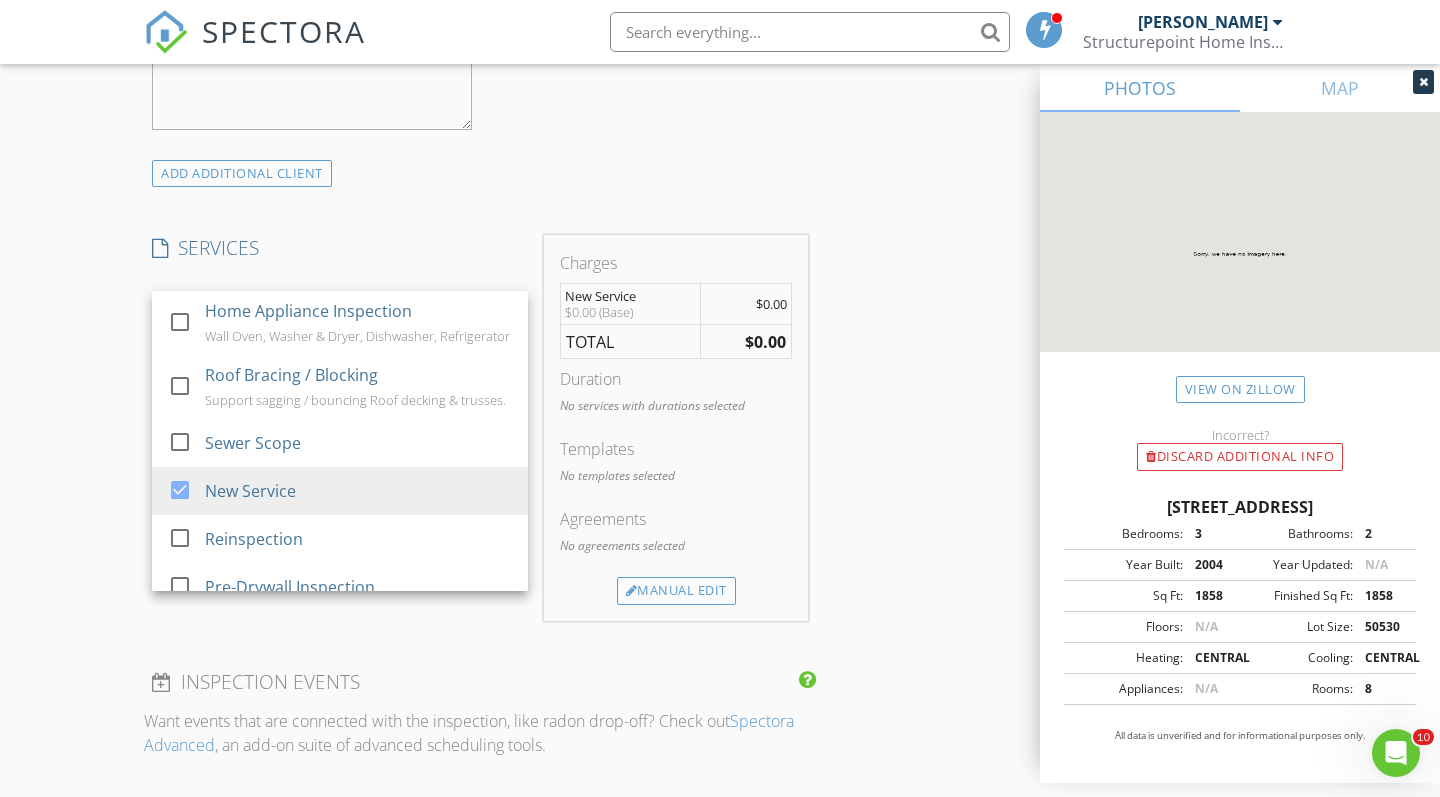 click on "New Inspection
Click here to use the New Order Form
INSPECTOR(S)
check_box   Austin Klooz   PRIMARY   Austin Klooz arrow_drop_down   check_box_outline_blank Austin Klooz specifically requested
Date/Time
07/13/2025 9:00 AM
Location
Address Search       Address 10174 N County Rd 471 E   Unit   City Pittsboro   State IN   Zip 46167   County Hendricks     Square Feet 1858   Year Built 2004   Foundation Crawlspace arrow_drop_down     Austin Klooz     11.4 miles     (23 minutes)
client
check_box Enable Client CC email for this inspection   Client Search     check_box_outline_blank Client is a Company/Organization     First Name Fritz   Last Name Klooz   Email fjklooz@aol.com   CC Email   Phone 317-513-0632           Notes   Private Notes
ADD ADDITIONAL client
SERVICES" at bounding box center (720, 387) 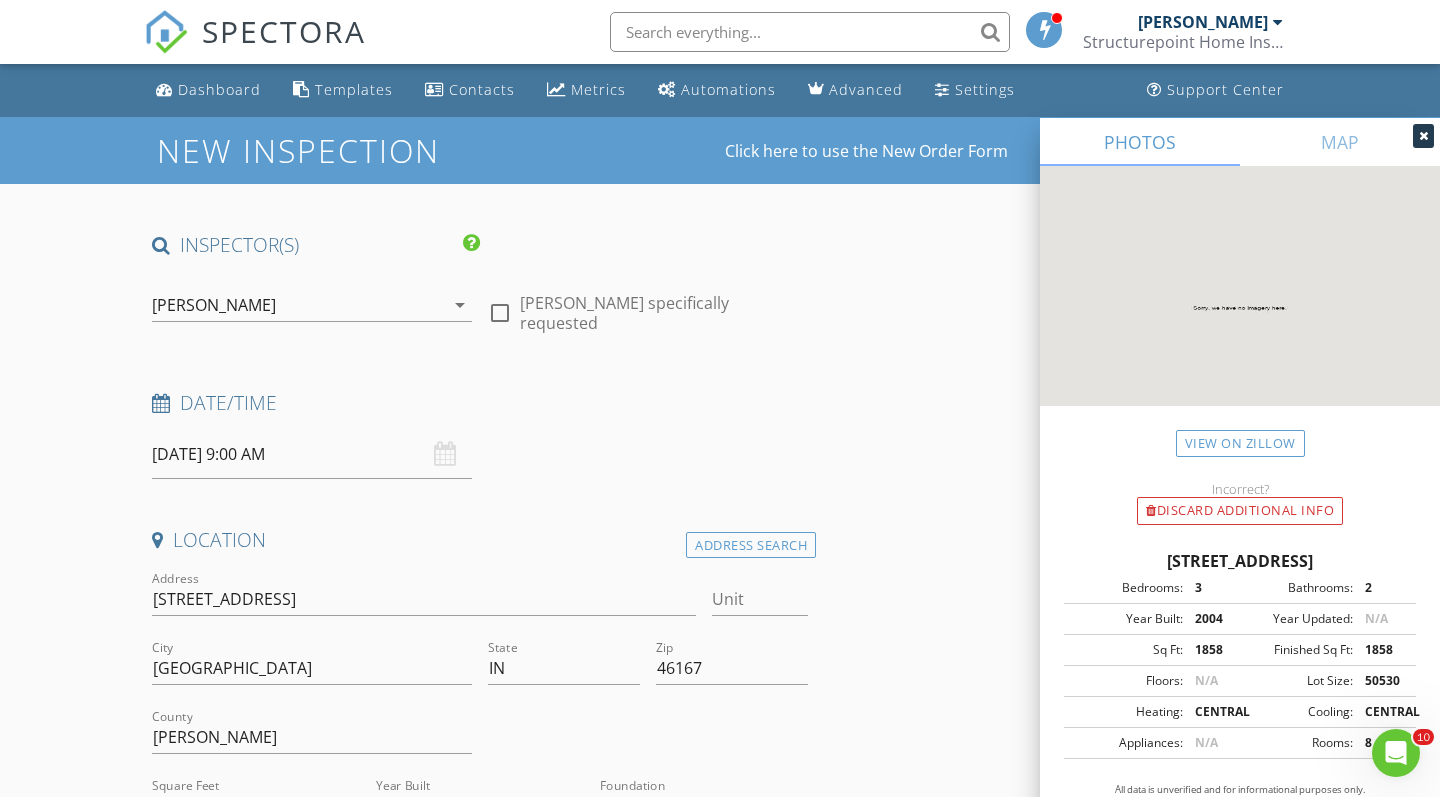scroll, scrollTop: 0, scrollLeft: 0, axis: both 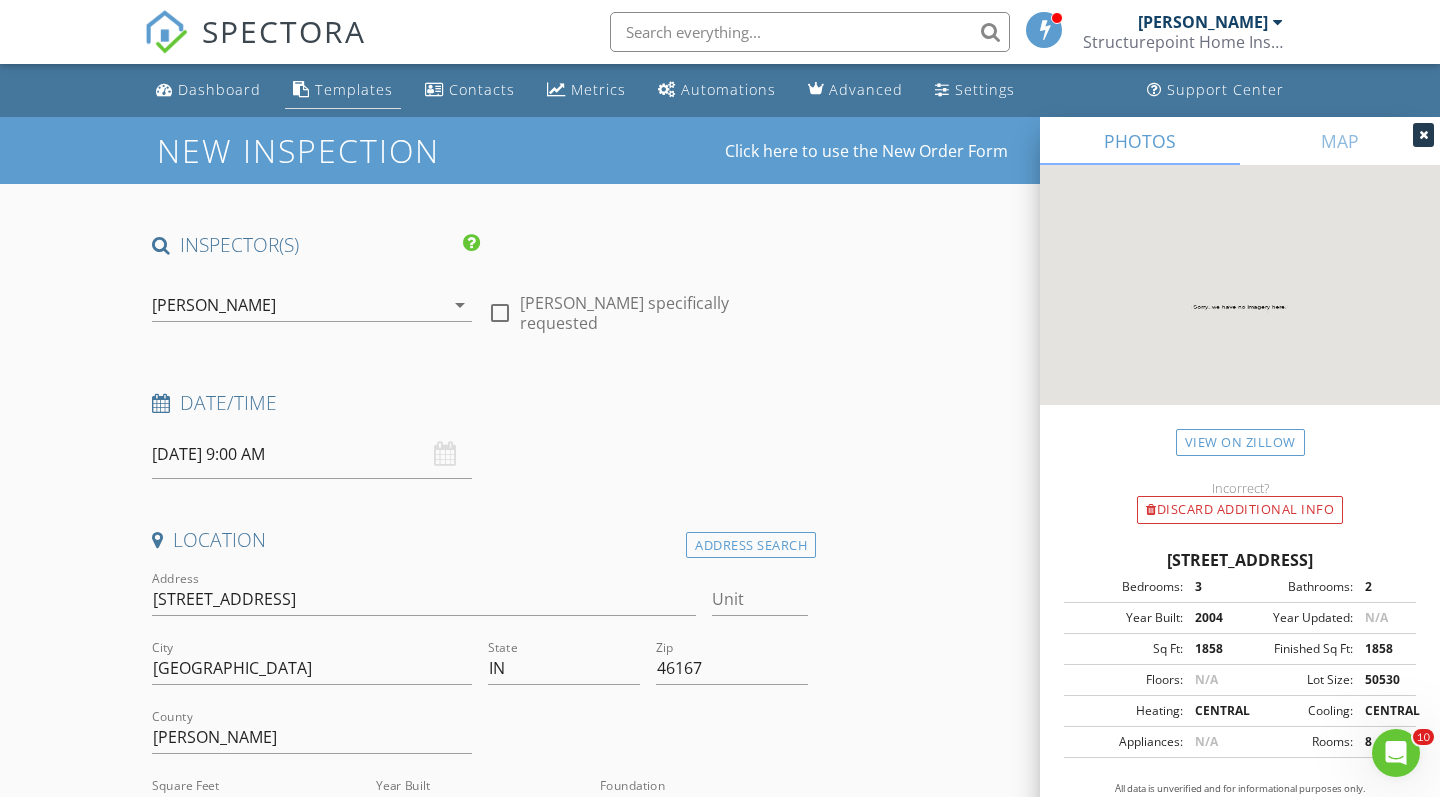 click on "Templates" at bounding box center [354, 89] 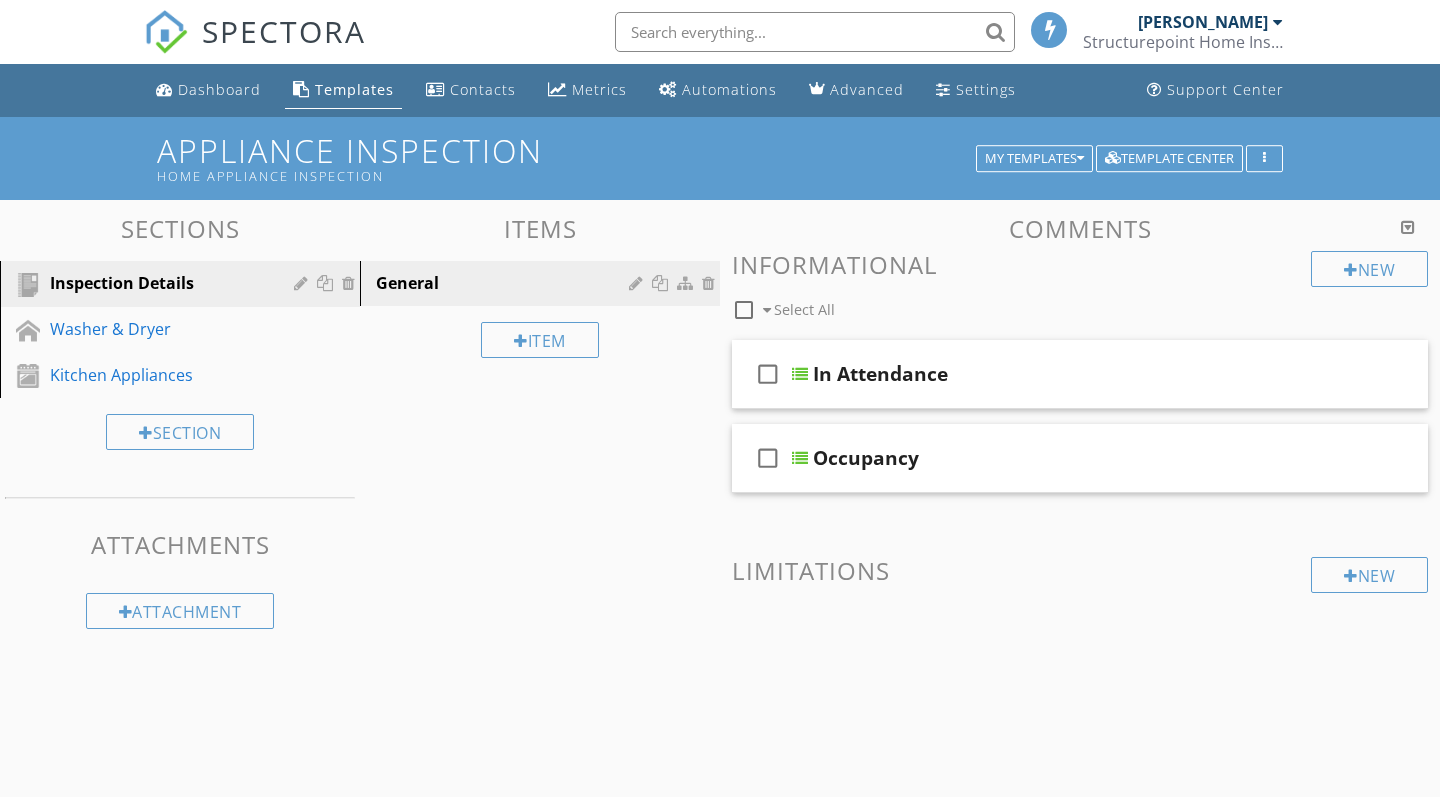 scroll, scrollTop: 0, scrollLeft: 0, axis: both 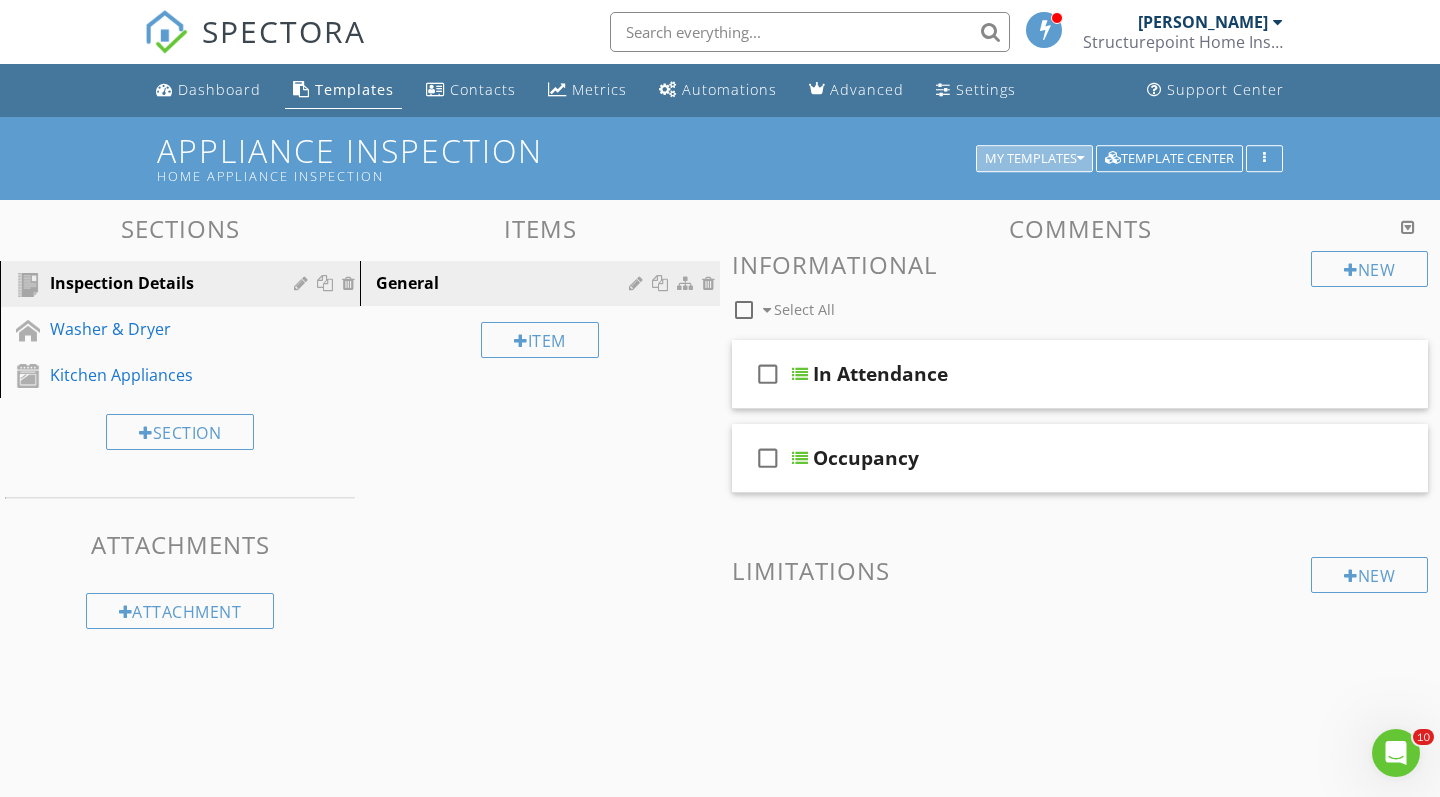 click at bounding box center [1080, 159] 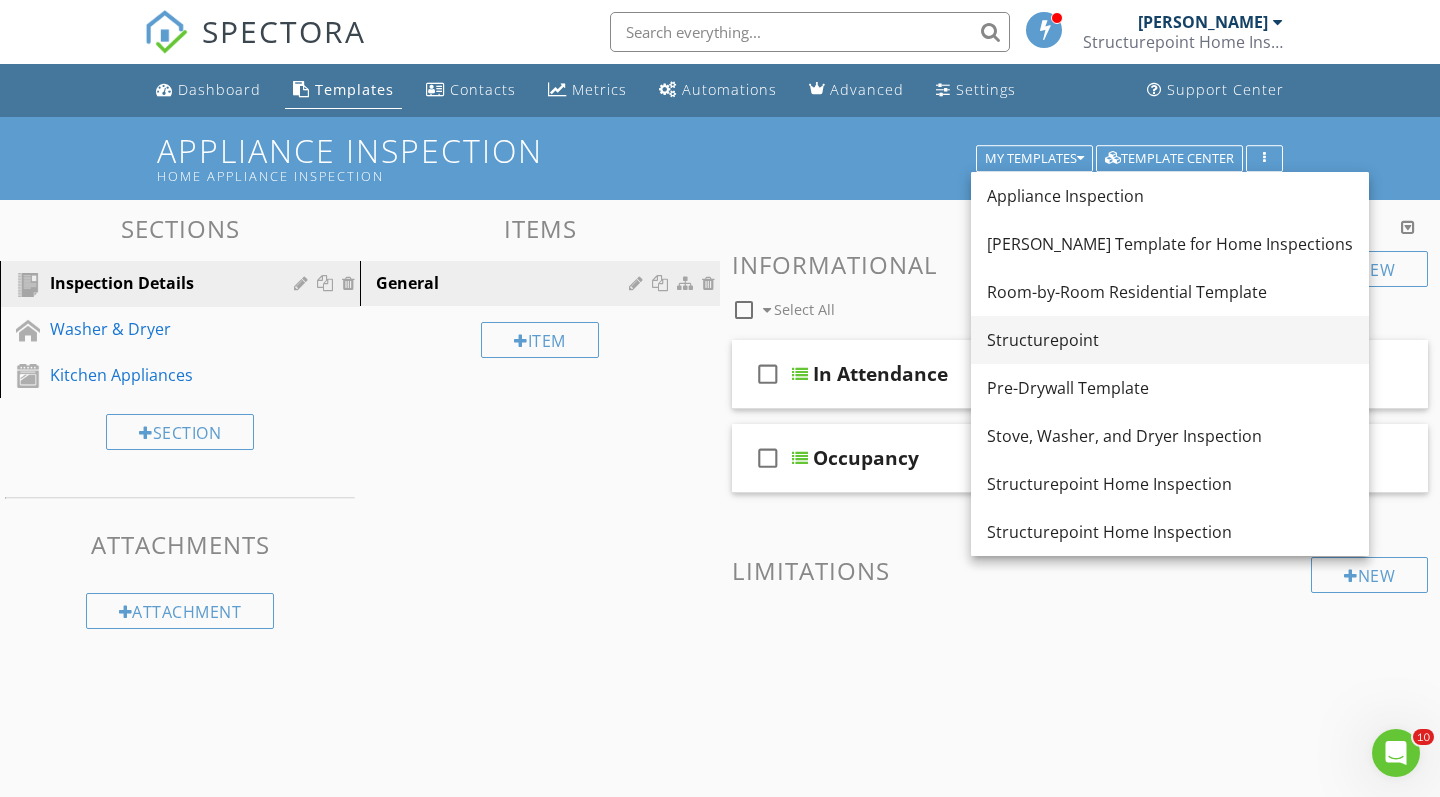 click on "Structurepoint" at bounding box center [1170, 340] 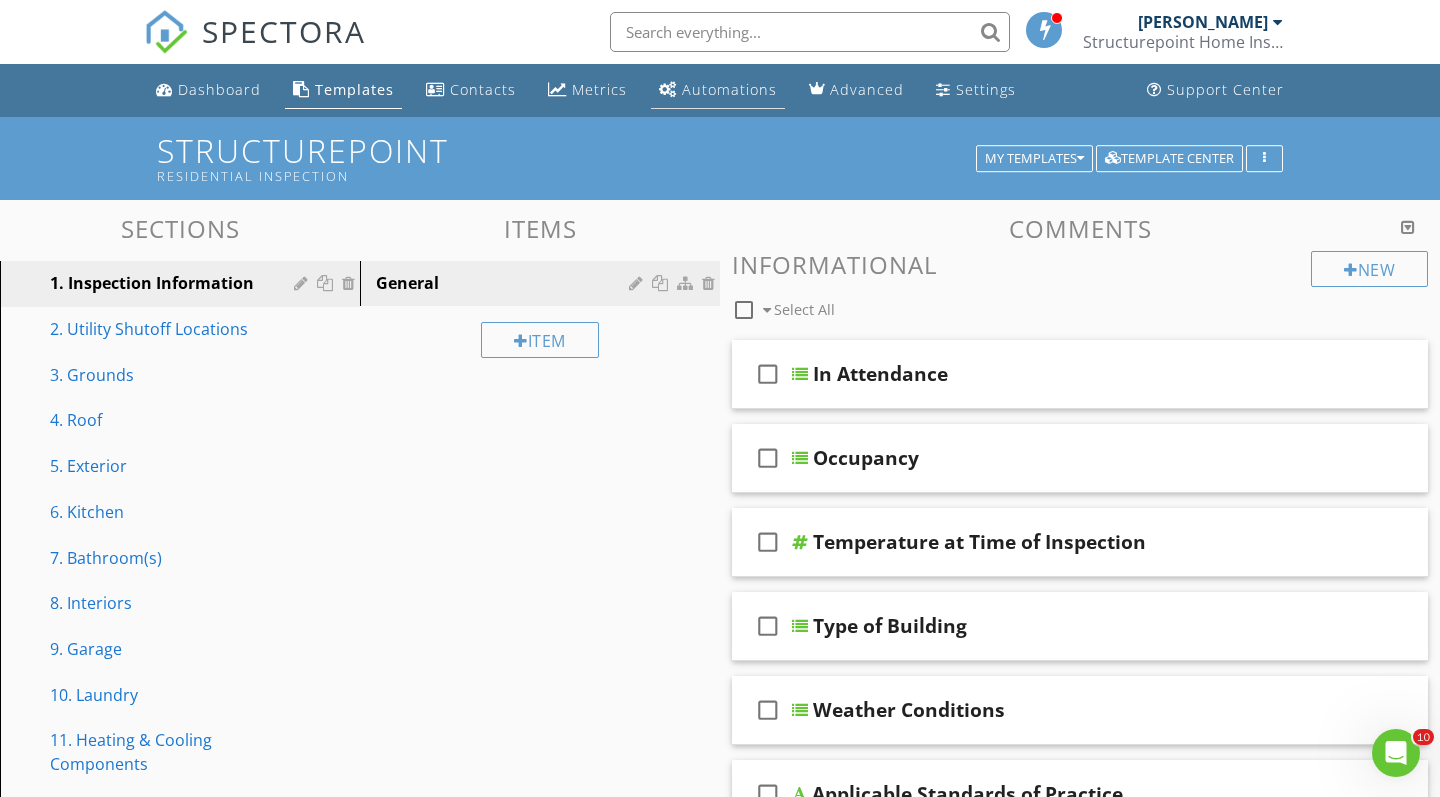 click on "Automations" at bounding box center [729, 89] 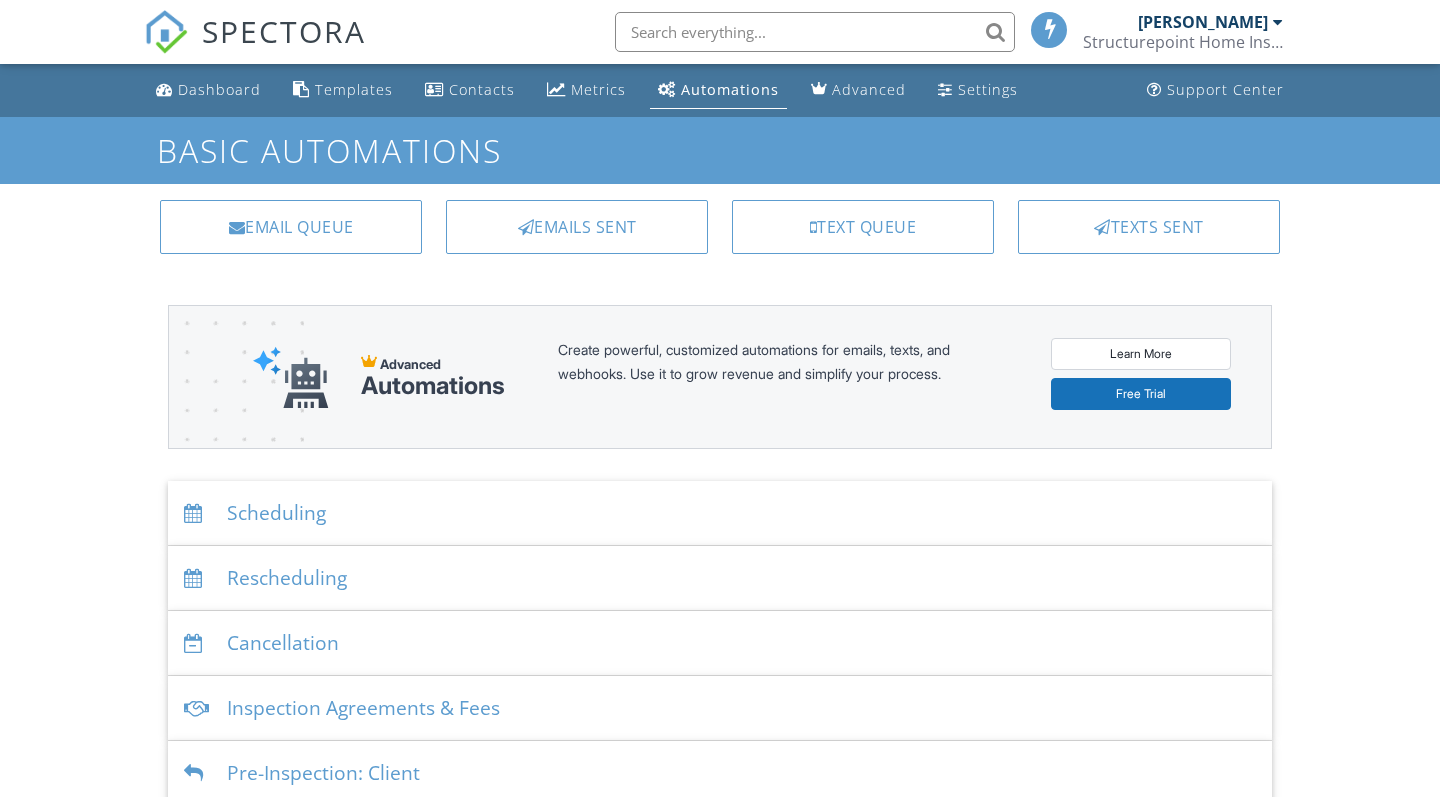 scroll, scrollTop: 0, scrollLeft: 0, axis: both 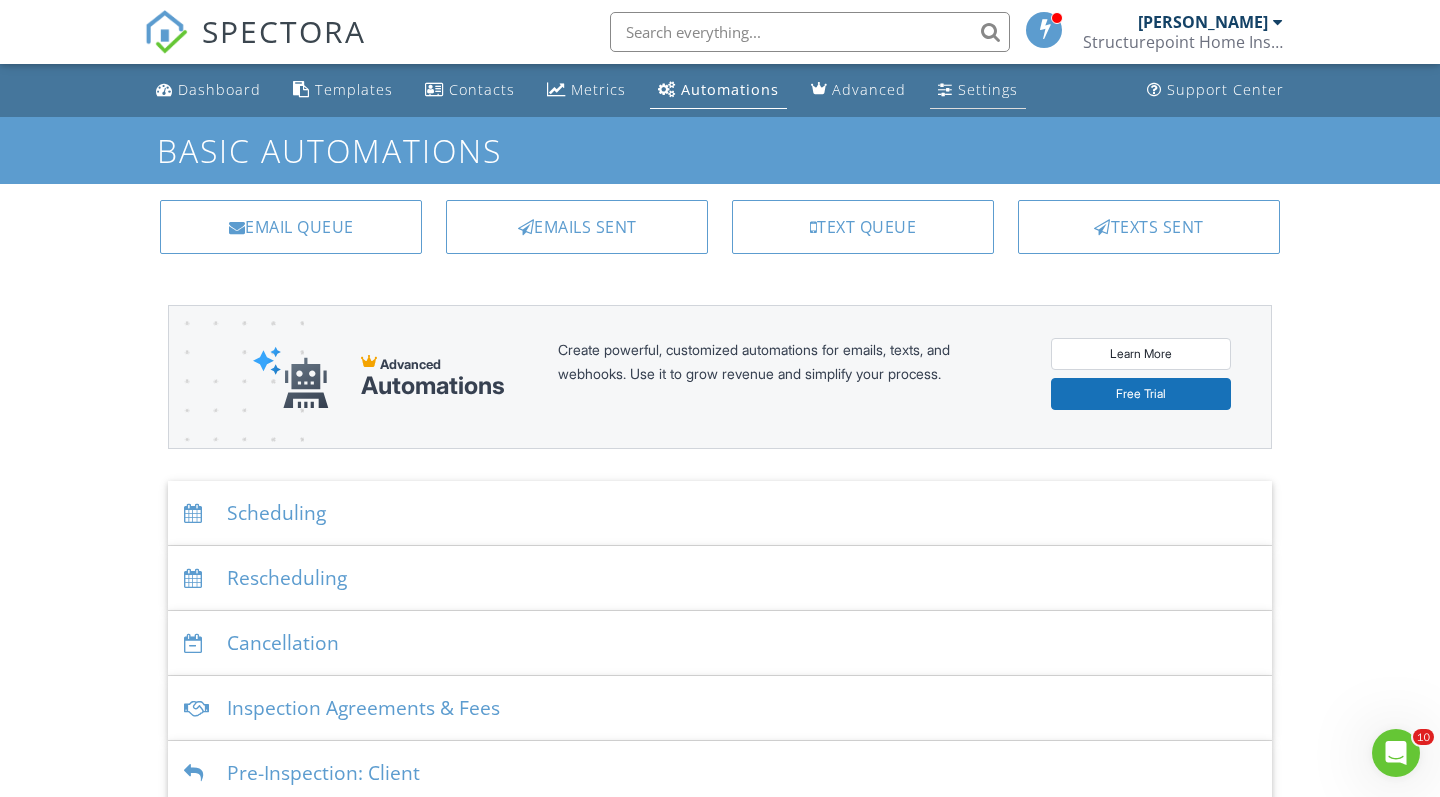 click at bounding box center [945, 89] 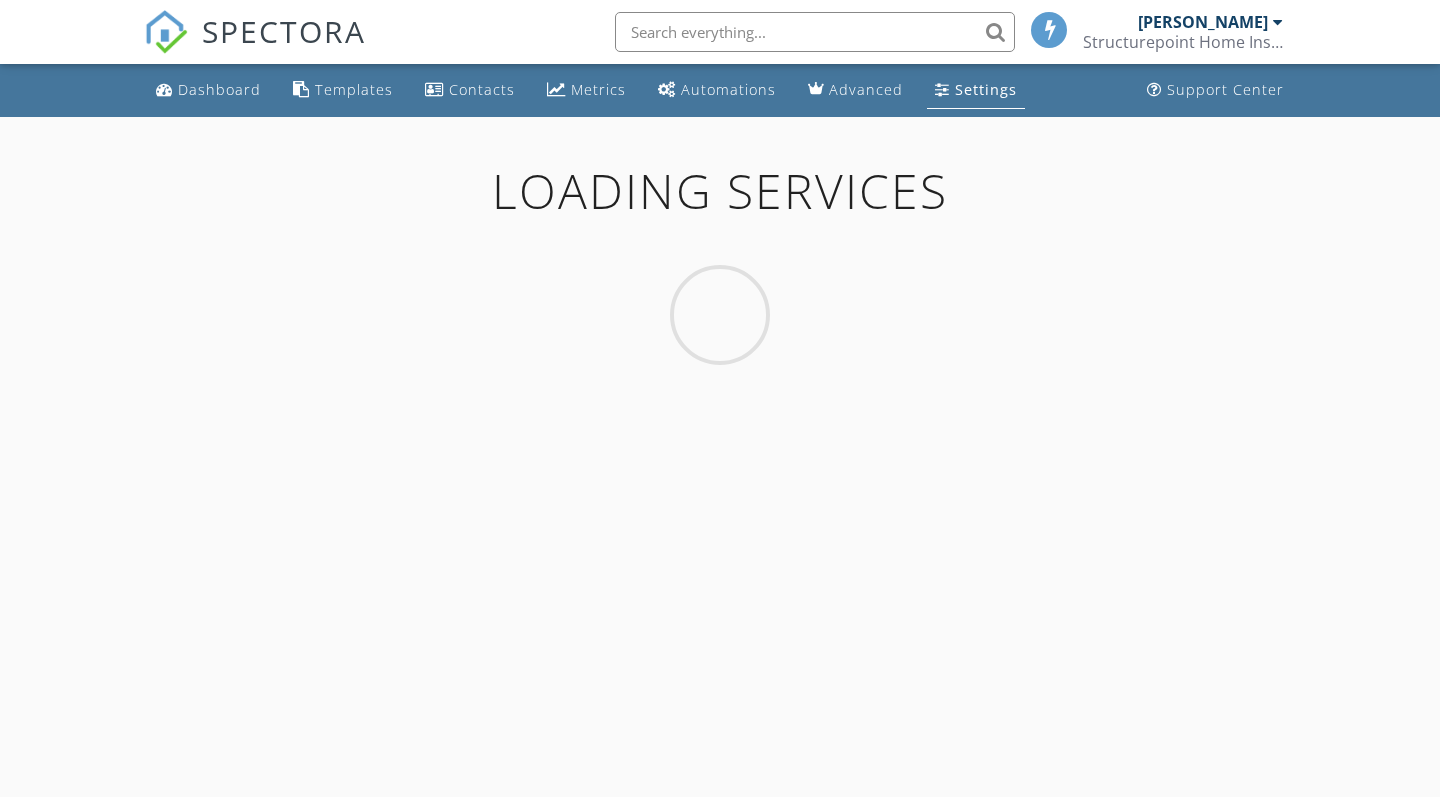 scroll, scrollTop: 0, scrollLeft: 0, axis: both 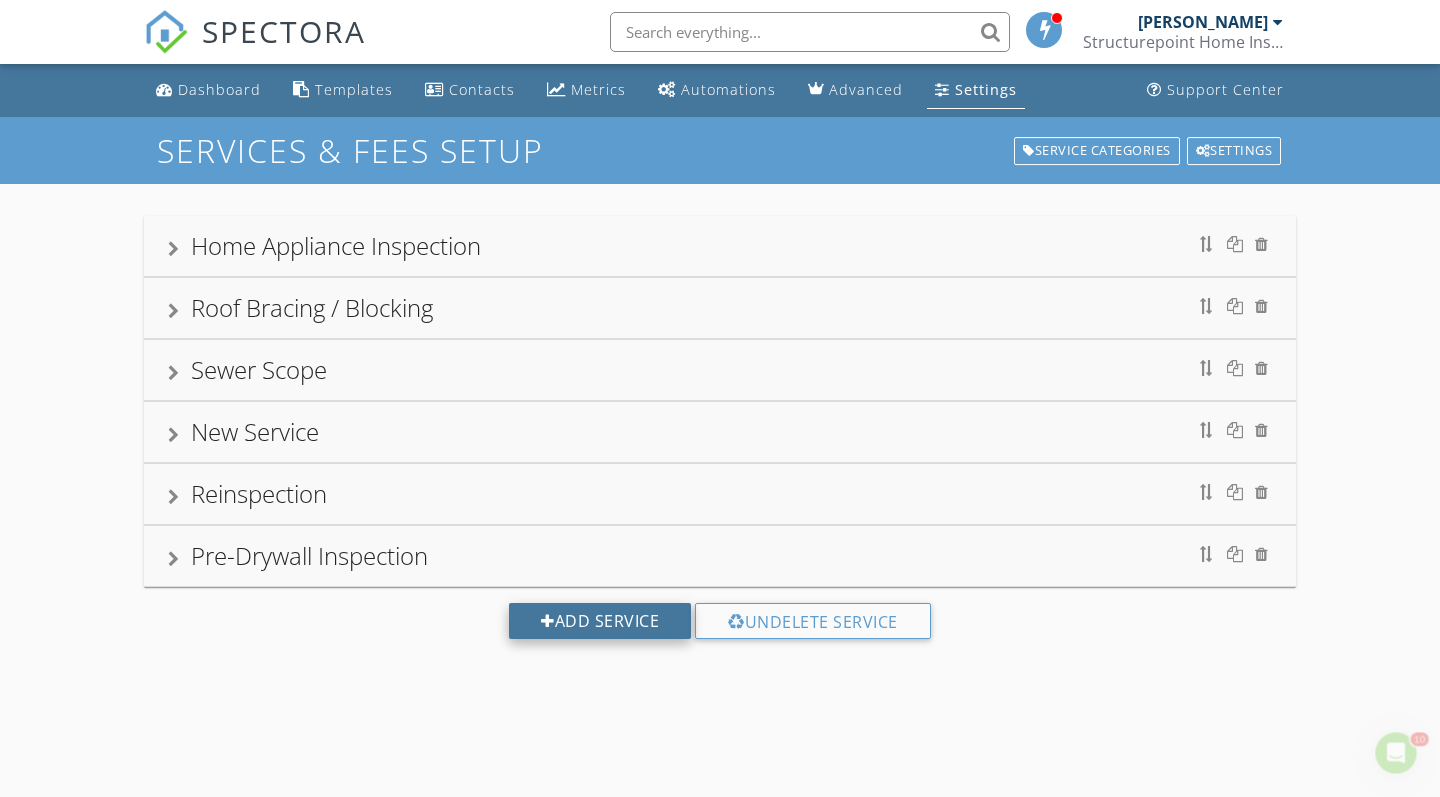 click on "Add Service" at bounding box center [600, 621] 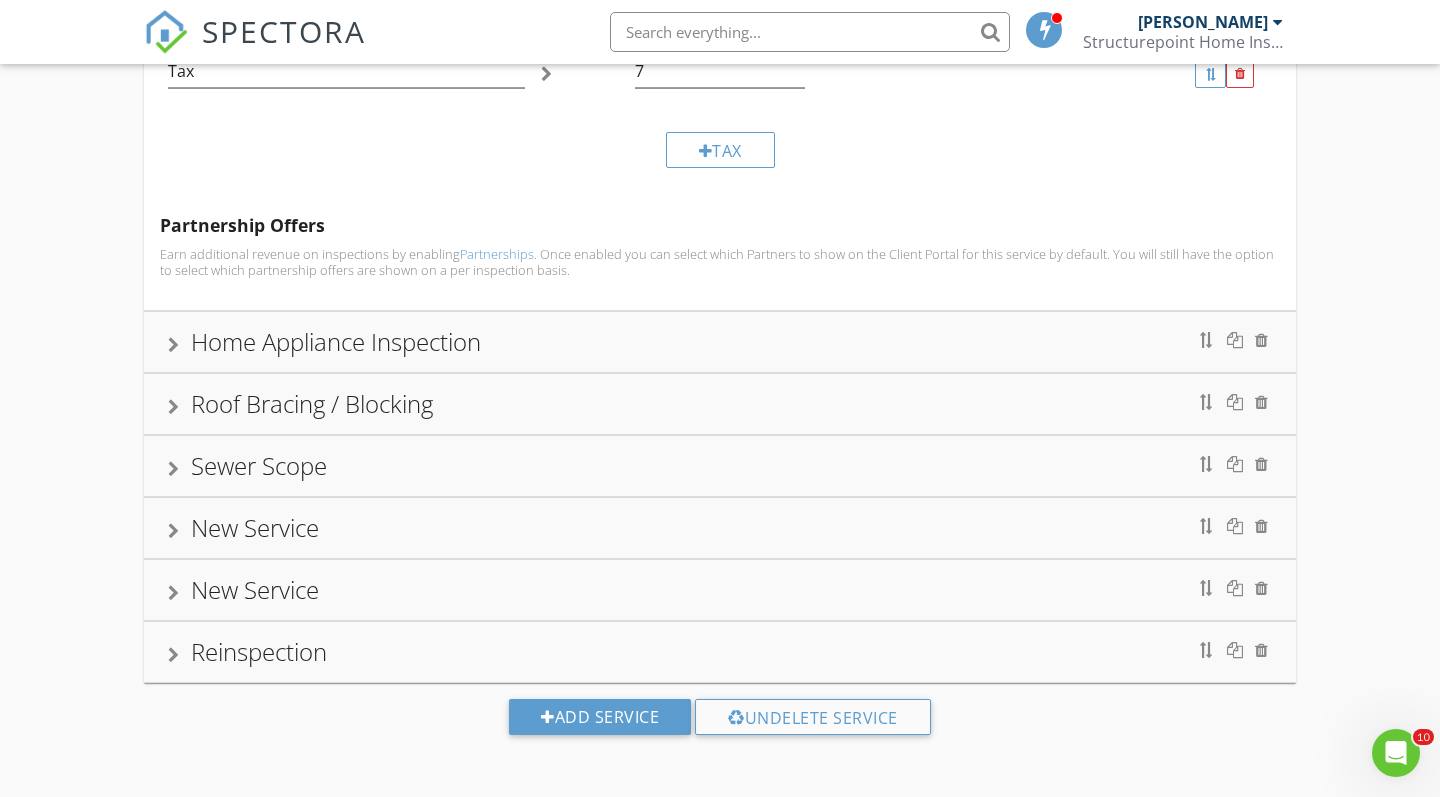 scroll, scrollTop: 1075, scrollLeft: 0, axis: vertical 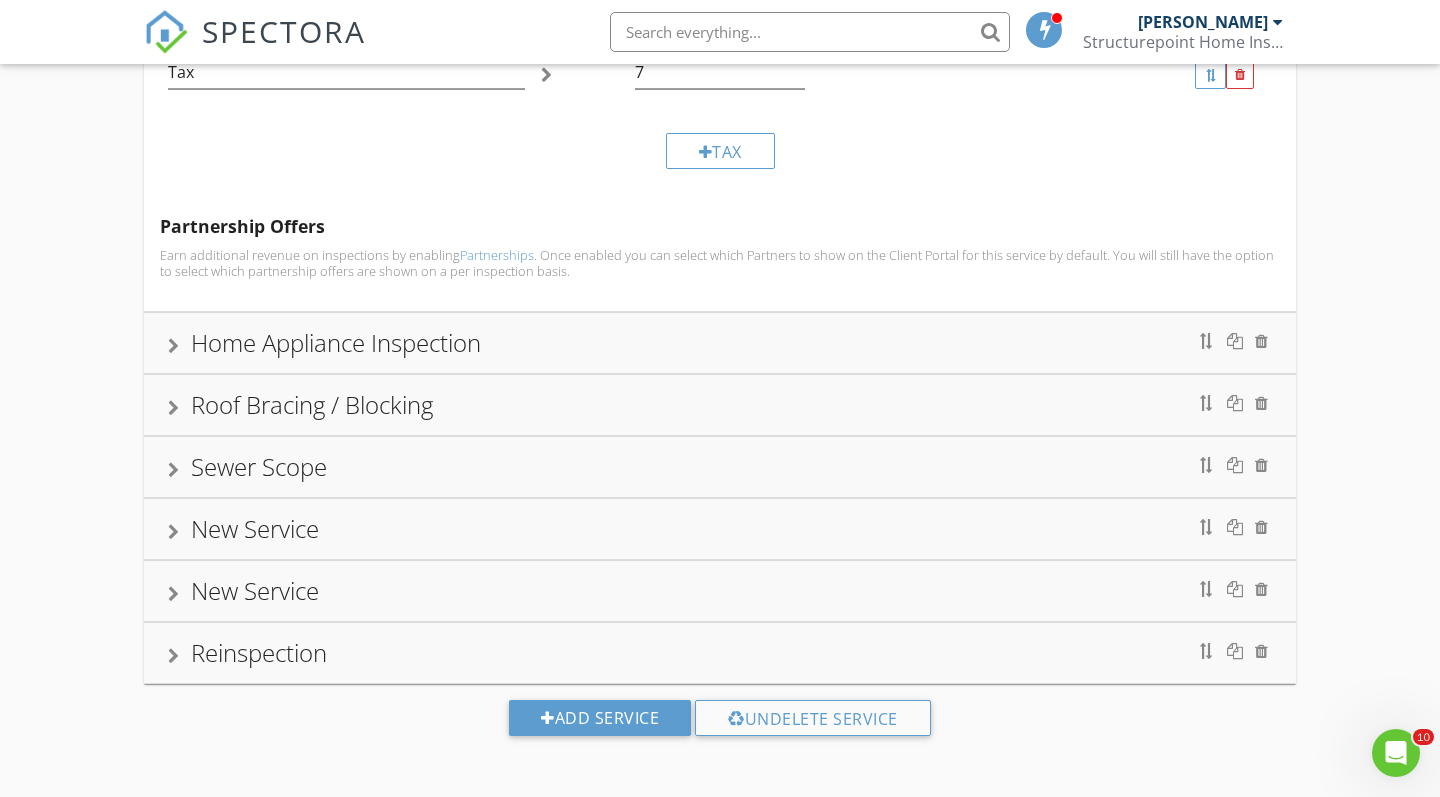 click on "New Service" at bounding box center (720, 591) 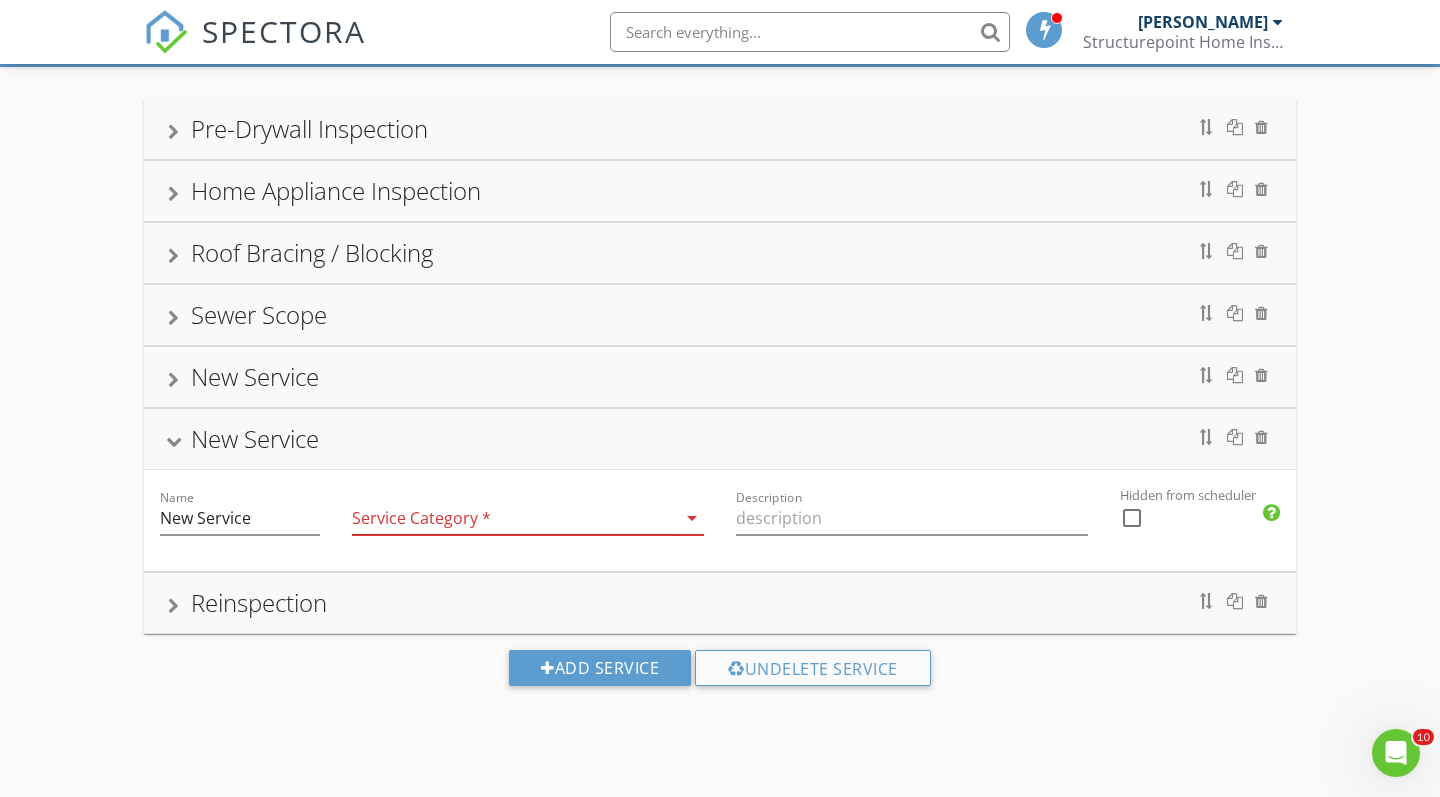 scroll, scrollTop: 117, scrollLeft: 0, axis: vertical 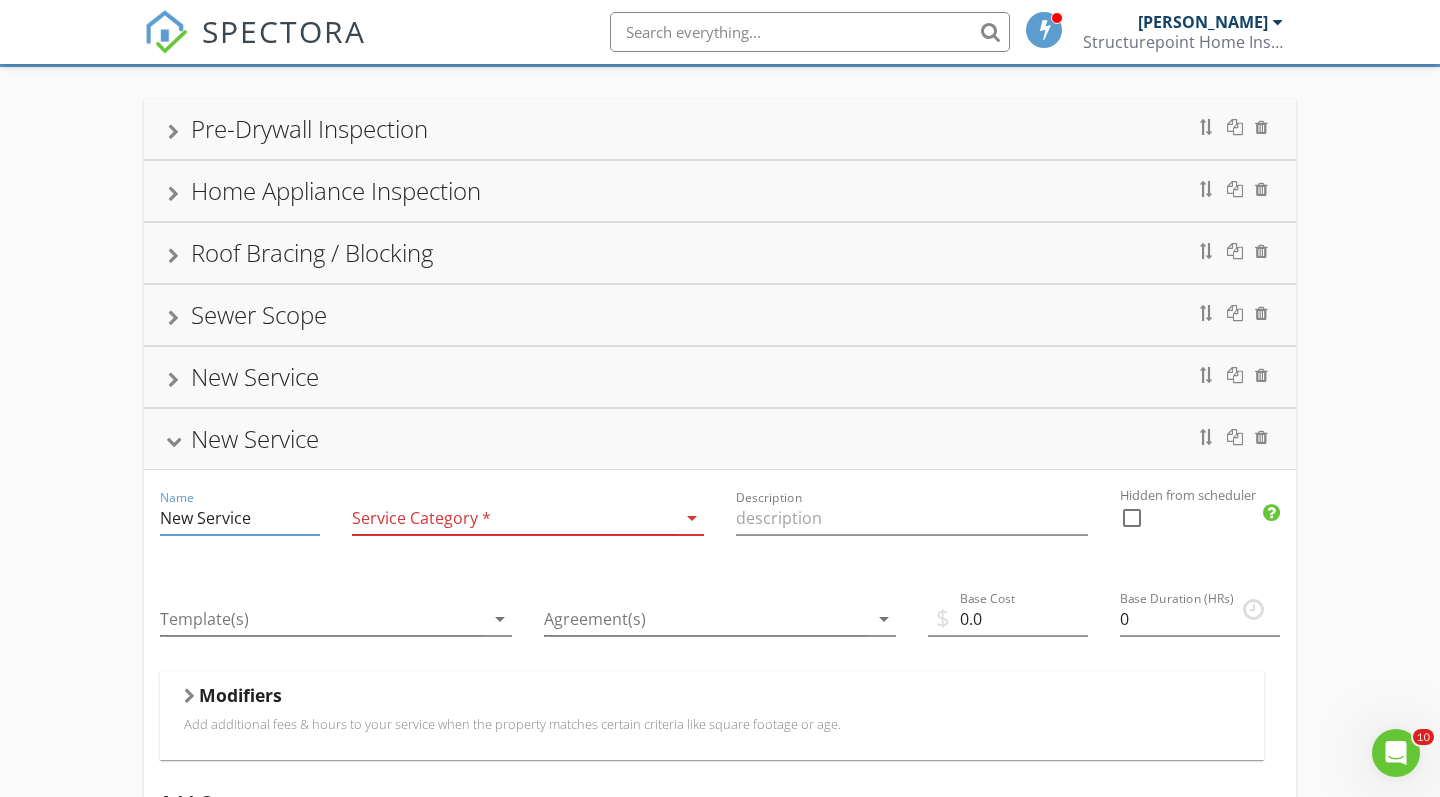 drag, startPoint x: 263, startPoint y: 507, endPoint x: 151, endPoint y: 507, distance: 112 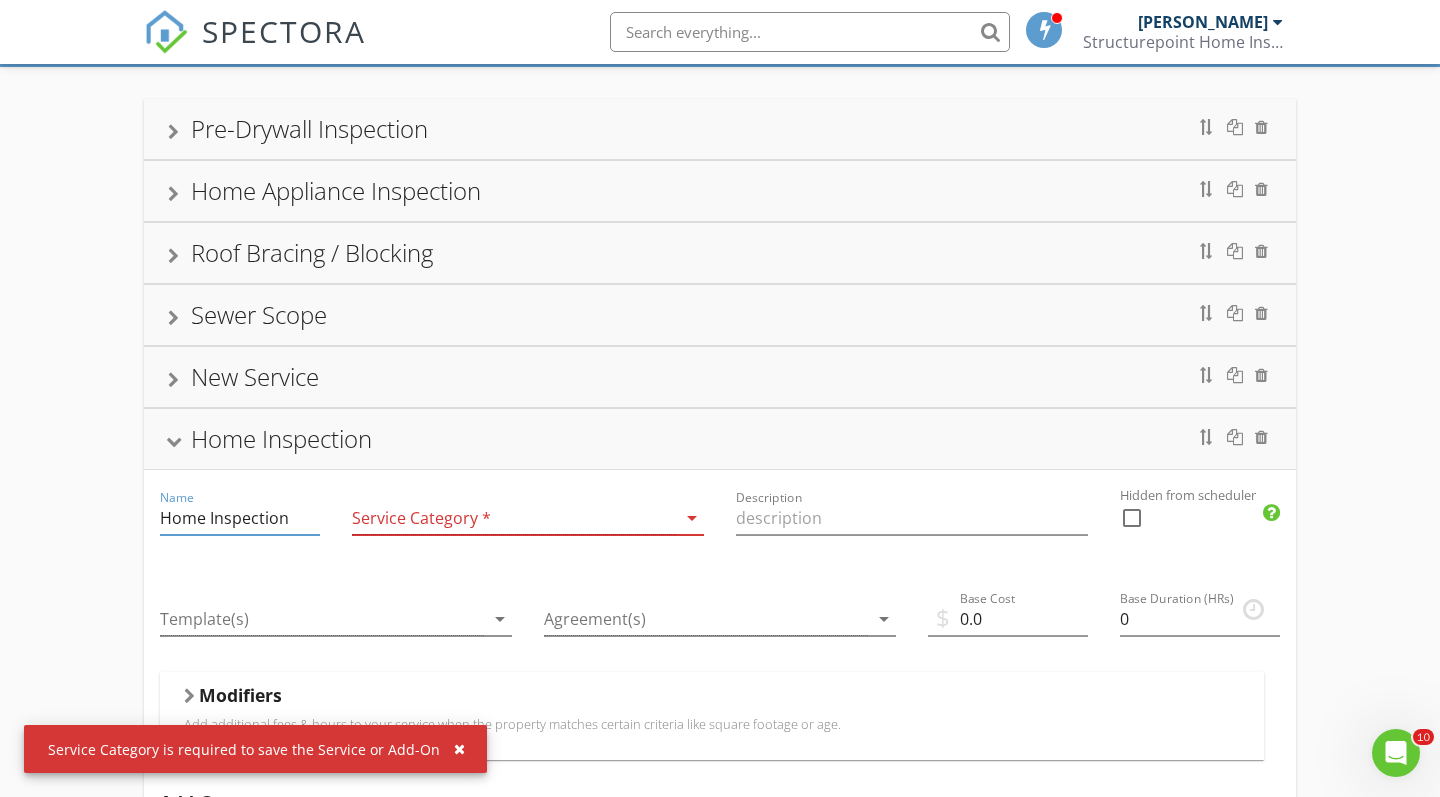type on "Home Inspection" 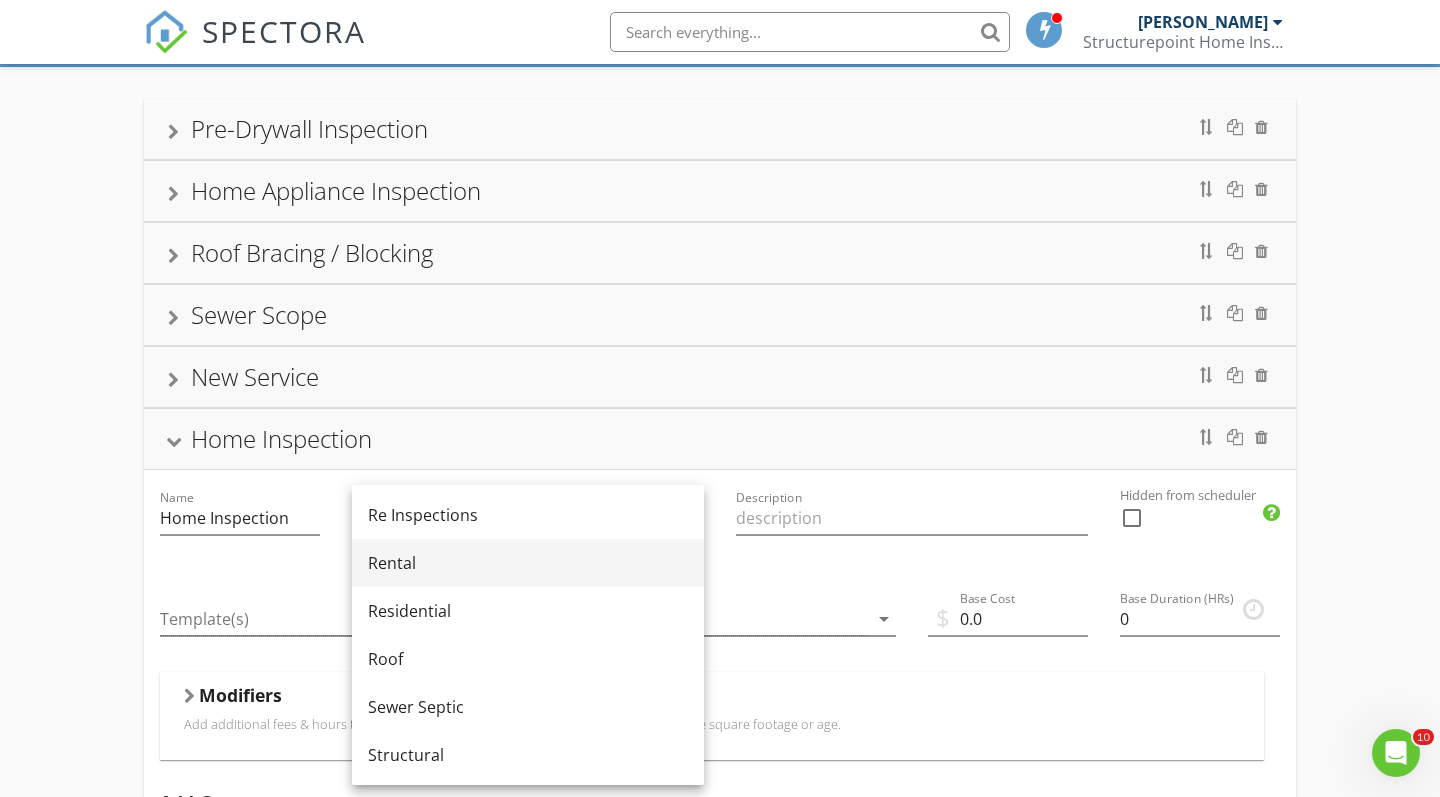 scroll, scrollTop: 894, scrollLeft: 0, axis: vertical 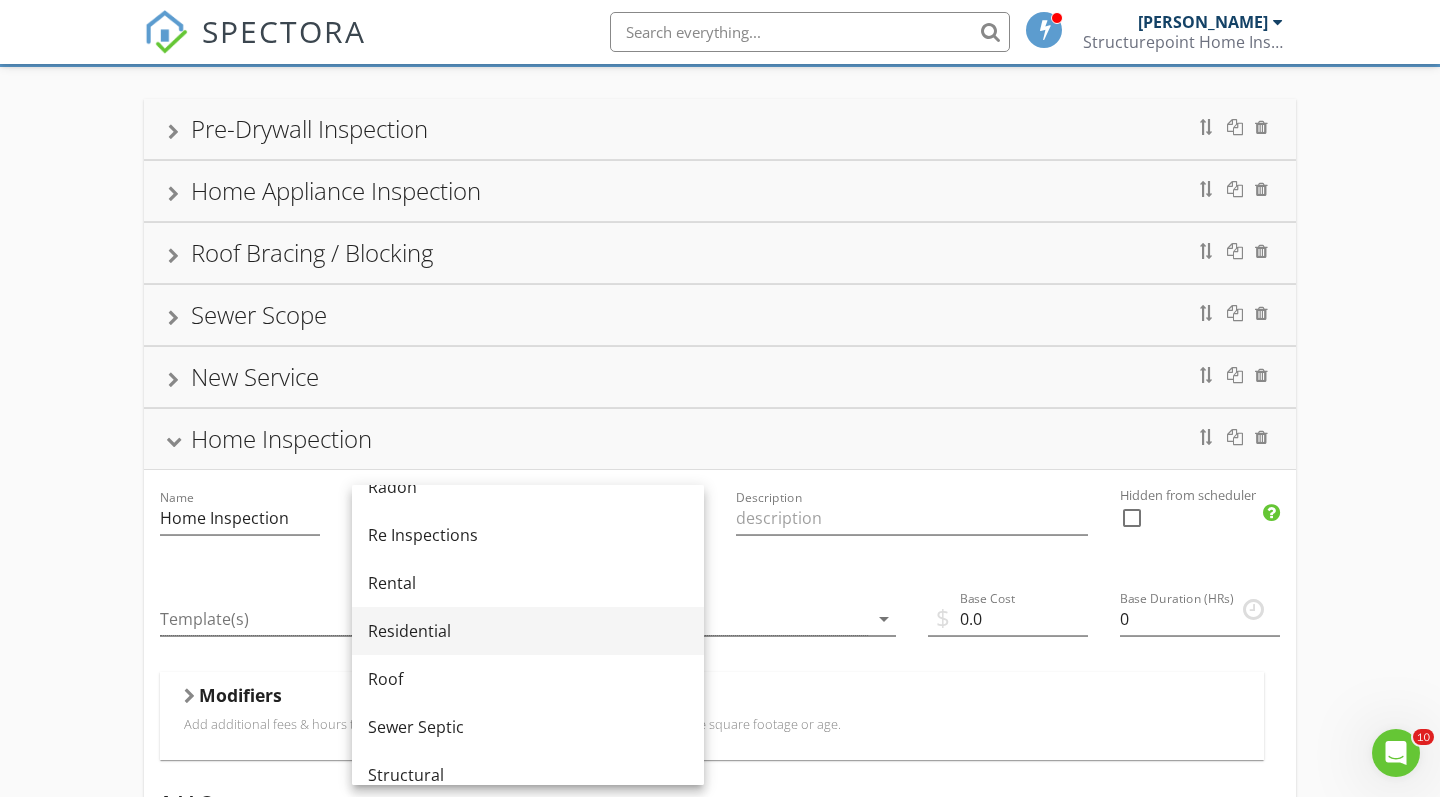 click on "Residential" at bounding box center (528, 631) 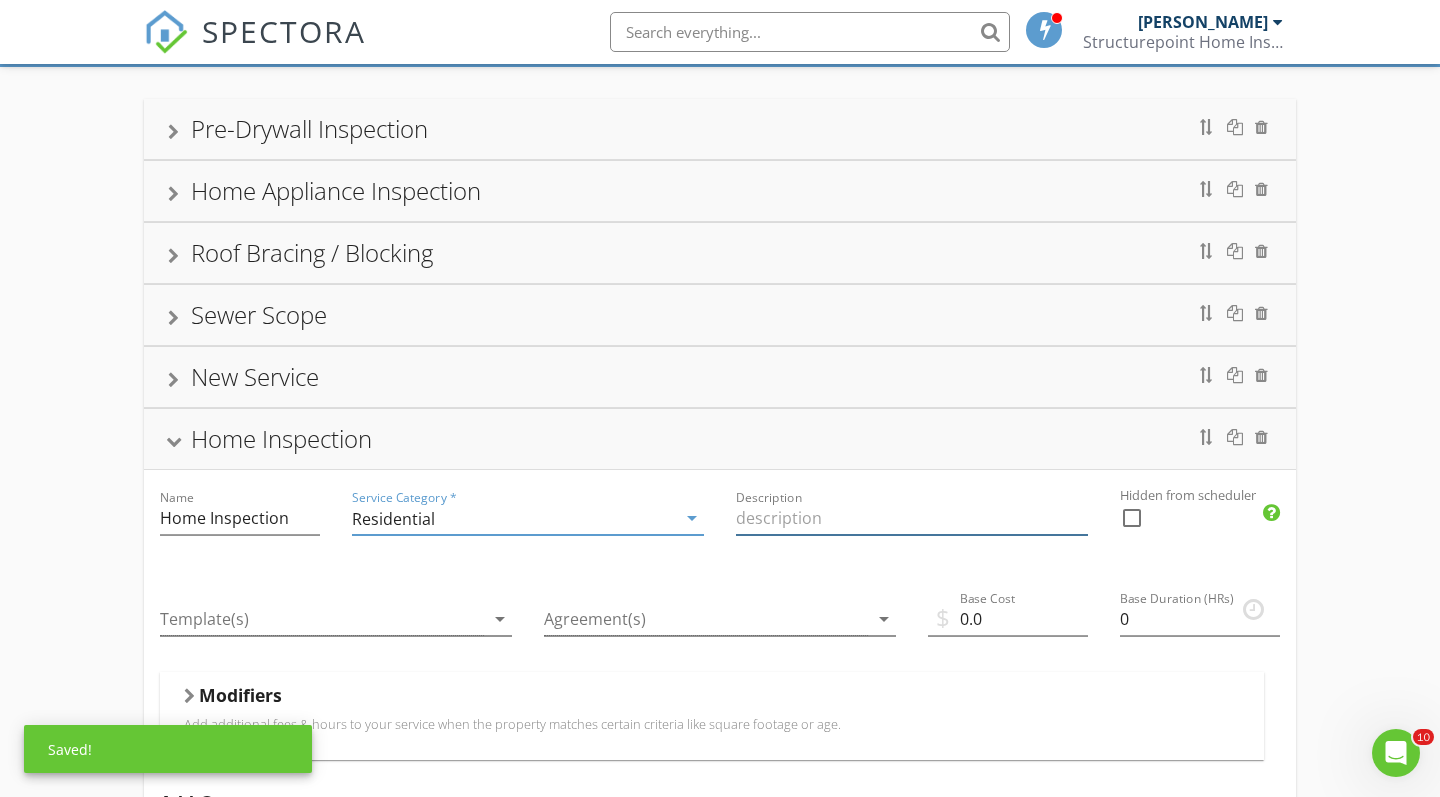 click at bounding box center [912, 518] 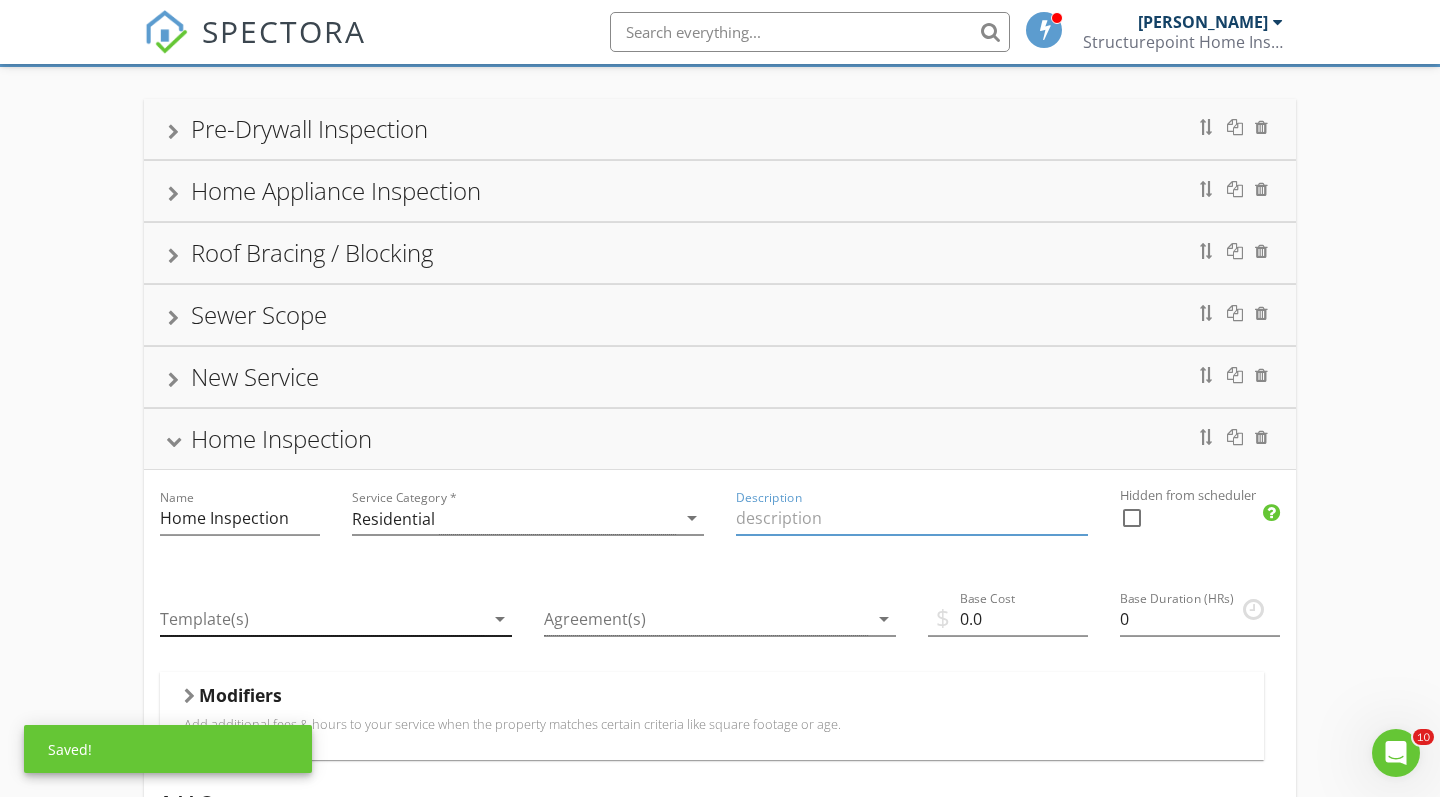 click at bounding box center (322, 619) 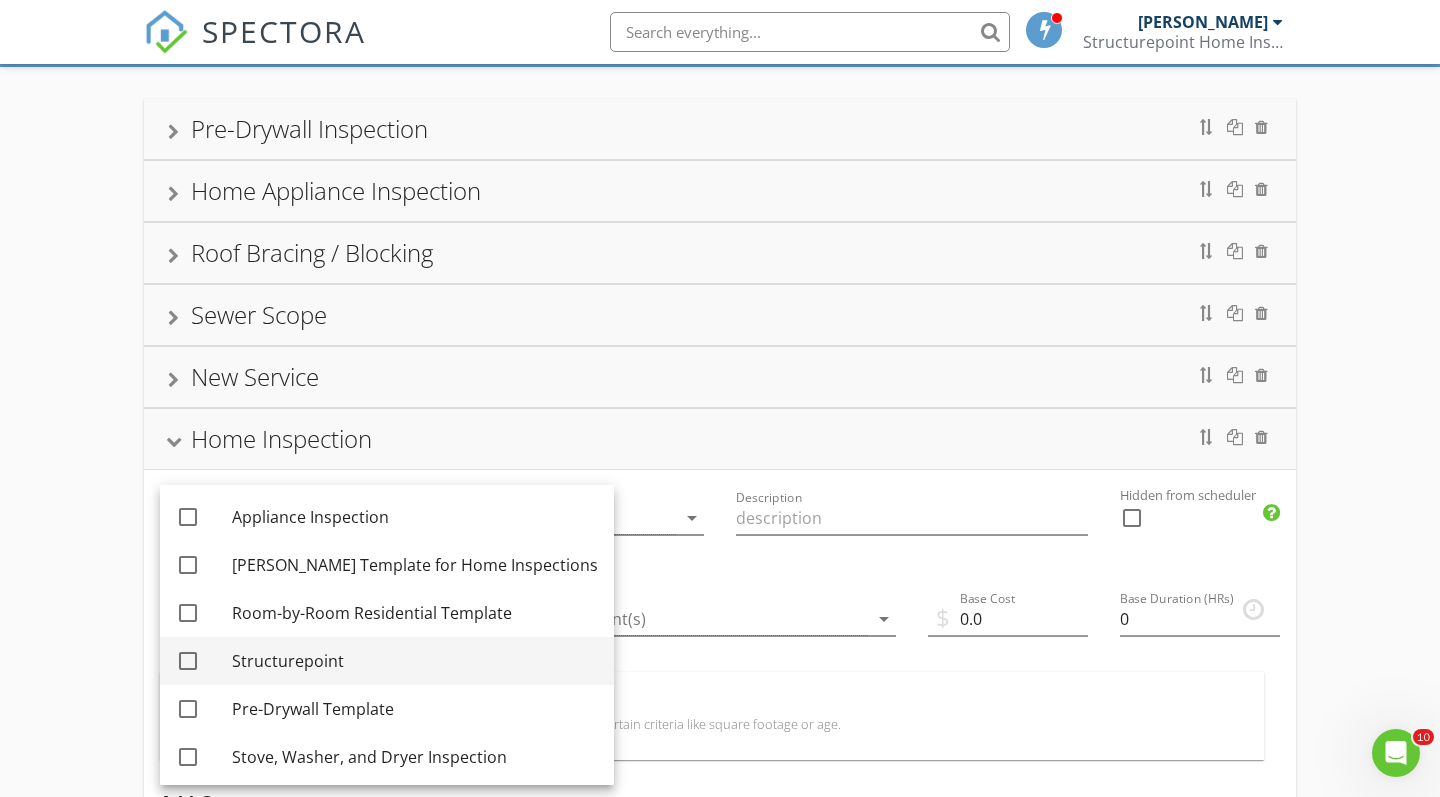click at bounding box center (188, 661) 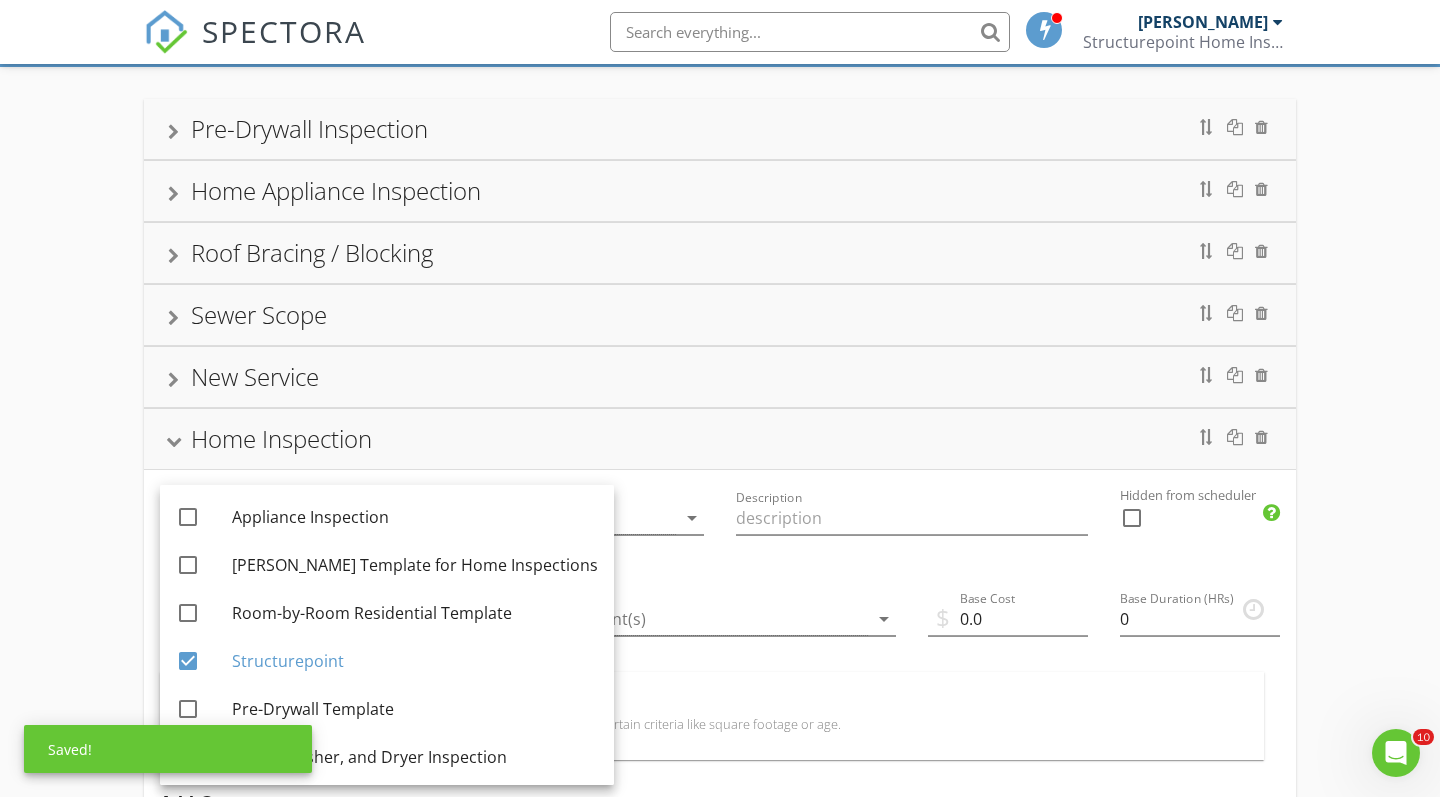 click at bounding box center [720, 650] 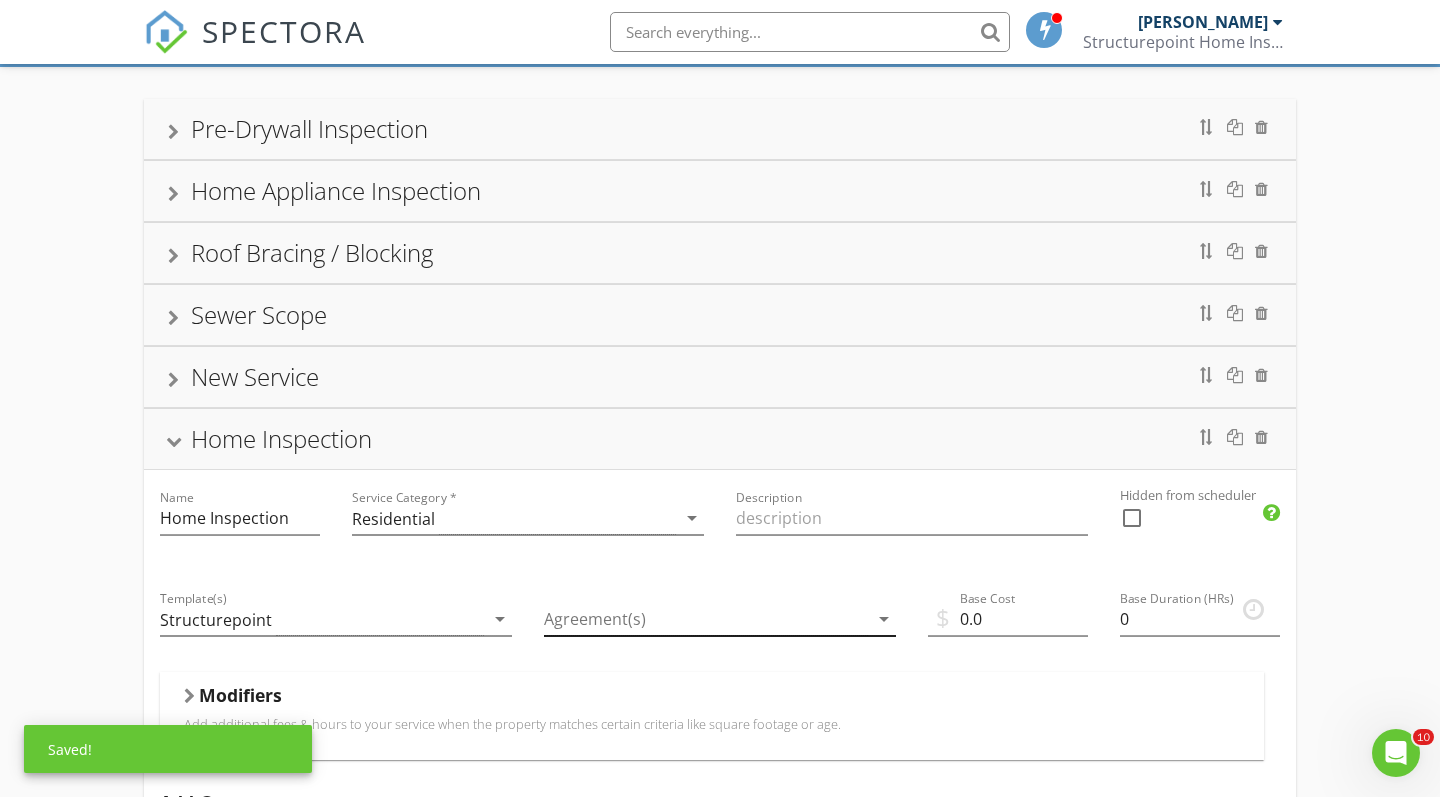 click at bounding box center [706, 619] 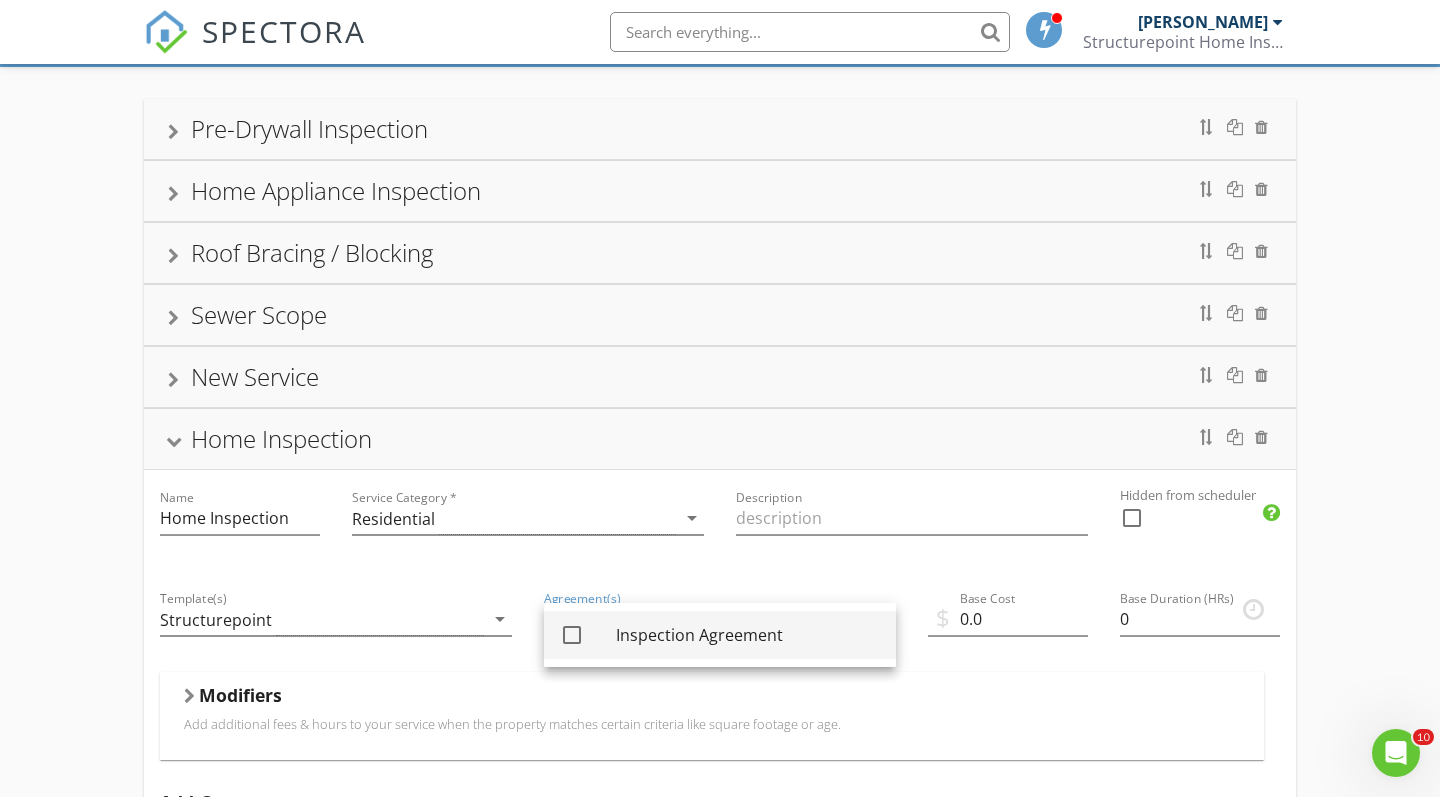 click on "Inspection Agreement" at bounding box center (748, 635) 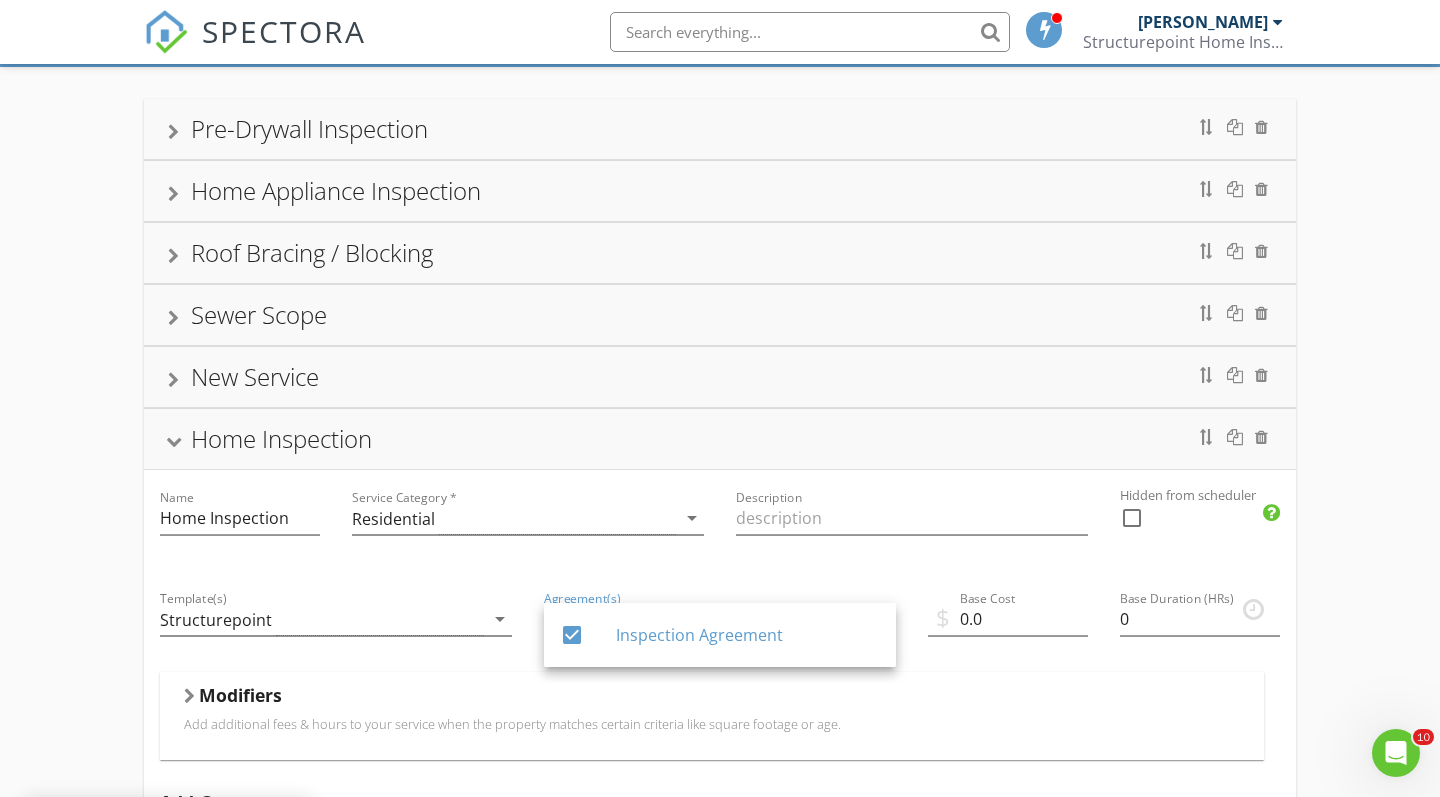 click on "$   Base Cost 0.0" at bounding box center [1008, 621] 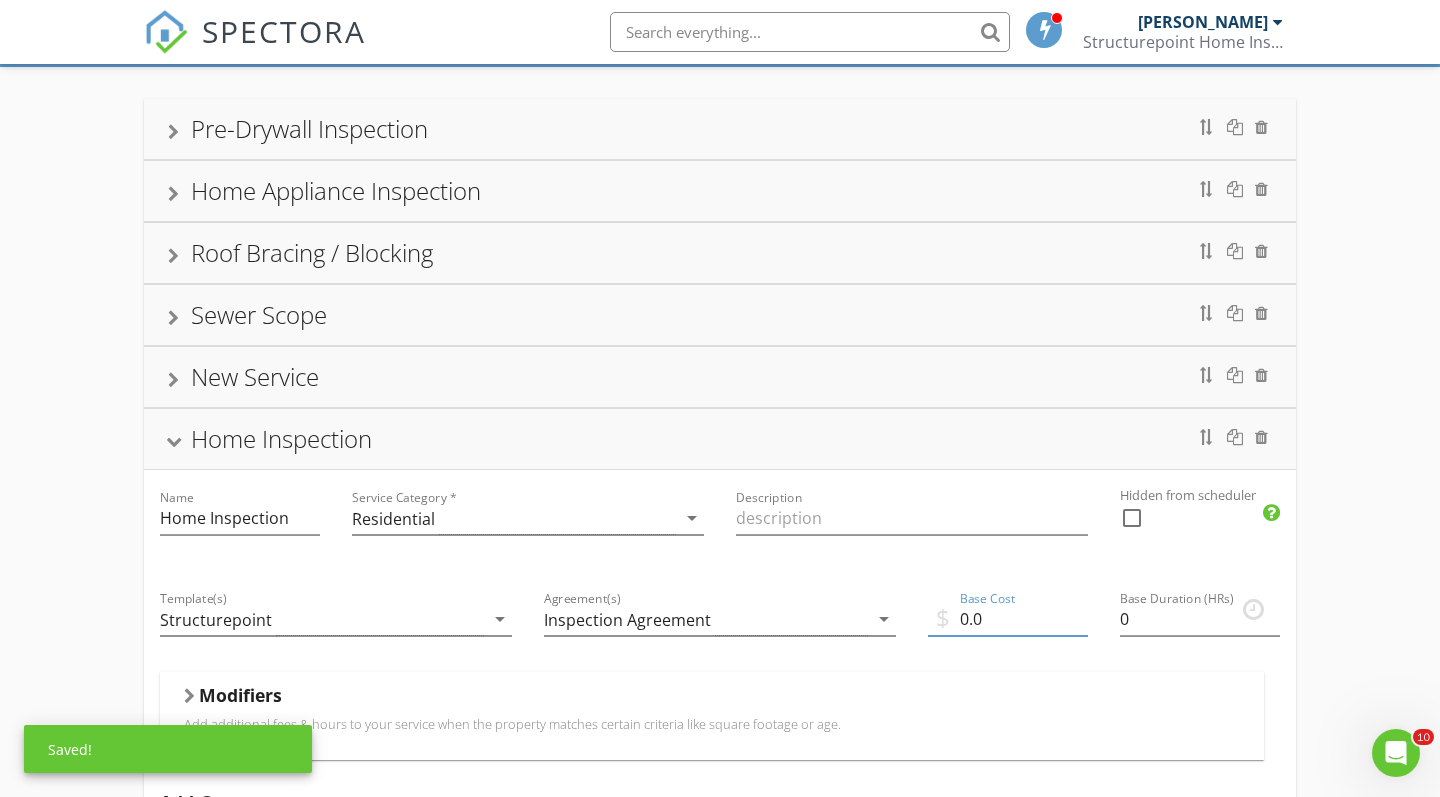 click on "0.0" at bounding box center [1008, 619] 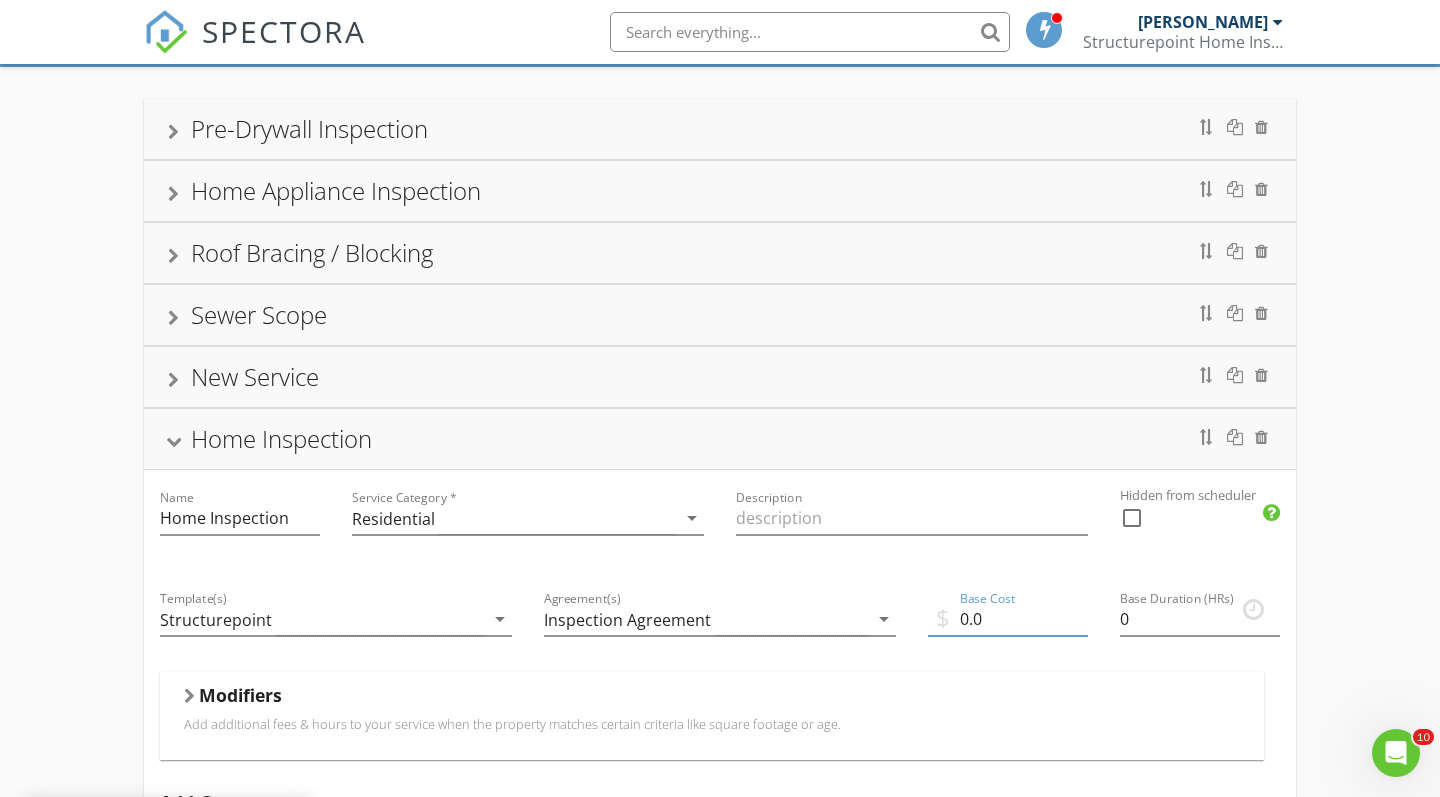 type on "0" 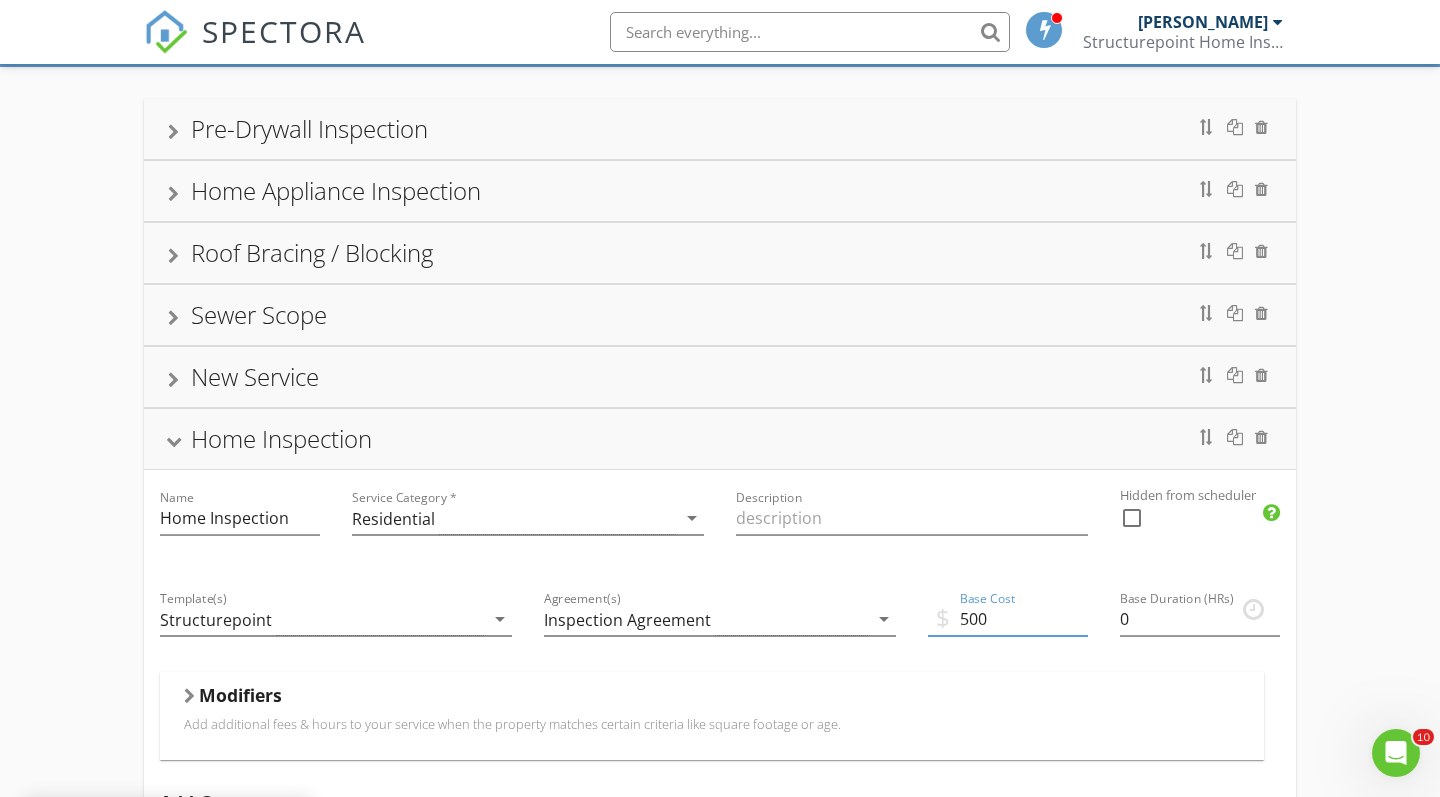 type on "500" 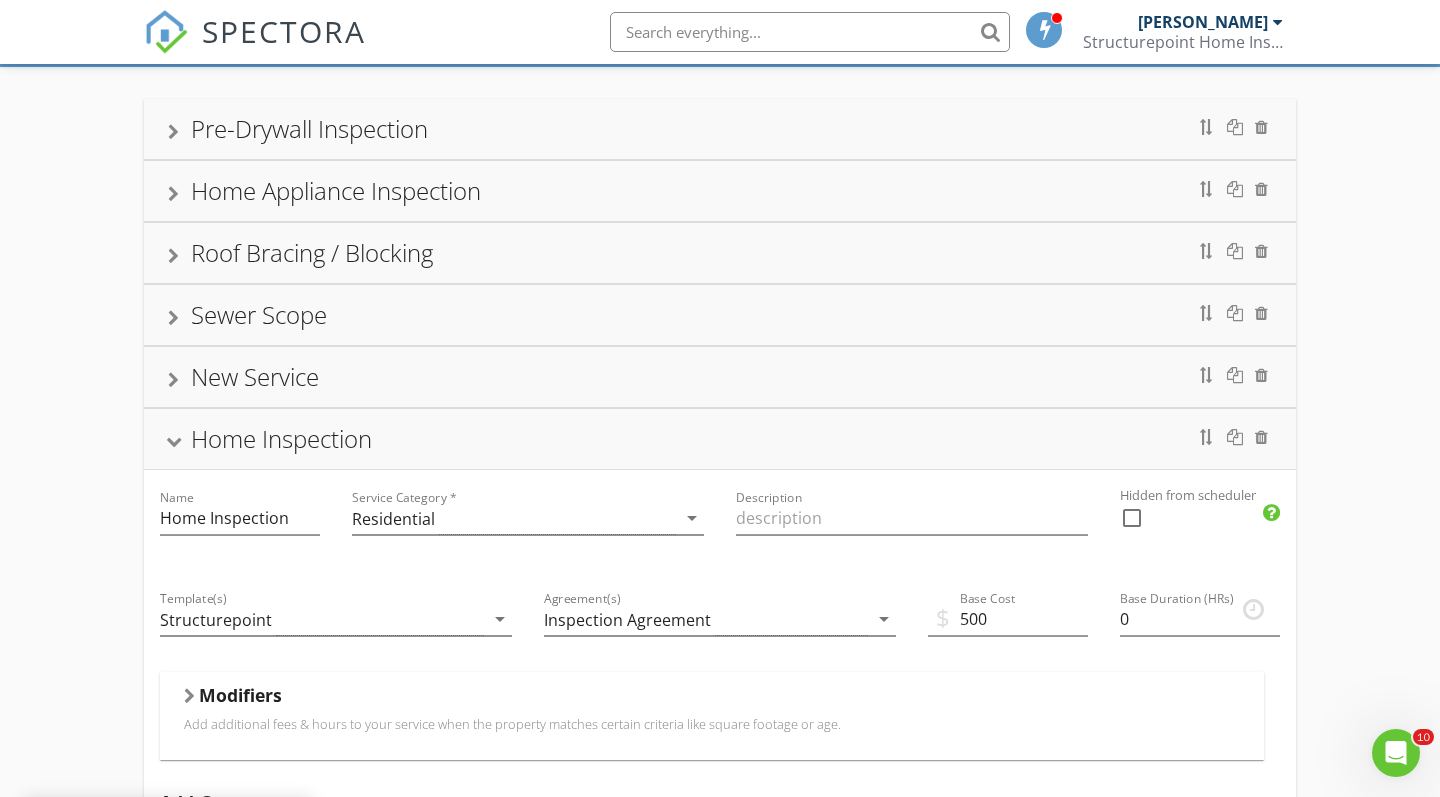 click on "Modifiers
Add additional fees & hours to your service when the
property matches certain criteria like square footage or age." at bounding box center (712, 715) 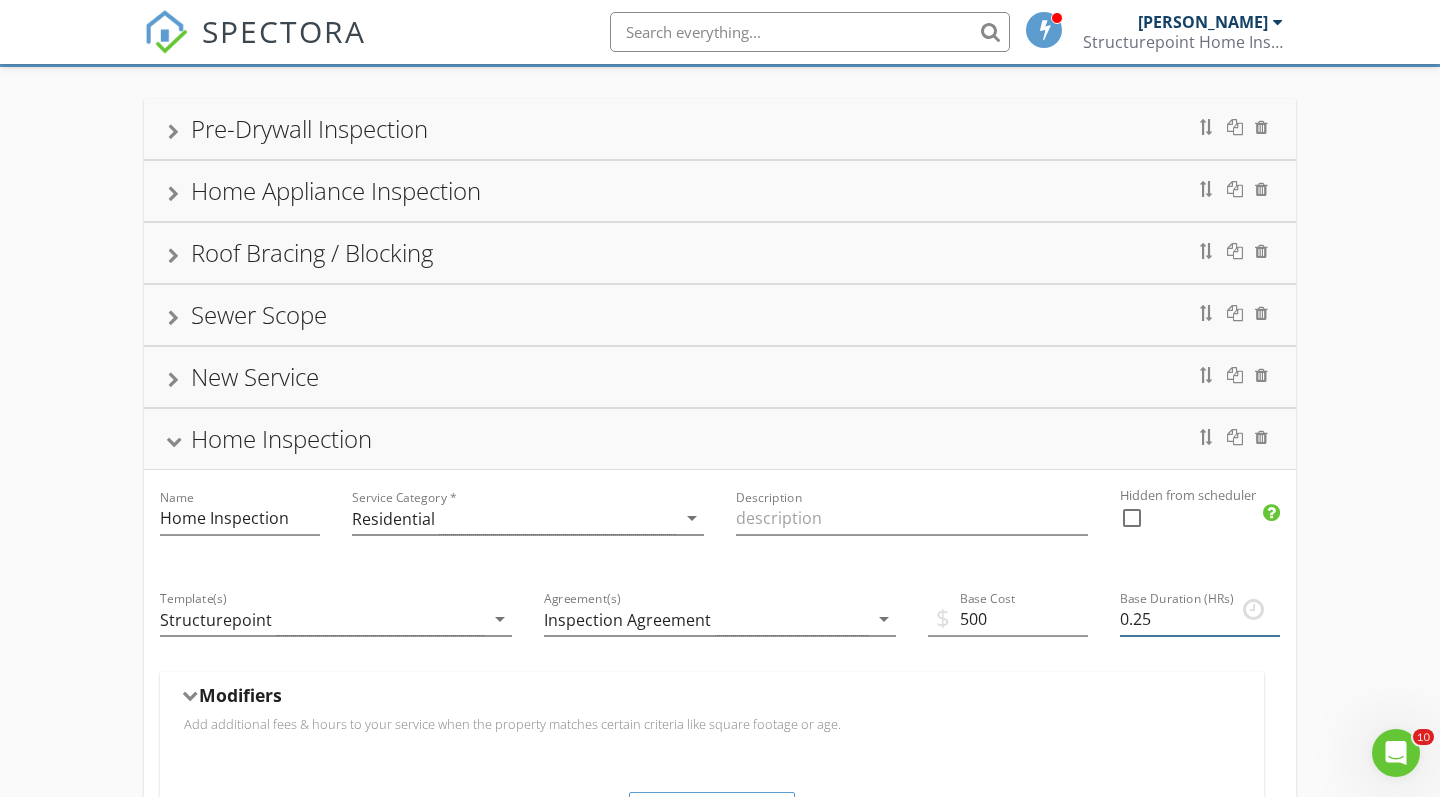 click on "0.25" at bounding box center (1200, 619) 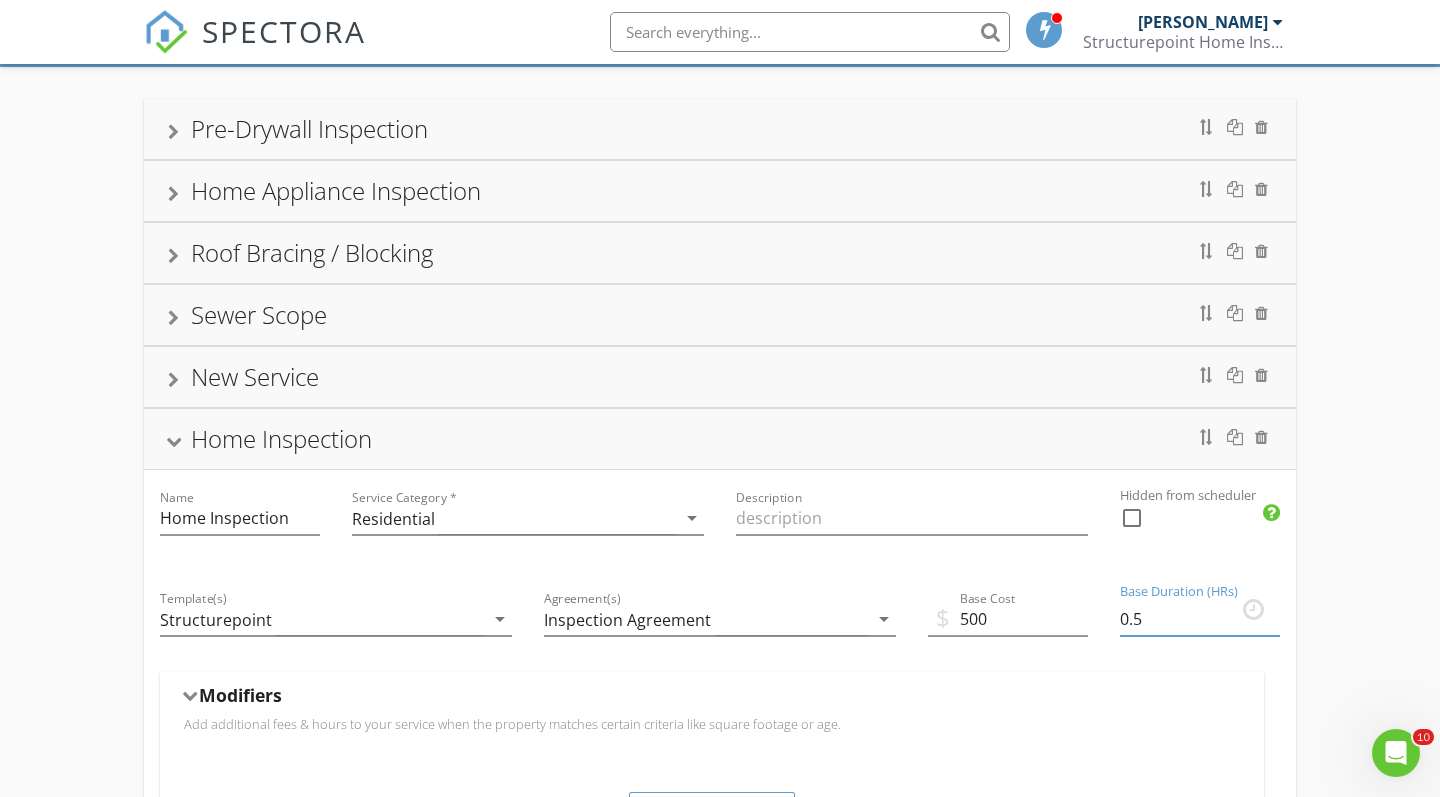 click on "0.5" at bounding box center [1200, 619] 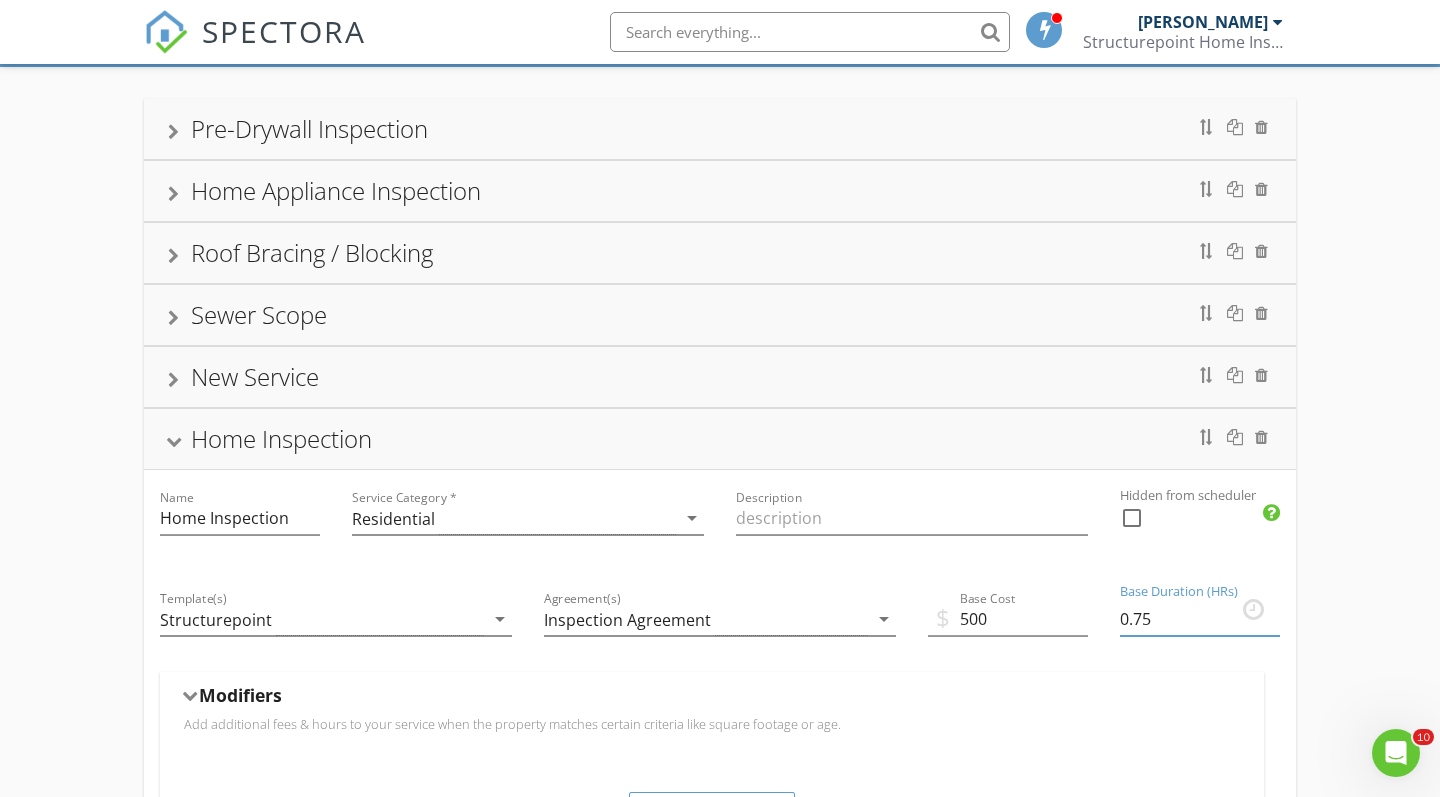 click on "0.75" at bounding box center (1200, 619) 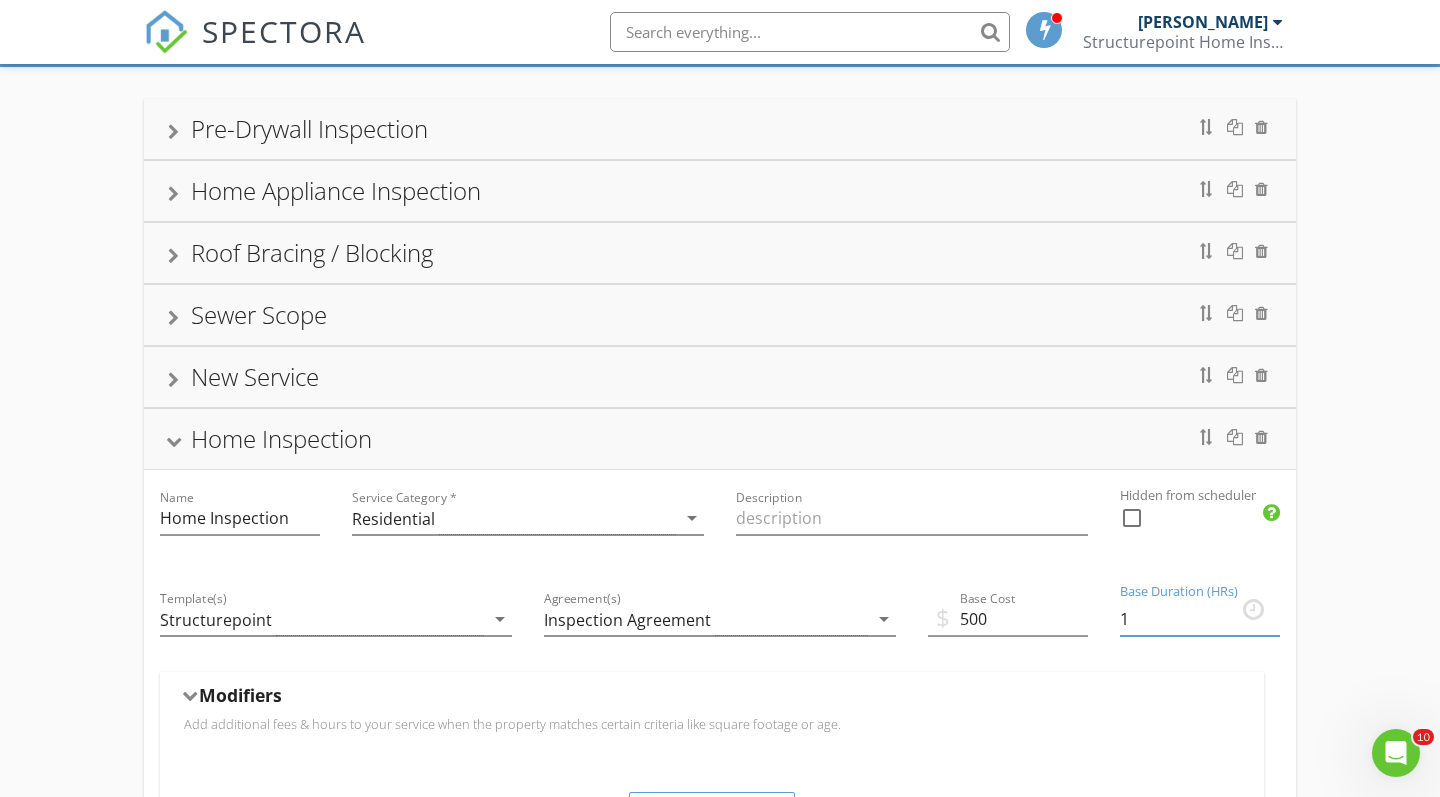 click on "1" at bounding box center (1200, 619) 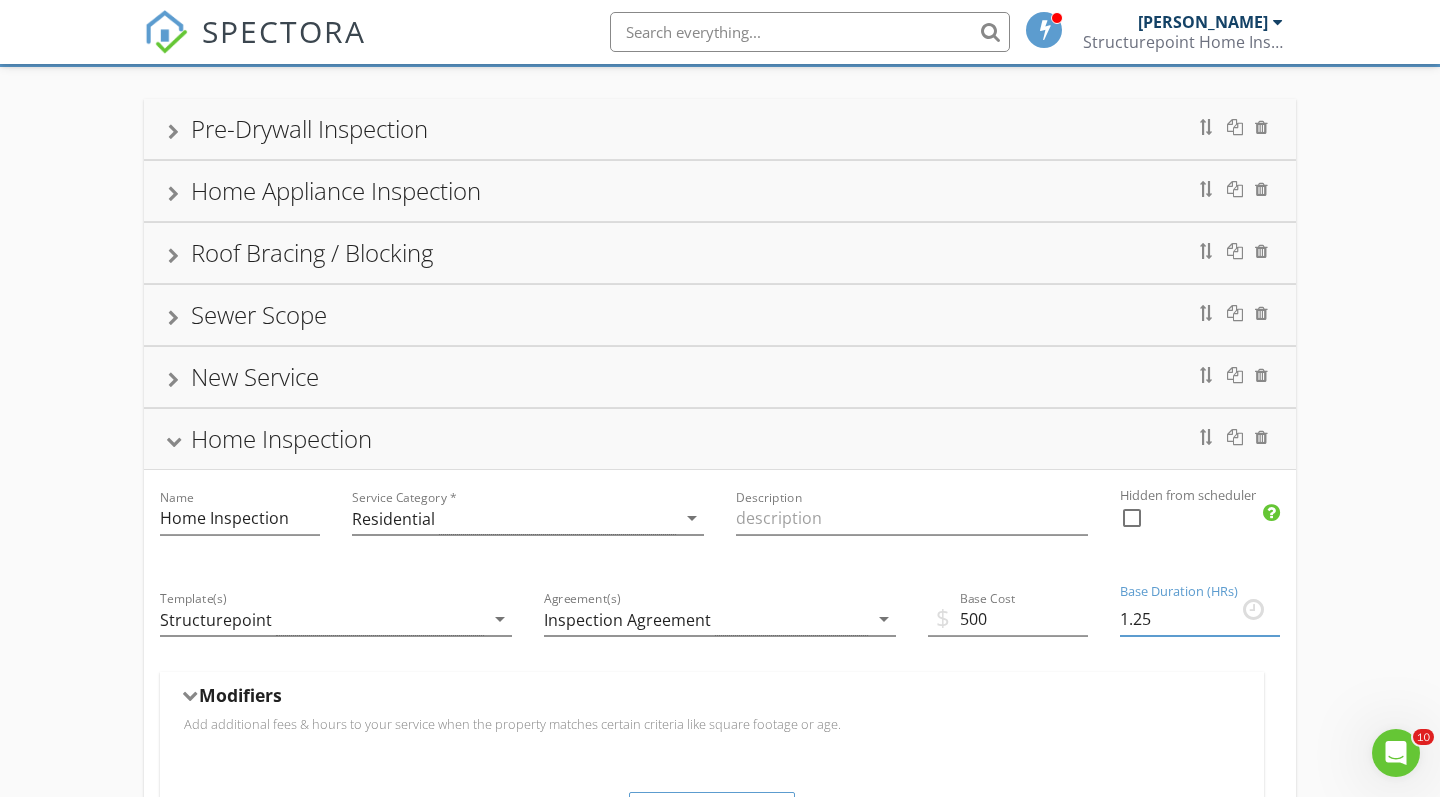 click on "1.25" at bounding box center (1200, 619) 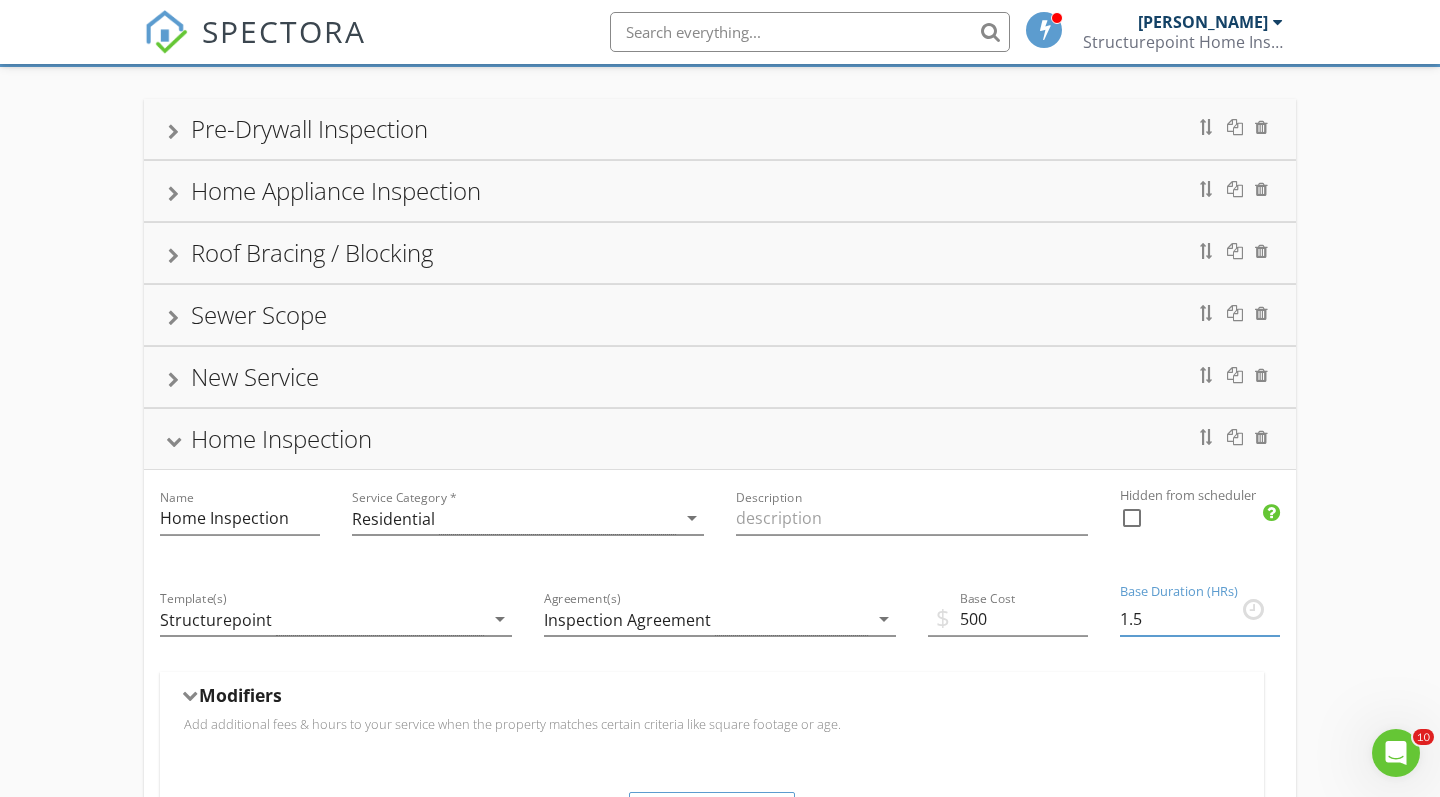 click on "1.5" at bounding box center (1200, 619) 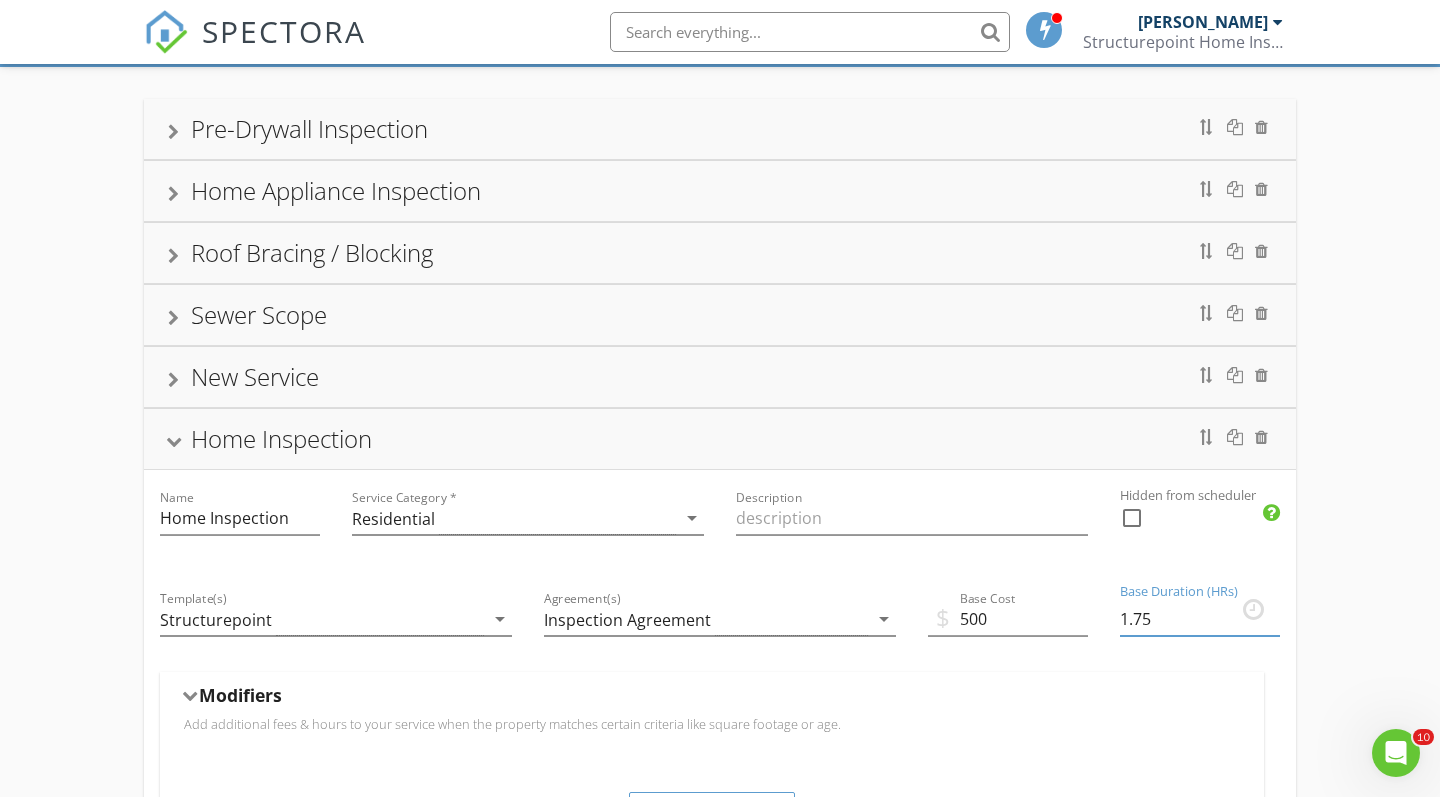click on "1.75" at bounding box center [1200, 619] 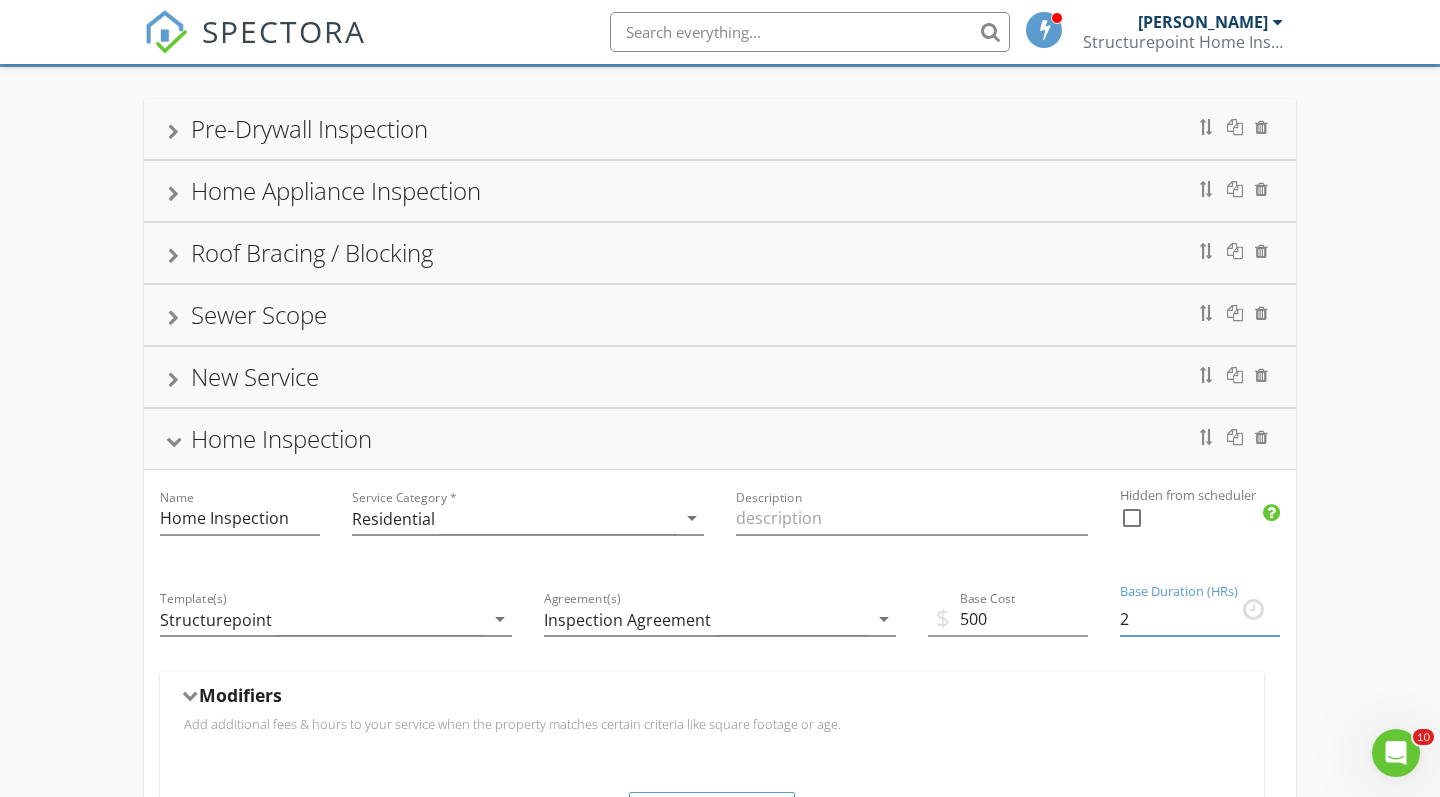 click on "2" at bounding box center [1200, 619] 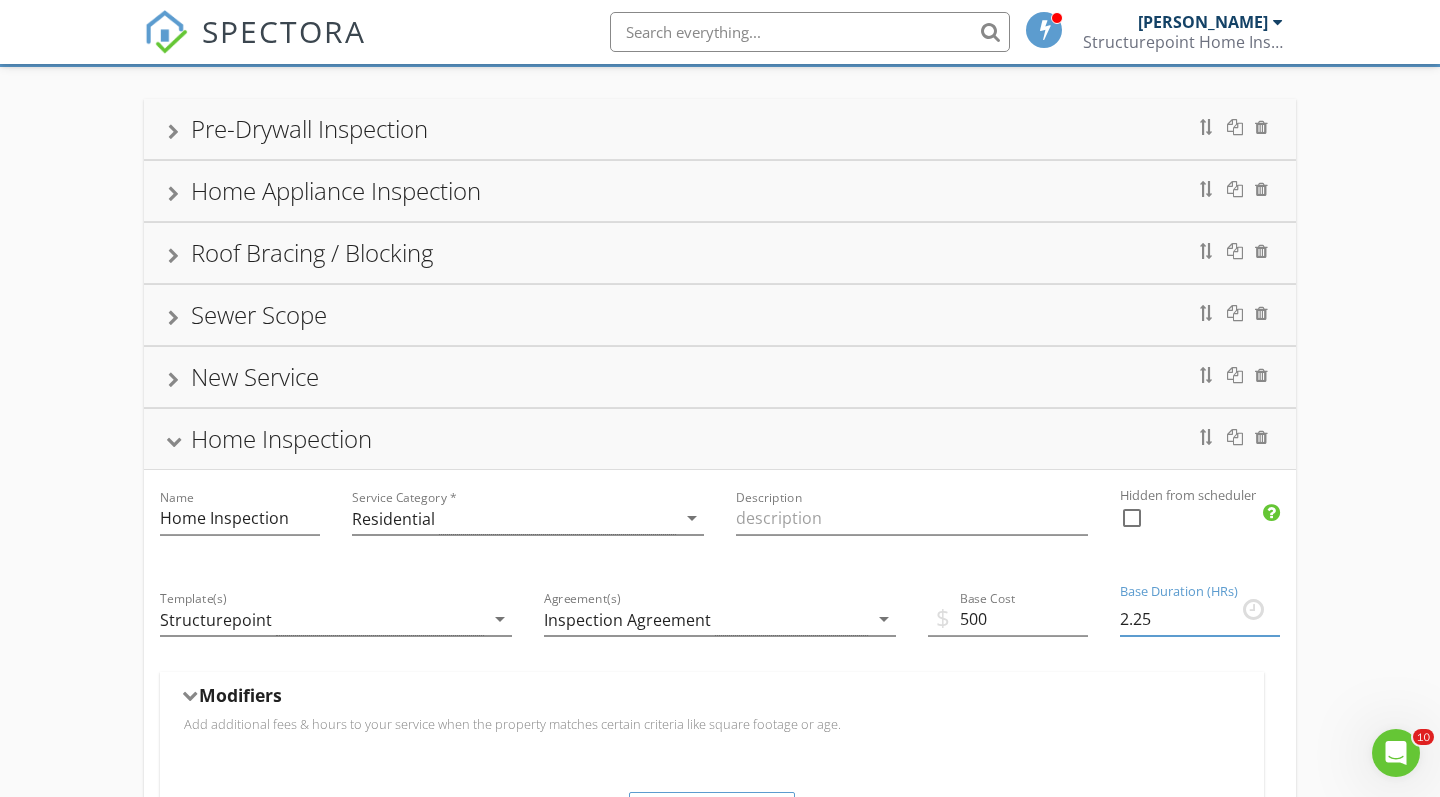 click on "2.25" at bounding box center (1200, 619) 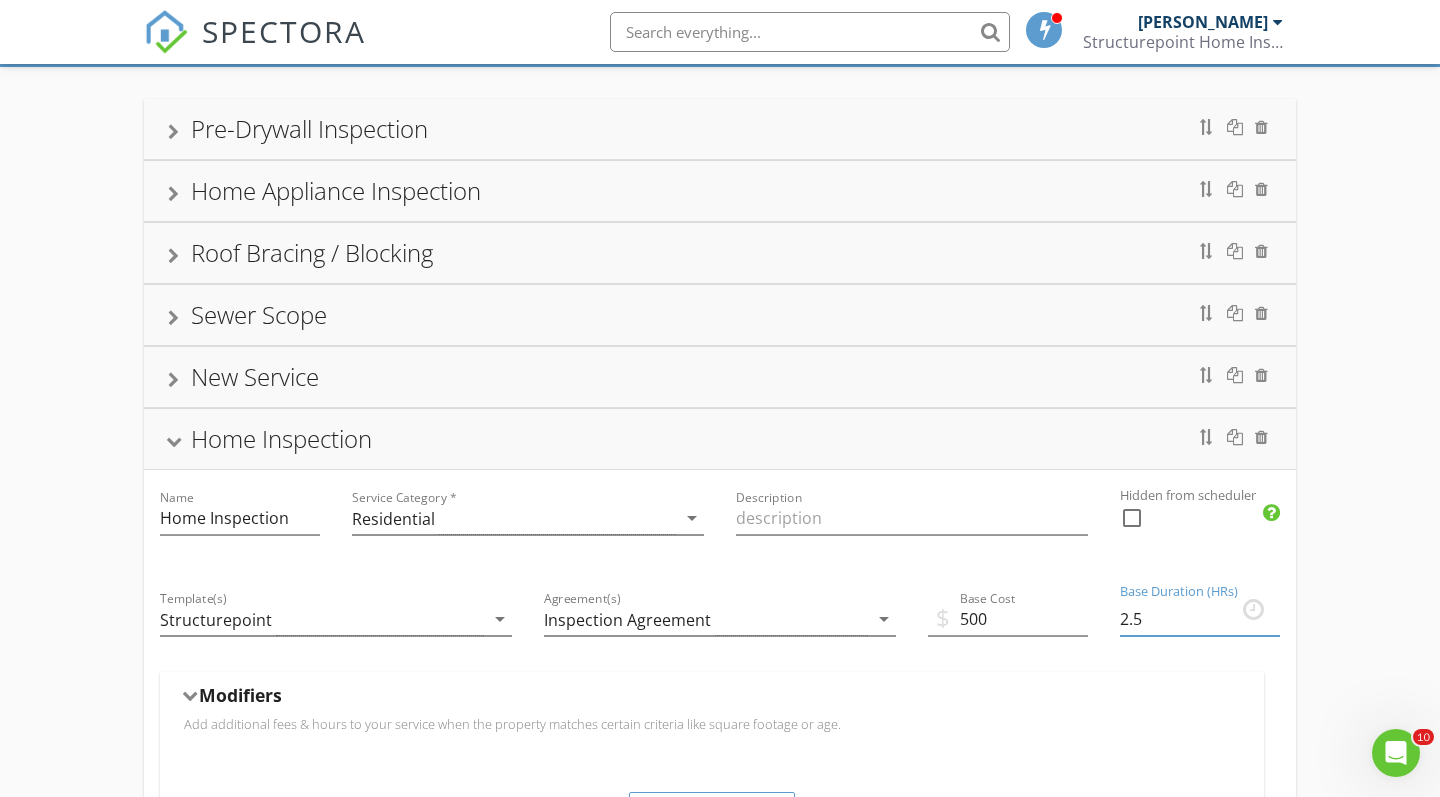 click on "2.5" at bounding box center (1200, 619) 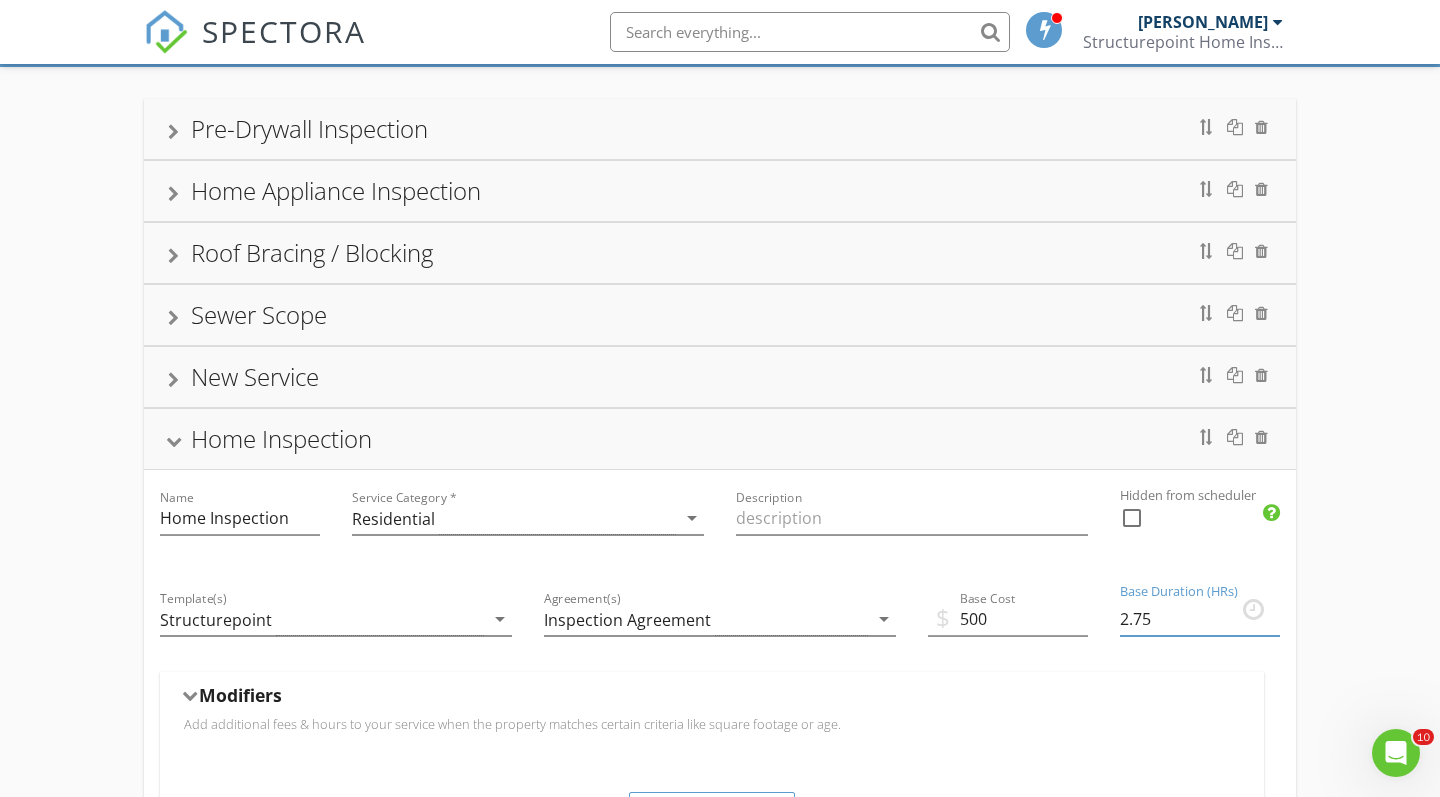 click on "2.75" at bounding box center [1200, 619] 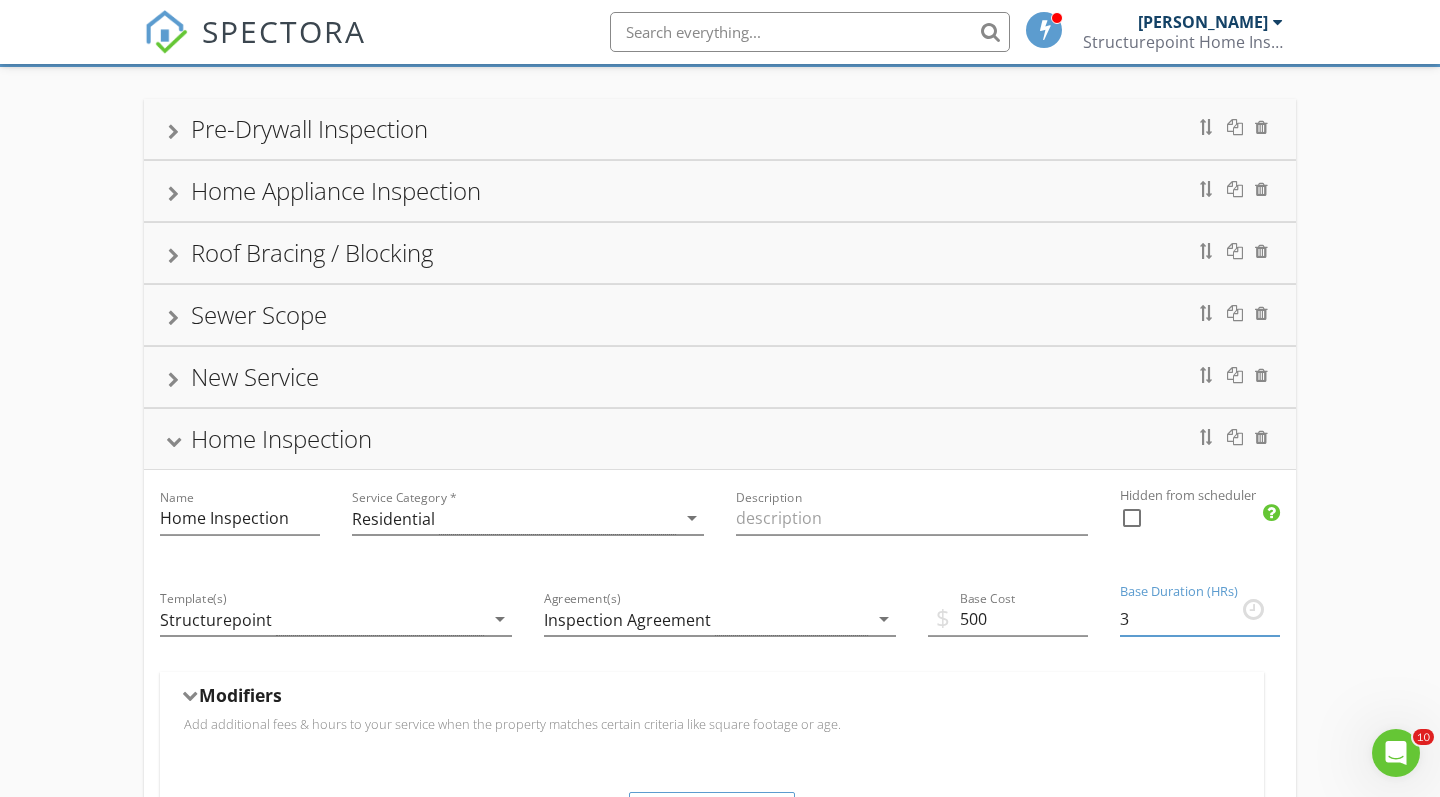 click on "3" at bounding box center [1200, 619] 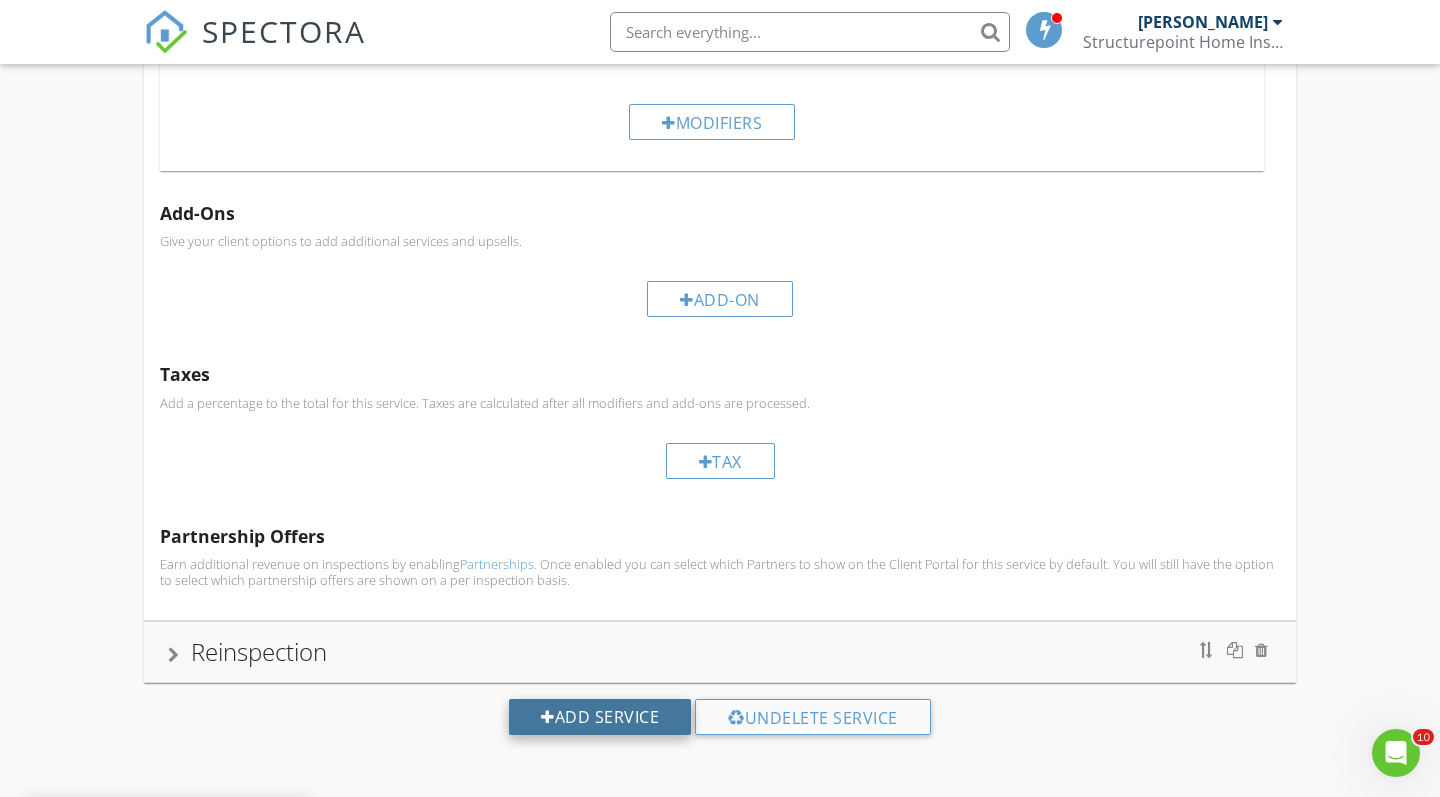 click on "Add Service" at bounding box center (600, 717) 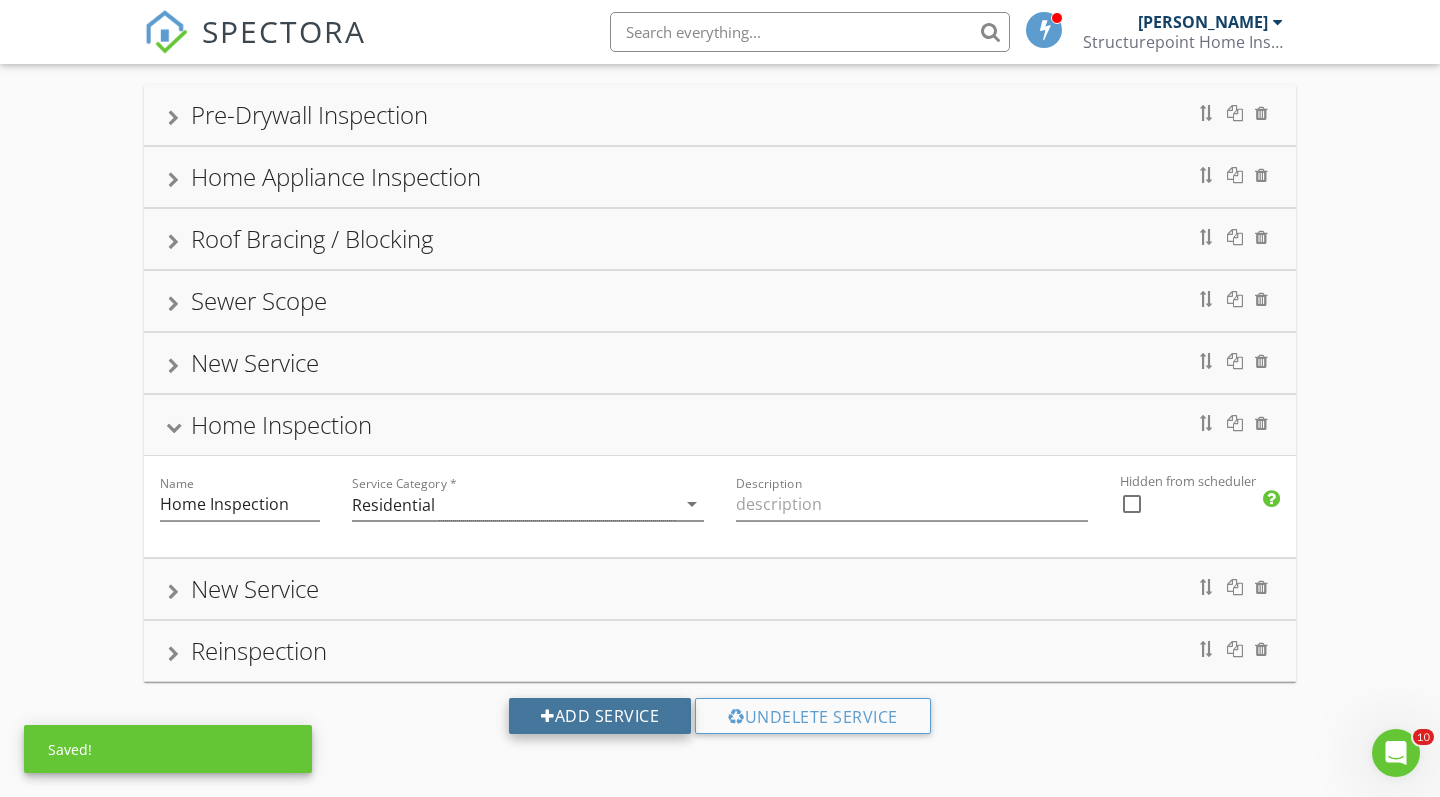 scroll, scrollTop: 132, scrollLeft: 0, axis: vertical 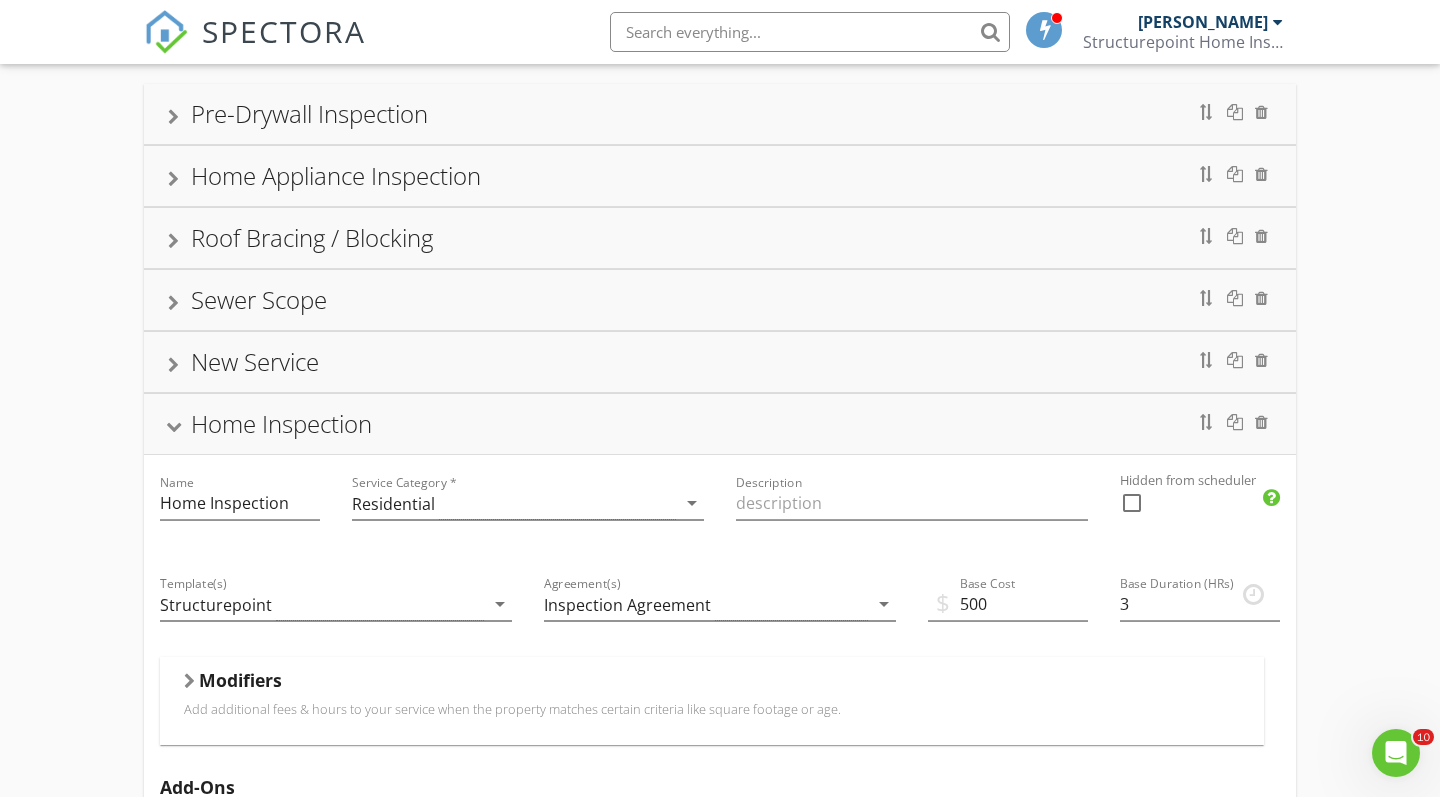 click at bounding box center (174, 427) 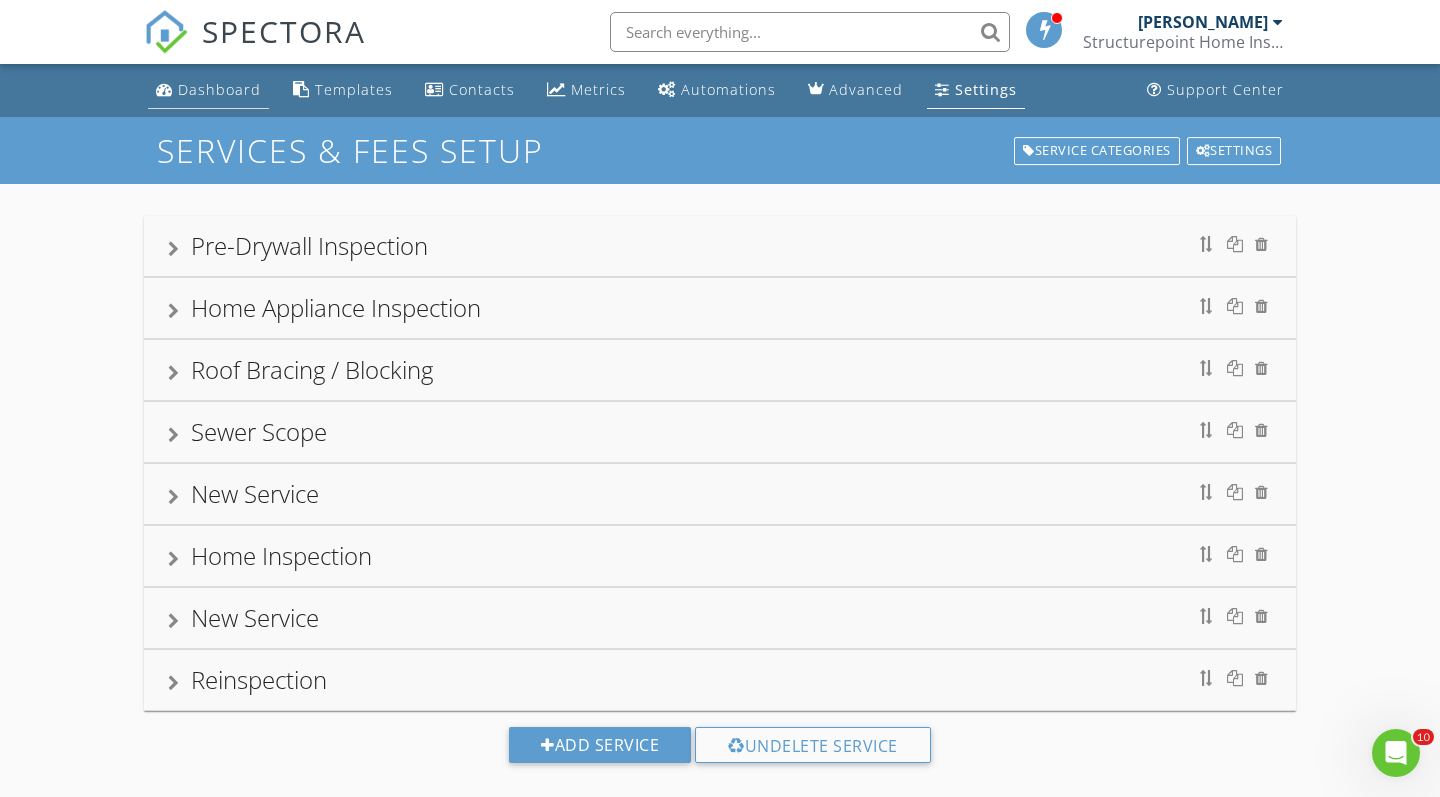 scroll, scrollTop: 0, scrollLeft: 0, axis: both 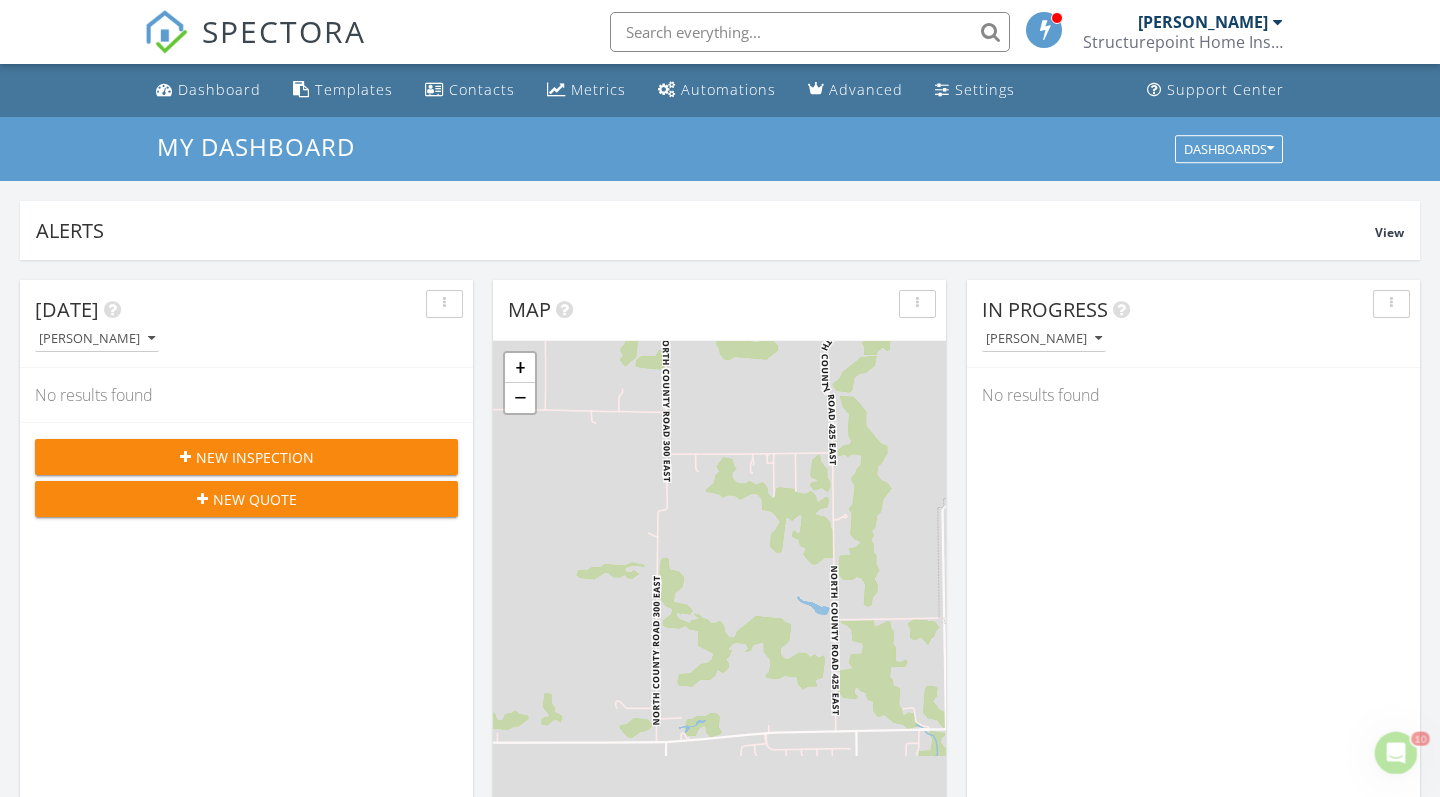 click on "New Inspection" at bounding box center [246, 457] 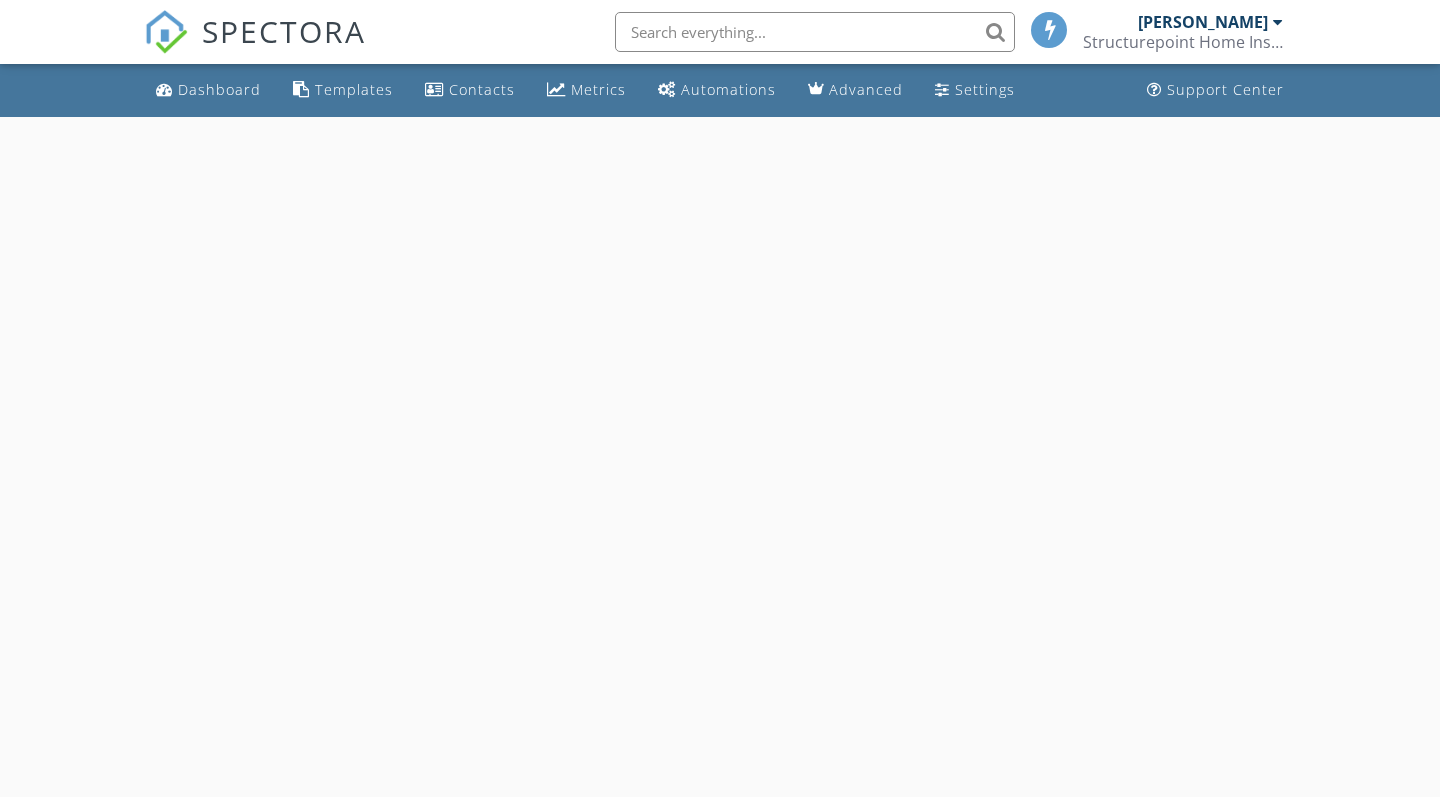 scroll, scrollTop: 0, scrollLeft: 0, axis: both 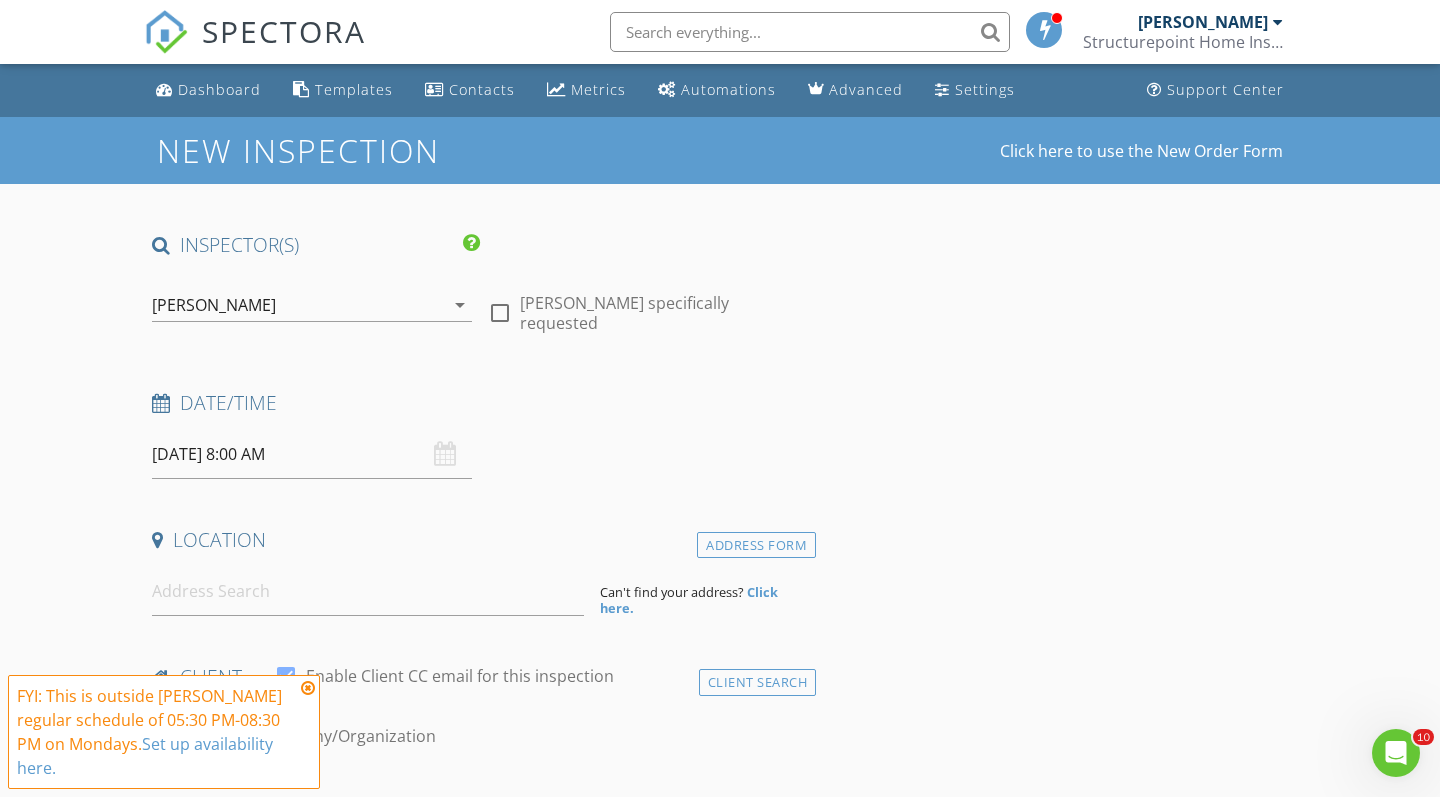 click on "07/14/2025 8:00 AM" at bounding box center (312, 454) 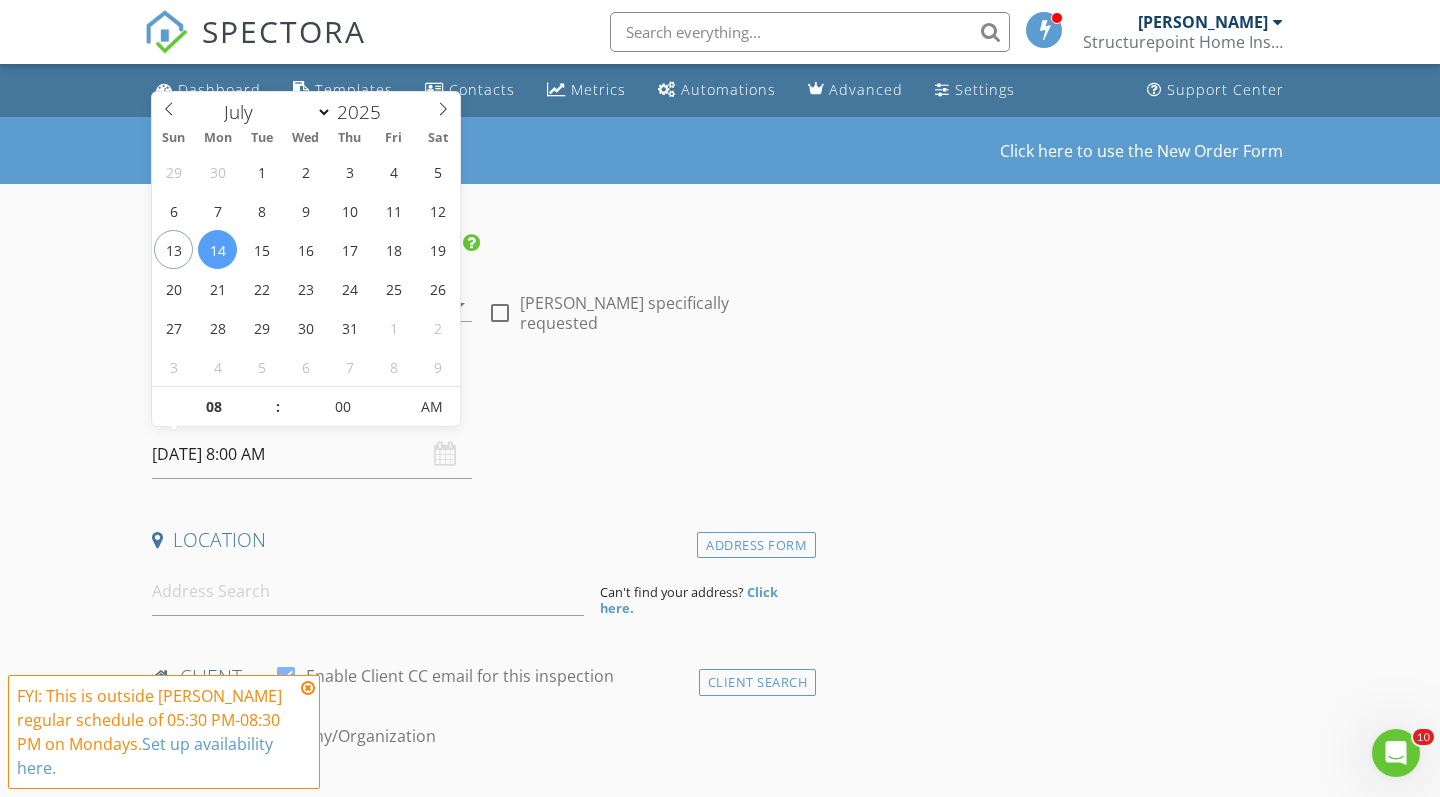 click on "07/14/2025 8:00 AM" at bounding box center (312, 454) 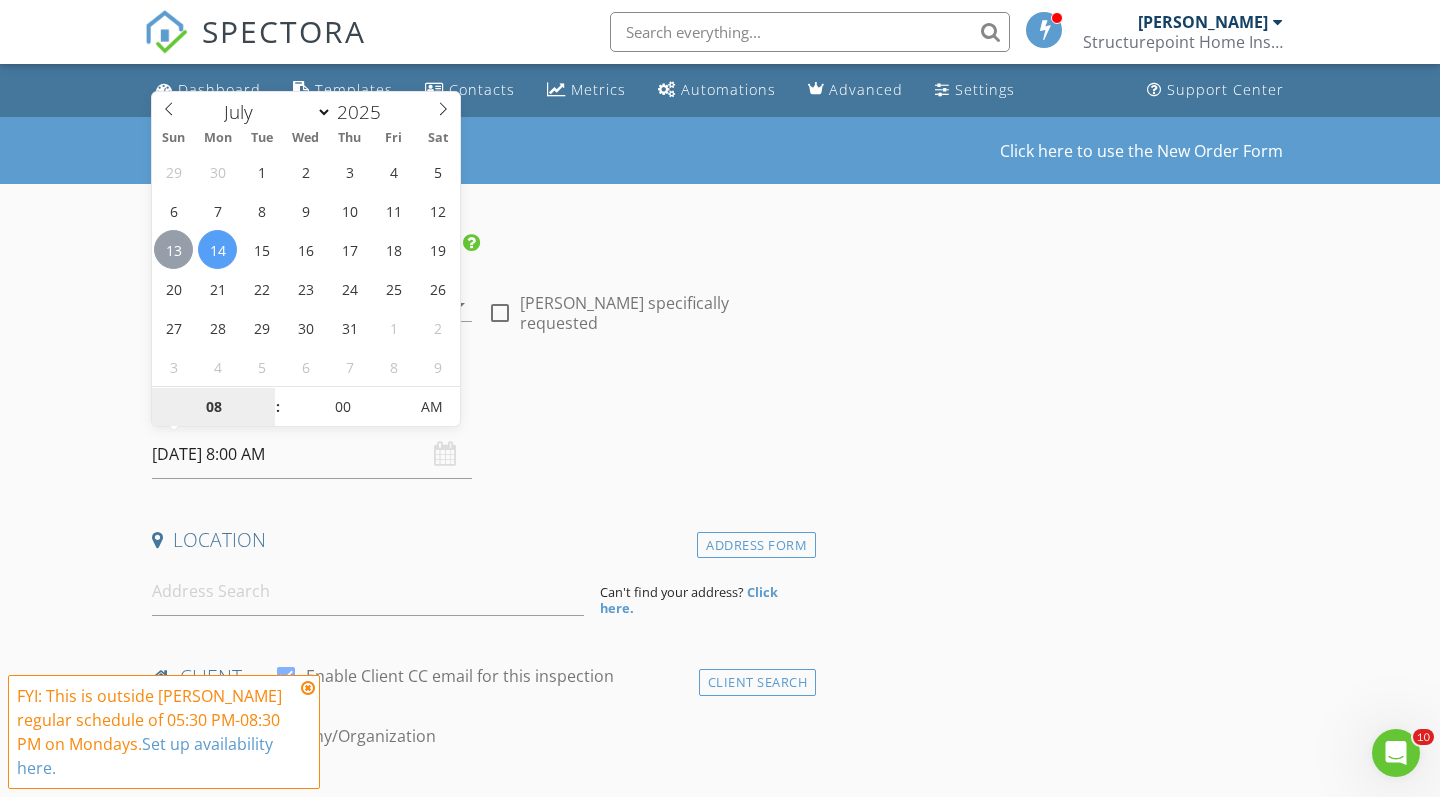 type on "07/13/2025 8:00 AM" 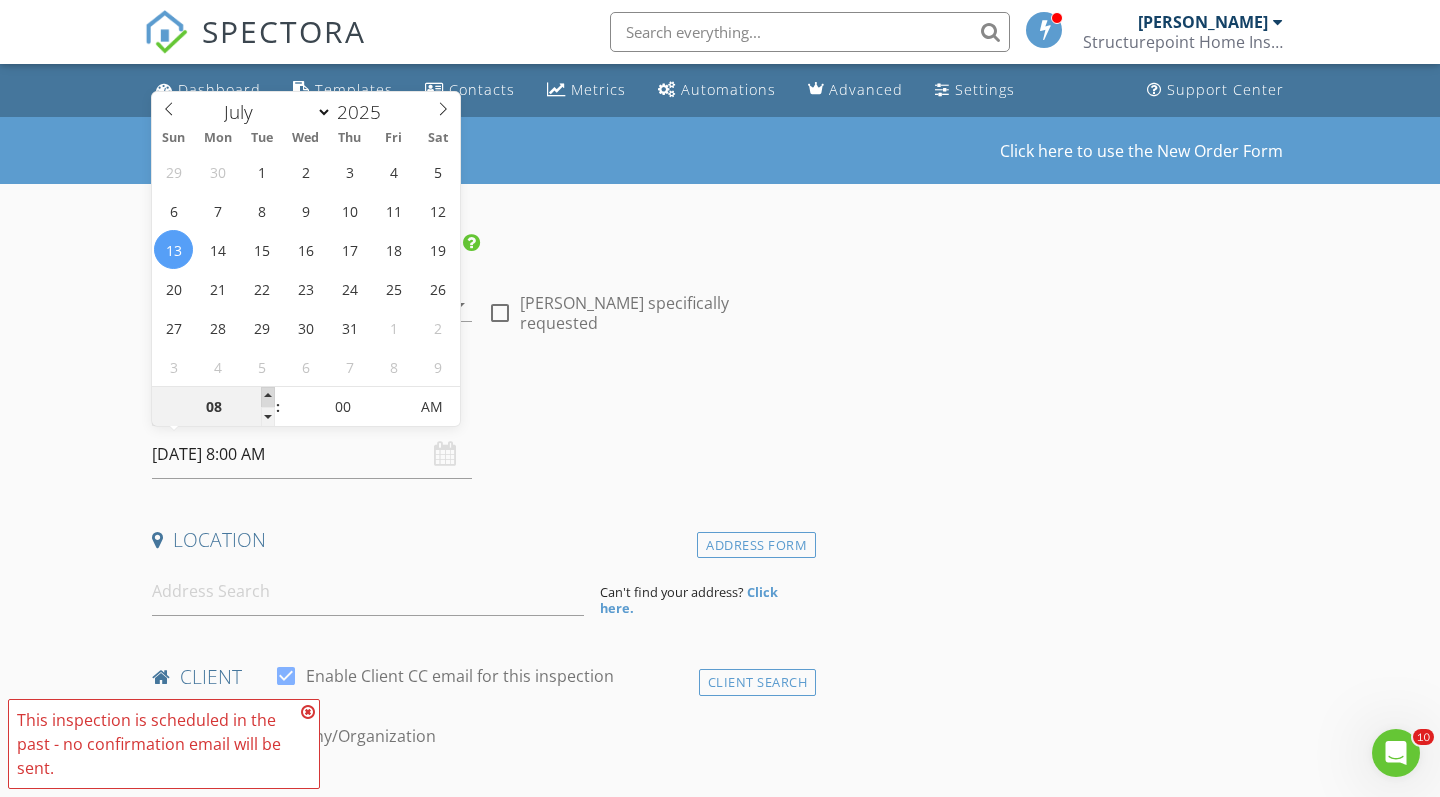 type on "09" 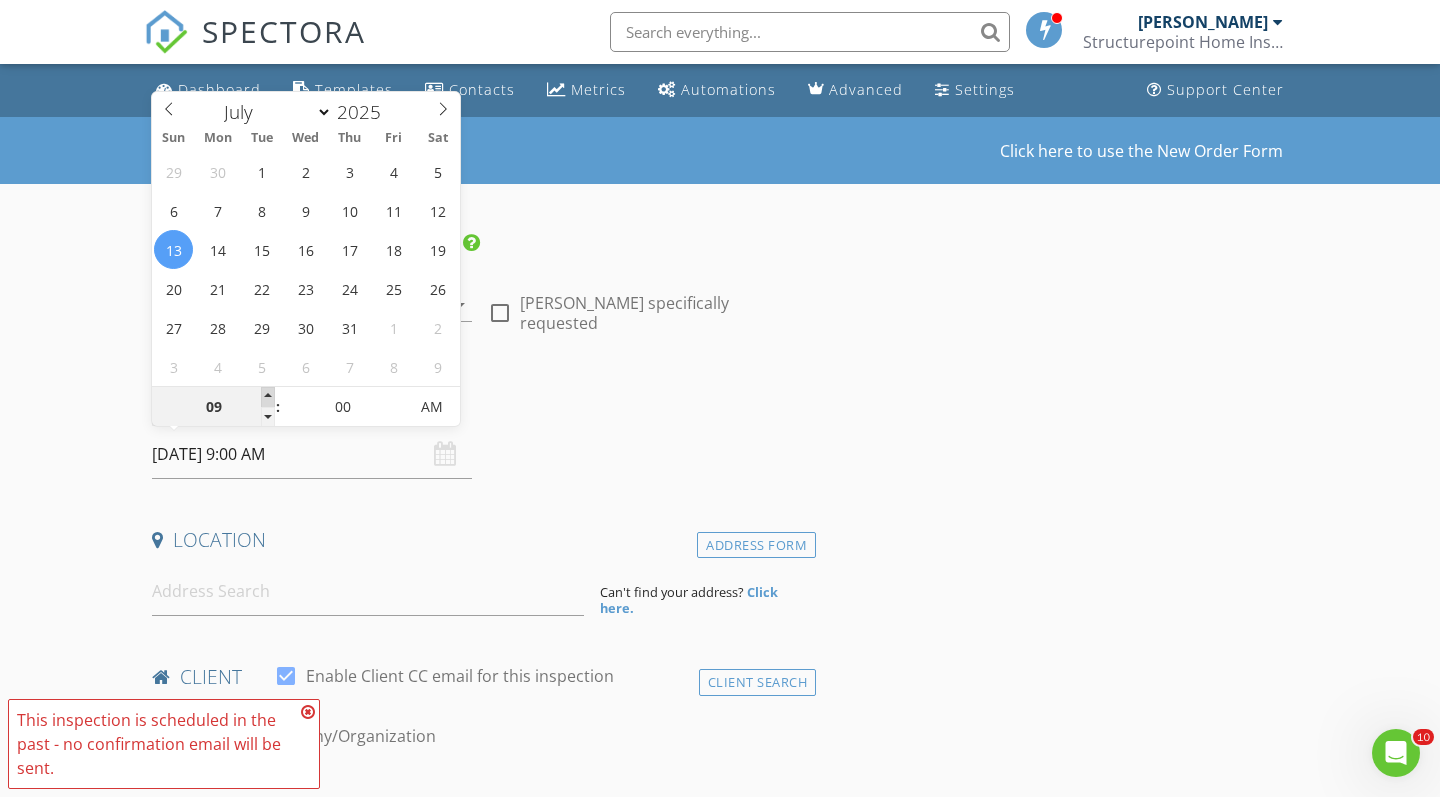 click at bounding box center [268, 397] 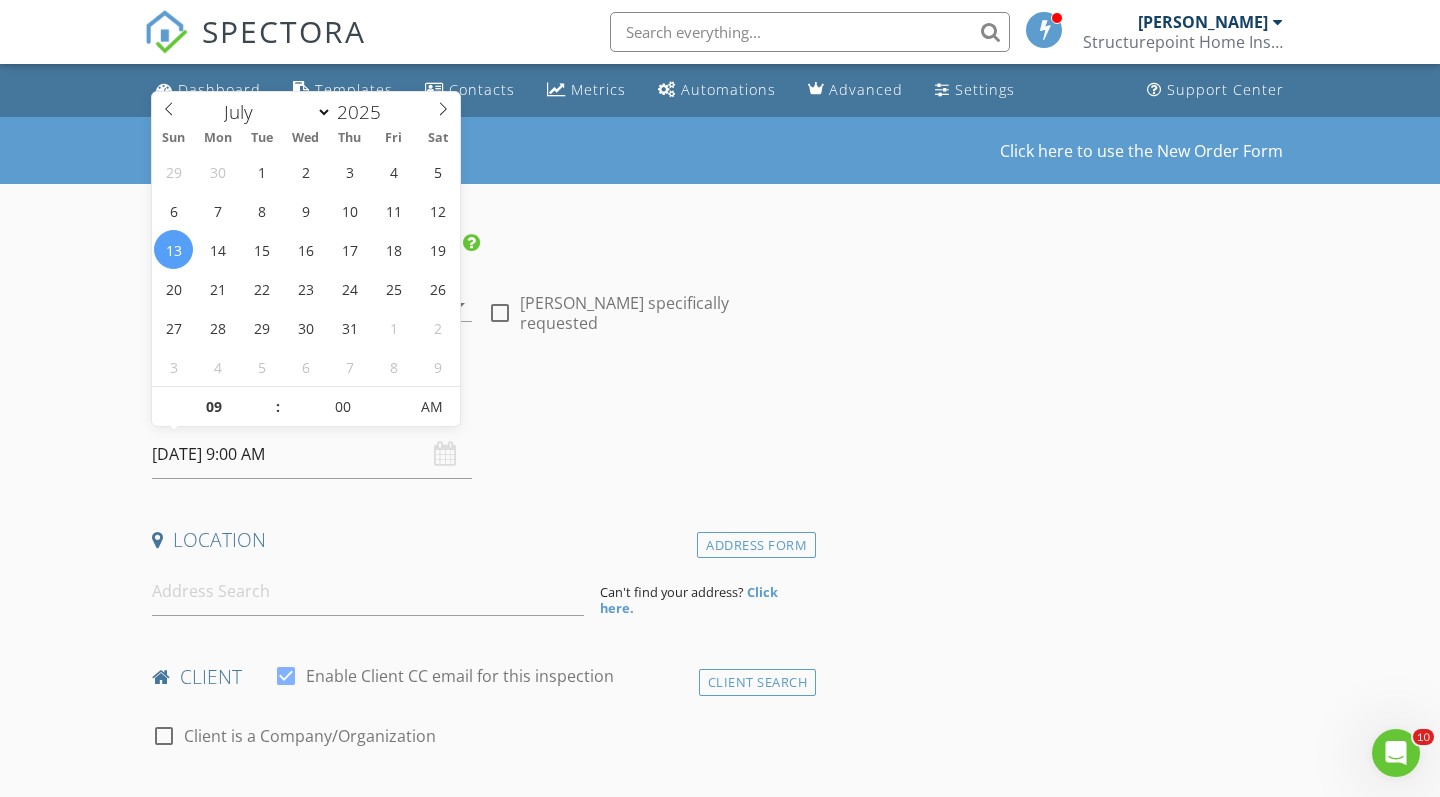 click on "New Inspection
Click here to use the New Order Form
INSPECTOR(S)
check_box   Austin Klooz   PRIMARY   Austin Klooz arrow_drop_down   check_box_outline_blank Austin Klooz specifically requested
Date/Time
07/13/2025 9:00 AM
Location
Address Form       Can't find your address?   Click here.
client
check_box Enable Client CC email for this inspection   Client Search     check_box_outline_blank Client is a Company/Organization     First Name   Last Name   Email   CC Email   Phone           Notes   Private Notes
ADD ADDITIONAL client
SERVICES
check_box_outline_blank   Home Appliance Inspection   Wall Oven, Washer & Dryer, Dishwasher, Refrigerator check_box_outline_blank   Roof Bracing / Blocking    Support sagging / bouncing Roof decking & trusses.   Sewer Scope" at bounding box center (720, 1633) 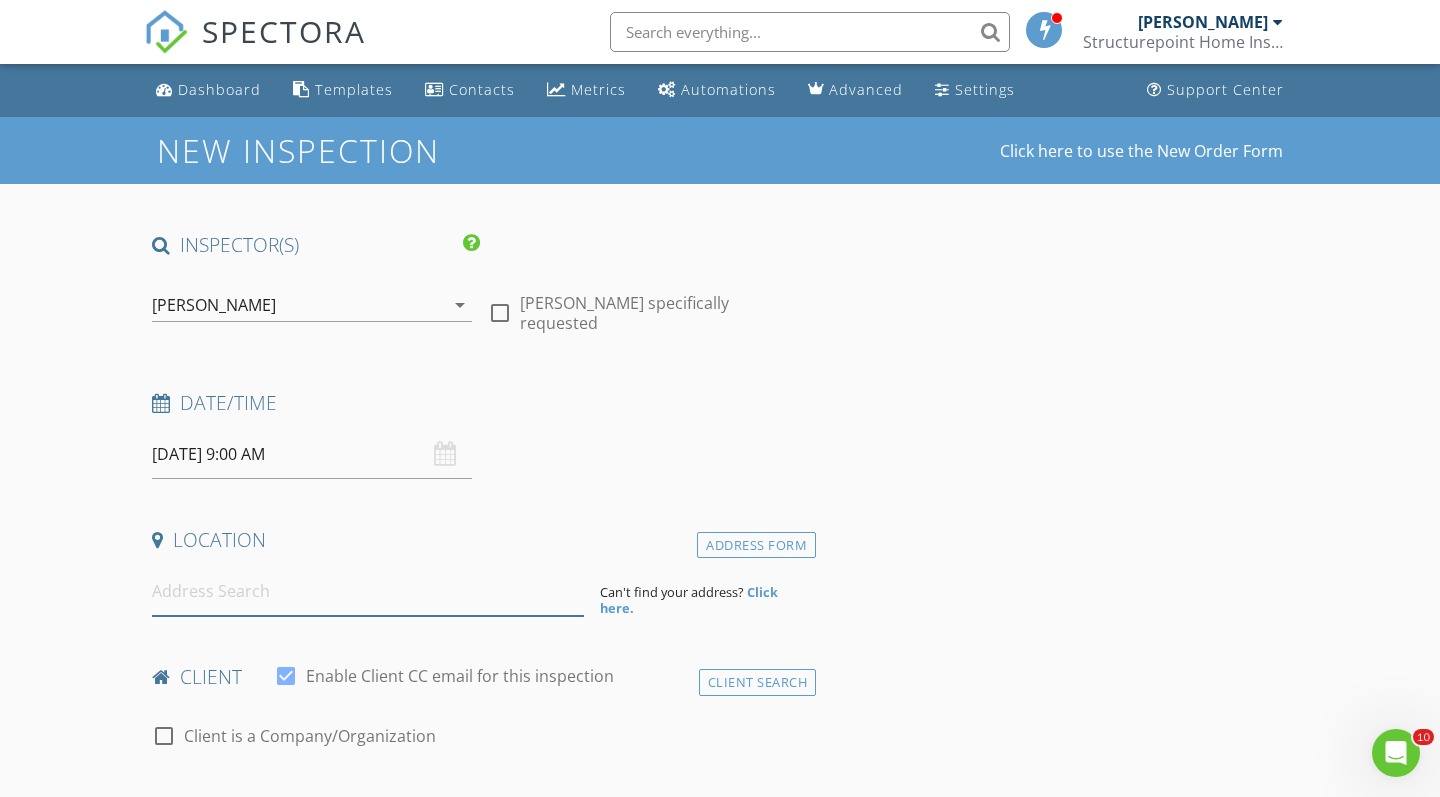 click at bounding box center [368, 591] 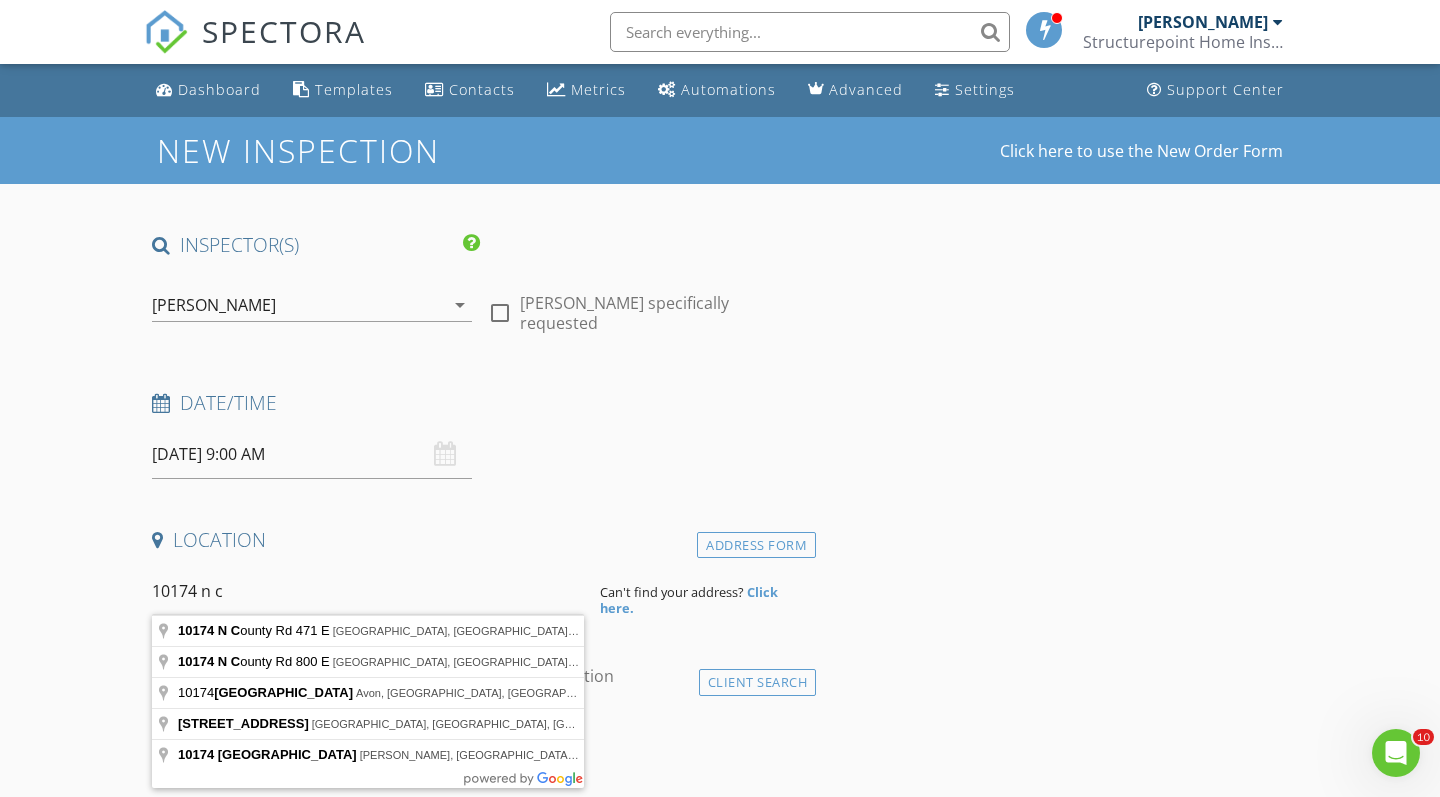 type on "10174 N County Rd 471 E, Pittsboro, IN, USA" 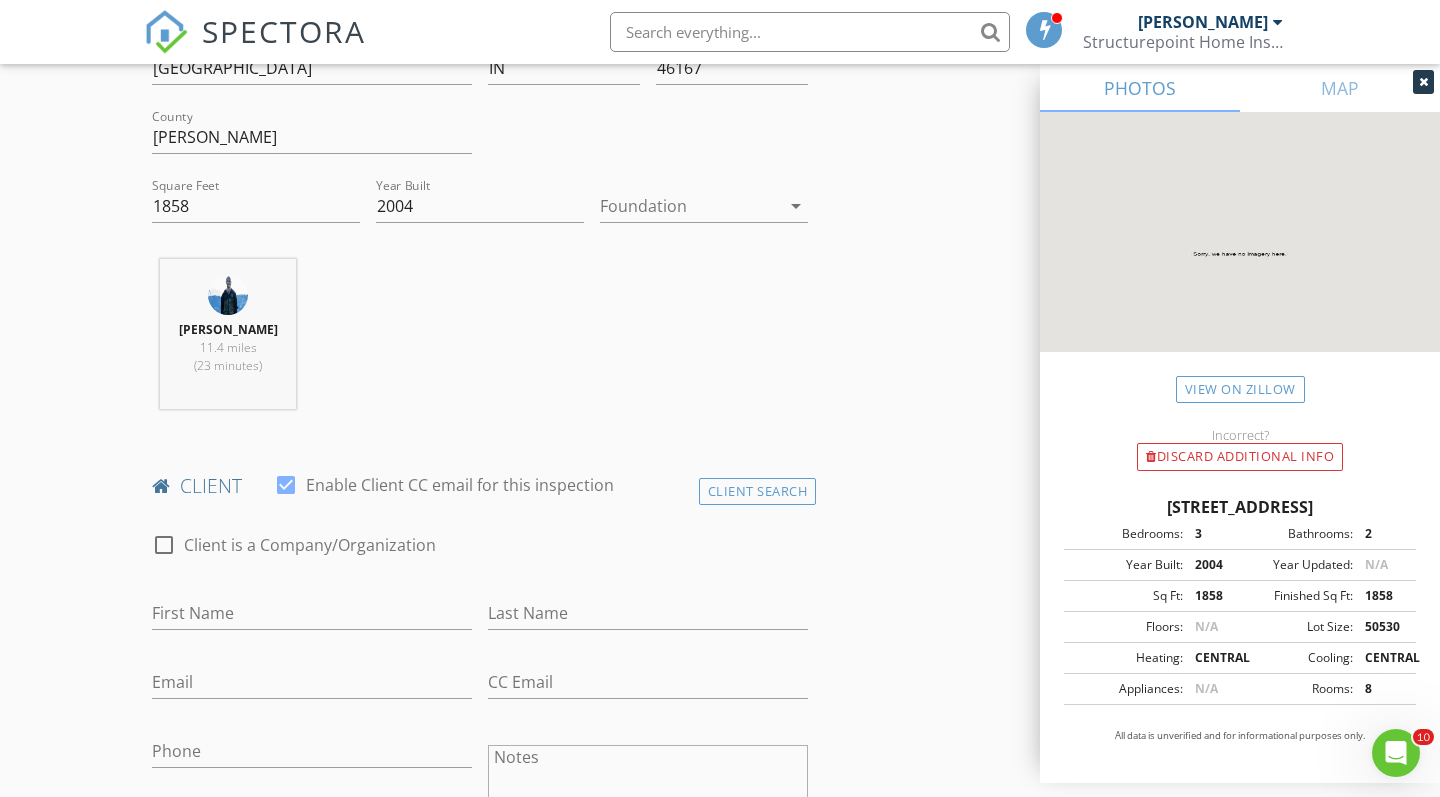 scroll, scrollTop: 608, scrollLeft: 0, axis: vertical 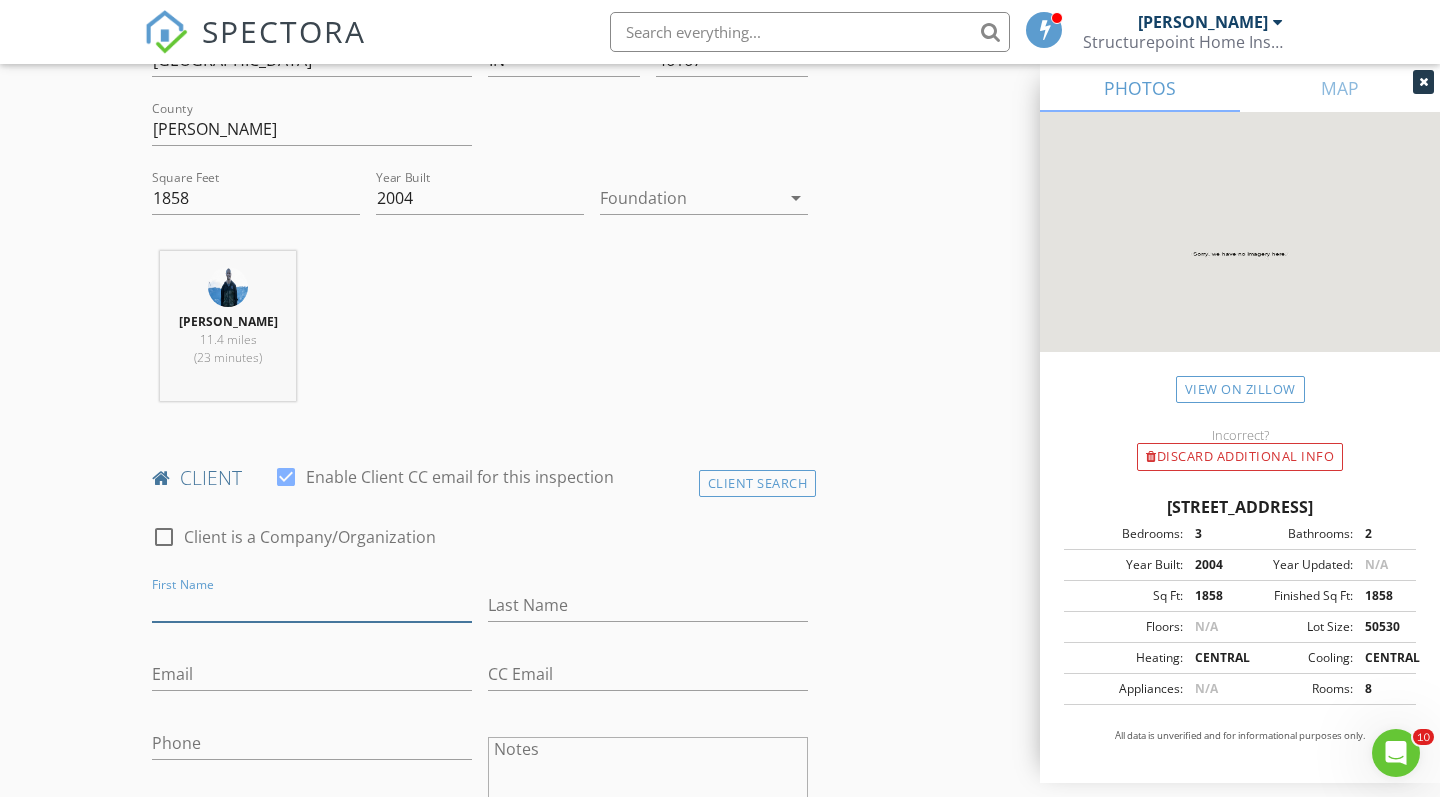 type on "/" 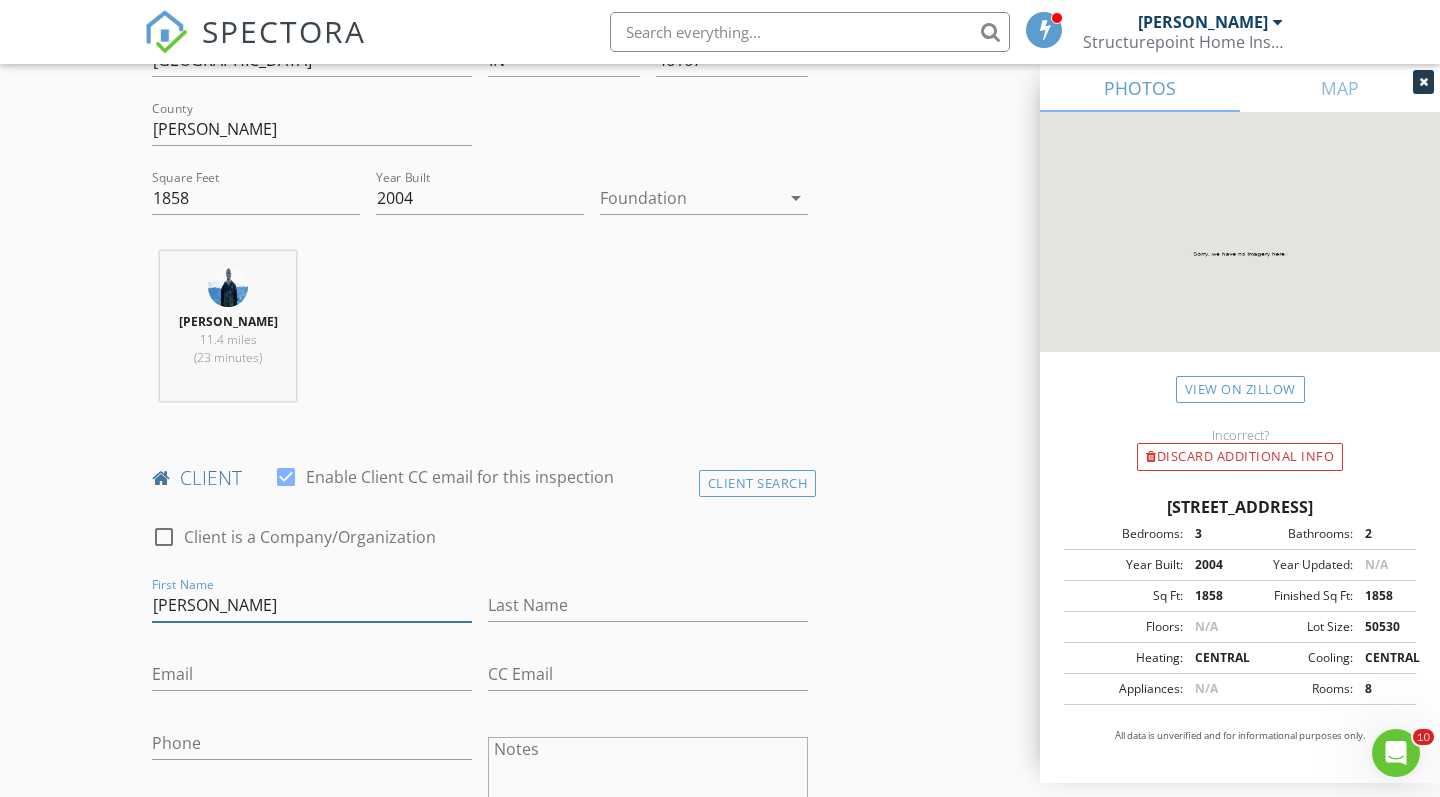 type on "[PERSON_NAME]" 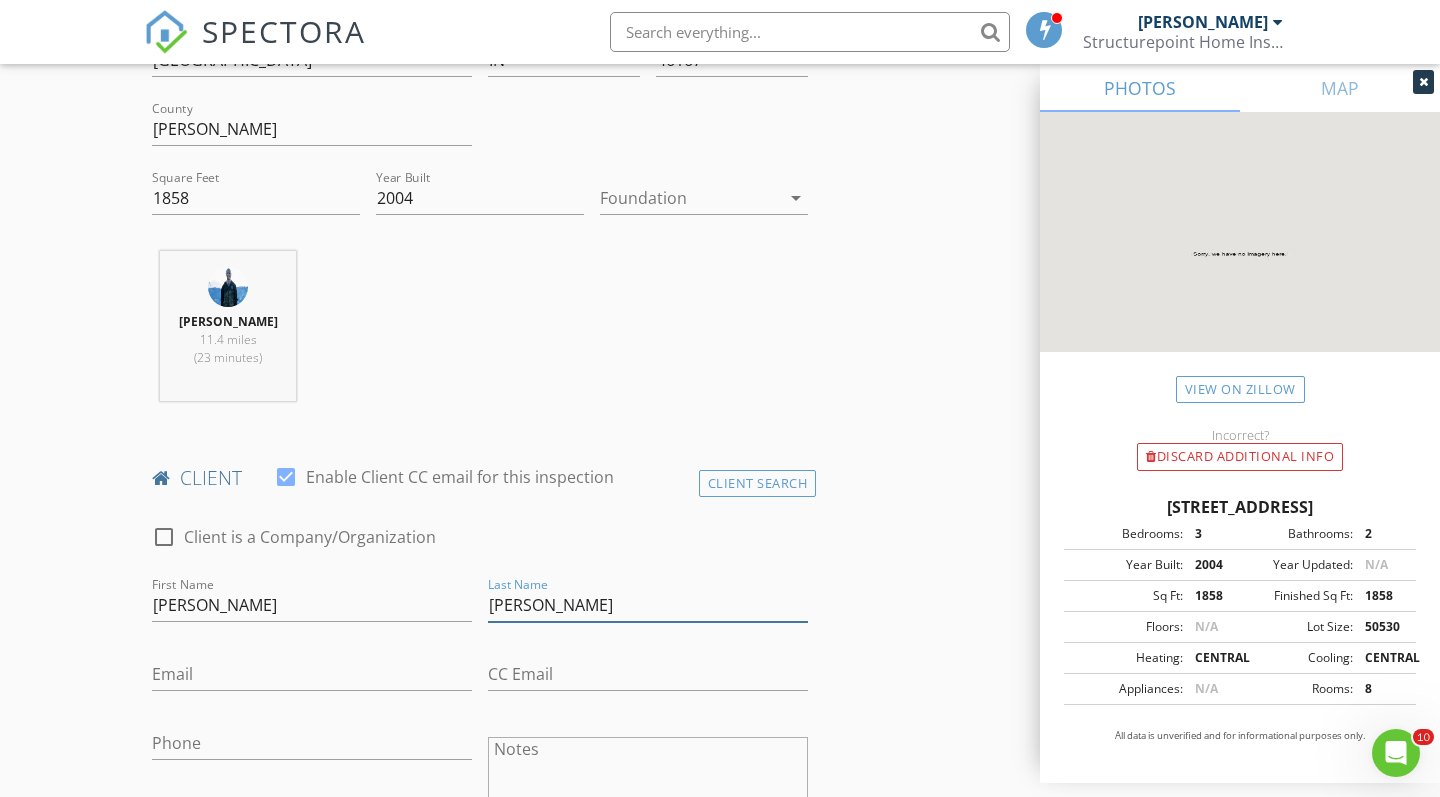 type on "[PERSON_NAME]" 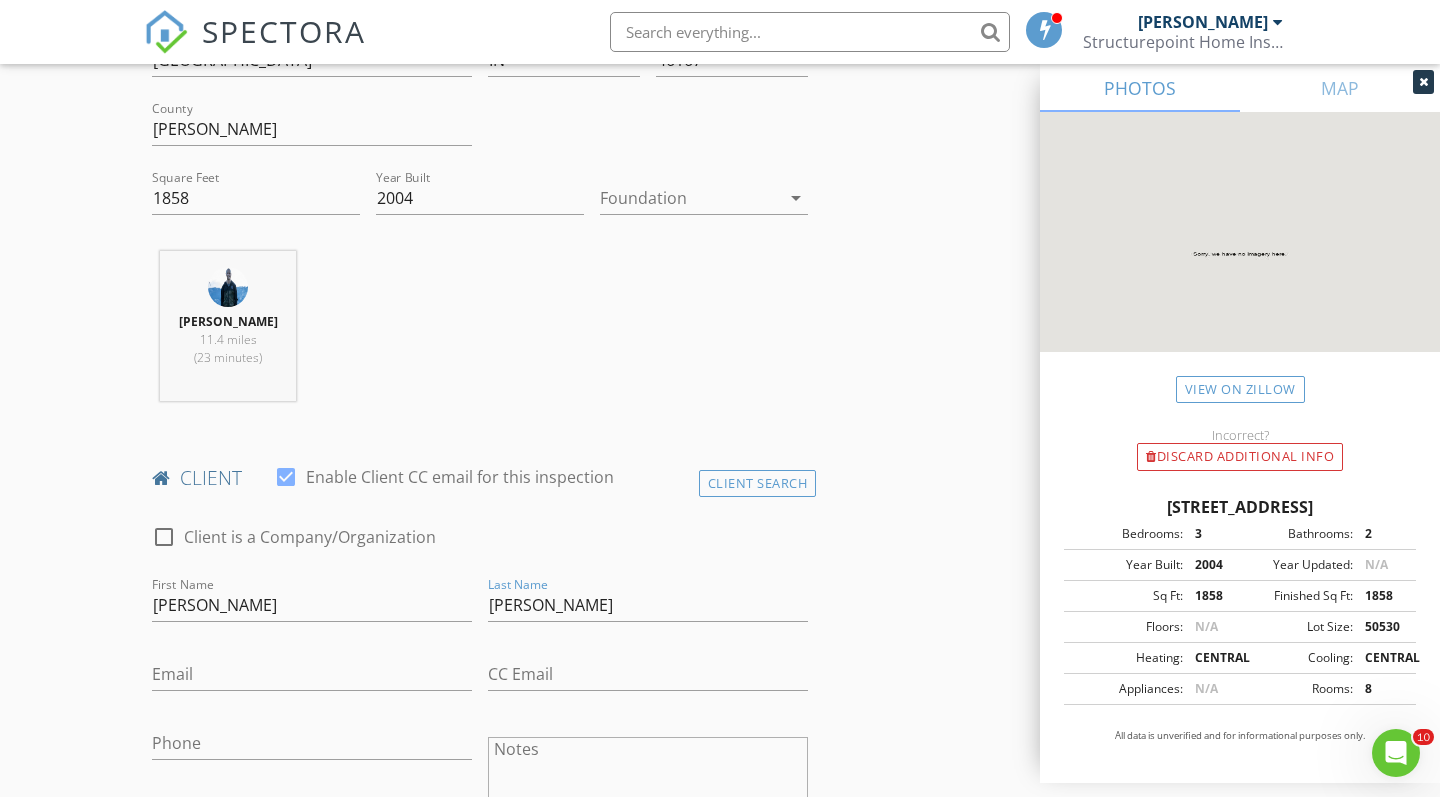 click on "Email" at bounding box center (312, 678) 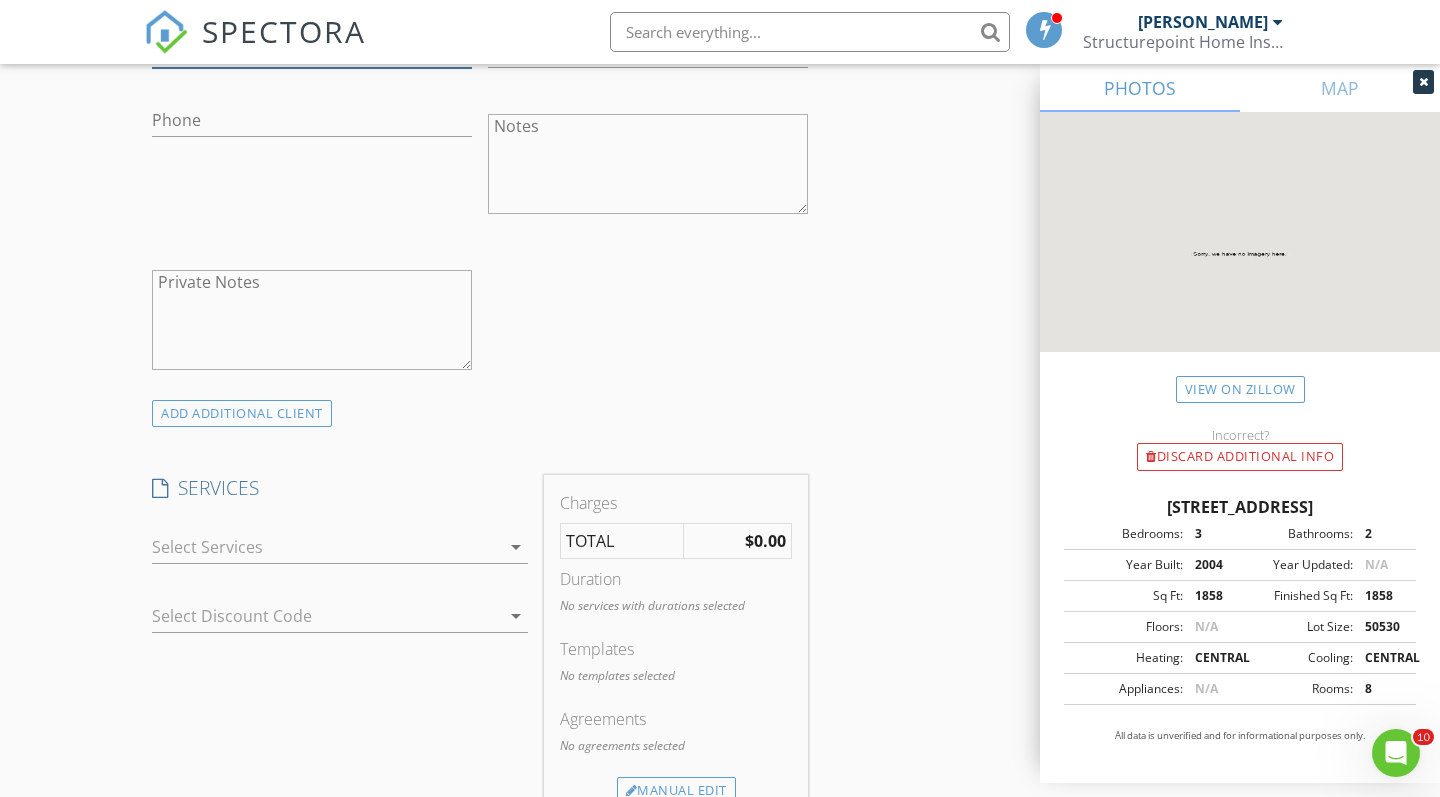 scroll, scrollTop: 1286, scrollLeft: 0, axis: vertical 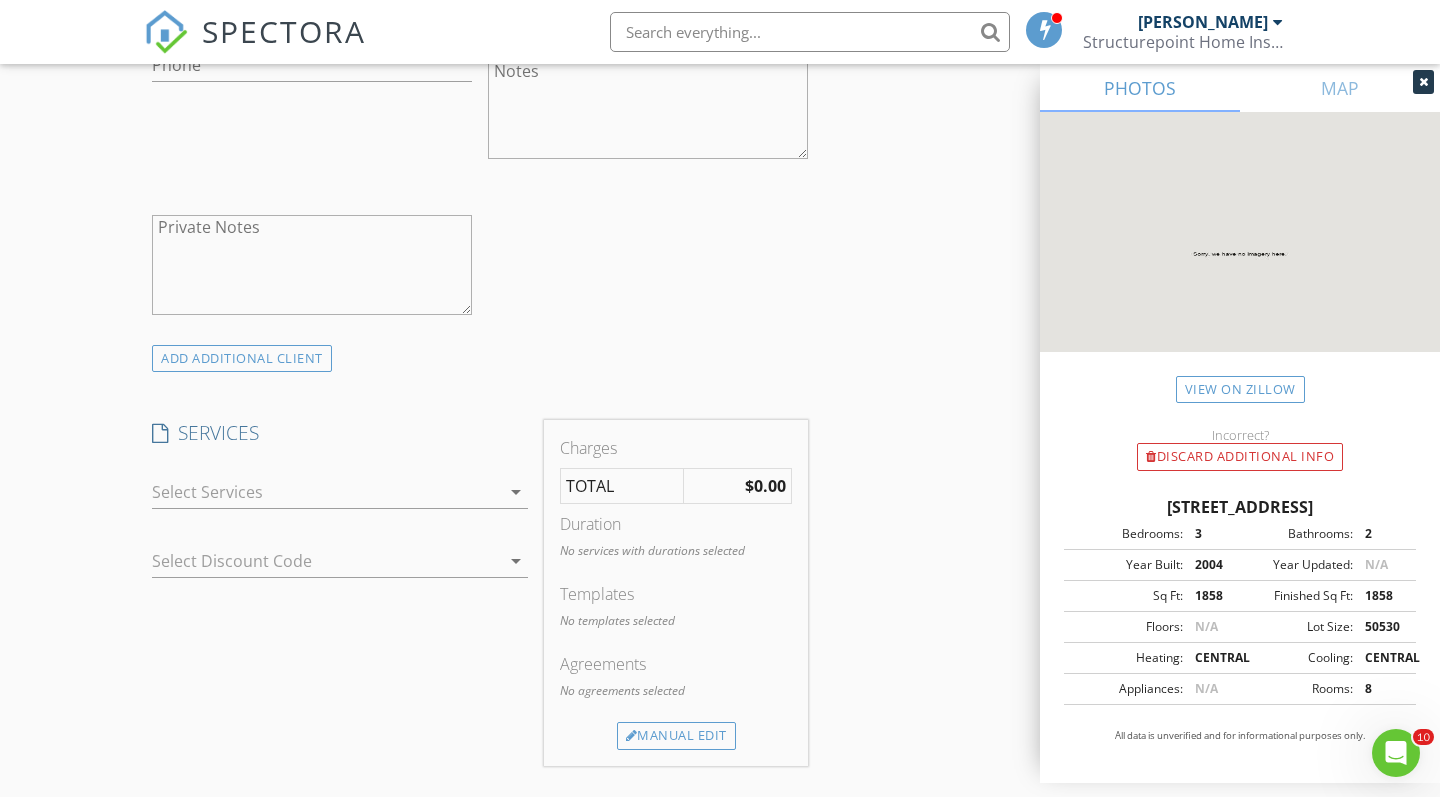 type on "[EMAIL_ADDRESS][DOMAIN_NAME]" 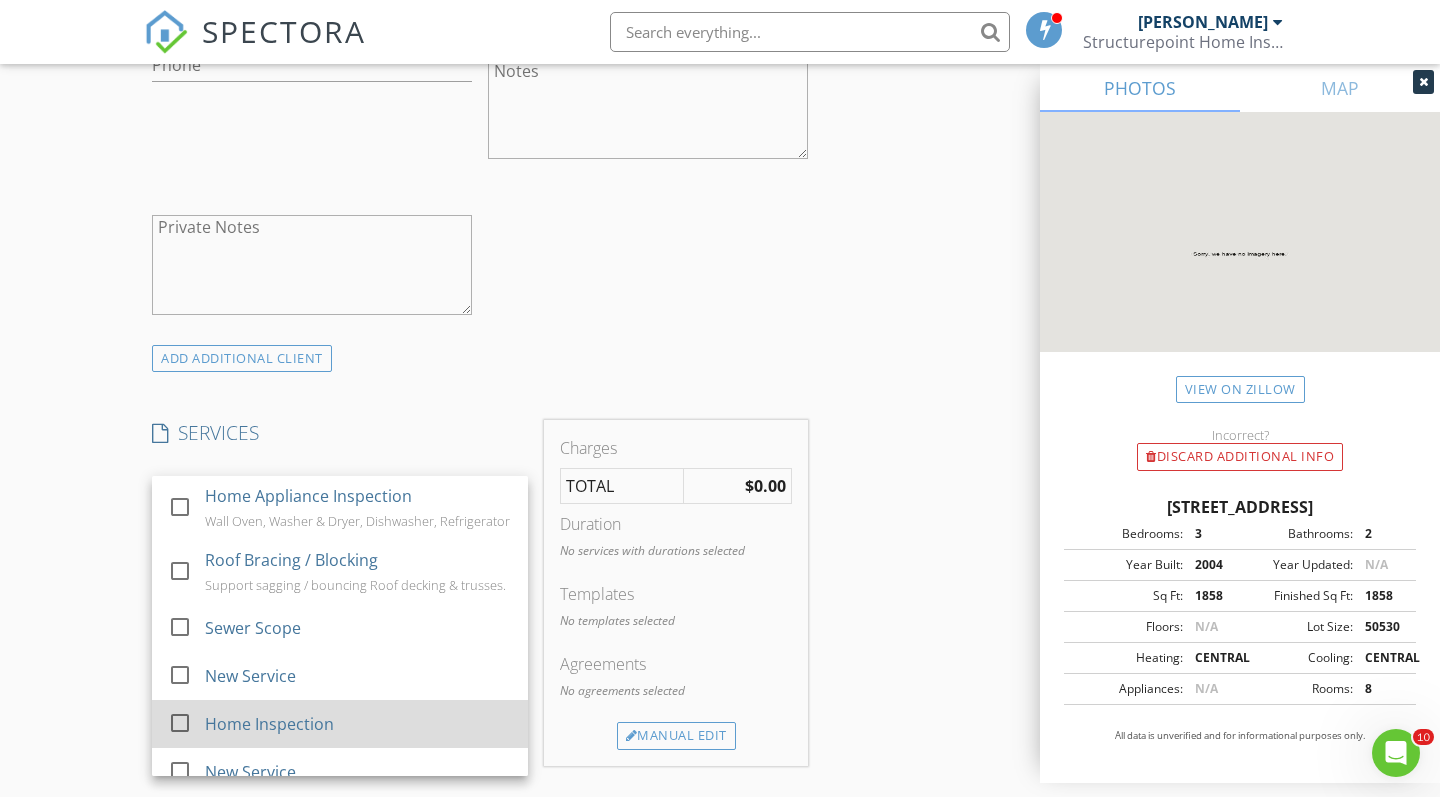 click on "Home Inspection" at bounding box center (269, 724) 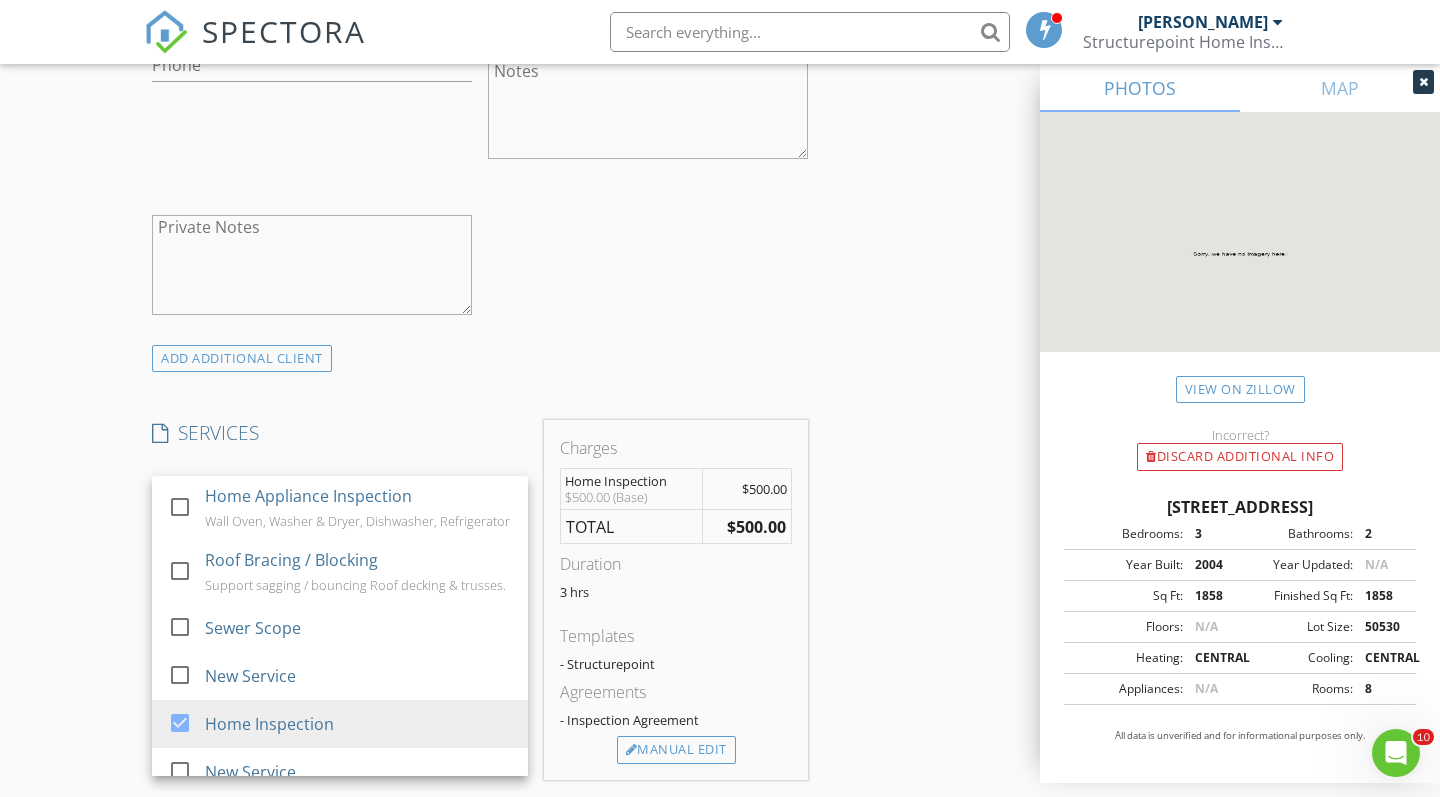 click on "New Inspection
Click here to use the New Order Form
INSPECTOR(S)
check_box   Austin Klooz   PRIMARY   Austin Klooz arrow_drop_down   check_box_outline_blank Austin Klooz specifically requested
Date/Time
07/13/2025 9:00 AM
Location
Address Search       Address 10174 N County Rd 471 E   Unit   City Pittsboro   State IN   Zip 46167   County Hendricks     Square Feet 1858   Year Built 2004   Foundation arrow_drop_down     Austin Klooz     11.4 miles     (23 minutes)
client
check_box Enable Client CC email for this inspection   Client Search     check_box_outline_blank Client is a Company/Organization     First Name Fritz   Last Name Klooz   Email fjklooz@gmail.com   CC Email   Phone           Notes   Private Notes
ADD ADDITIONAL client
SERVICES" at bounding box center (720, 559) 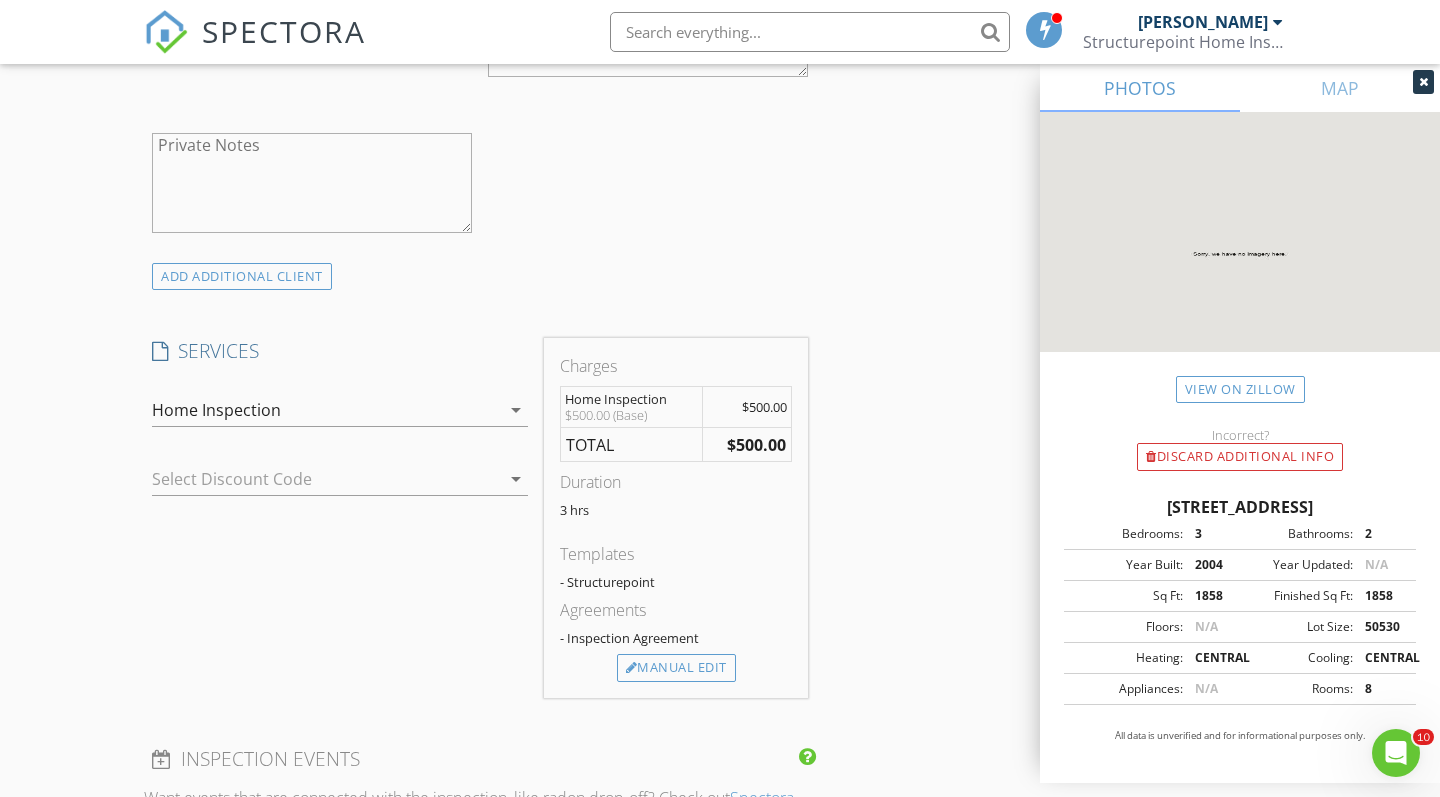 scroll, scrollTop: 1374, scrollLeft: 0, axis: vertical 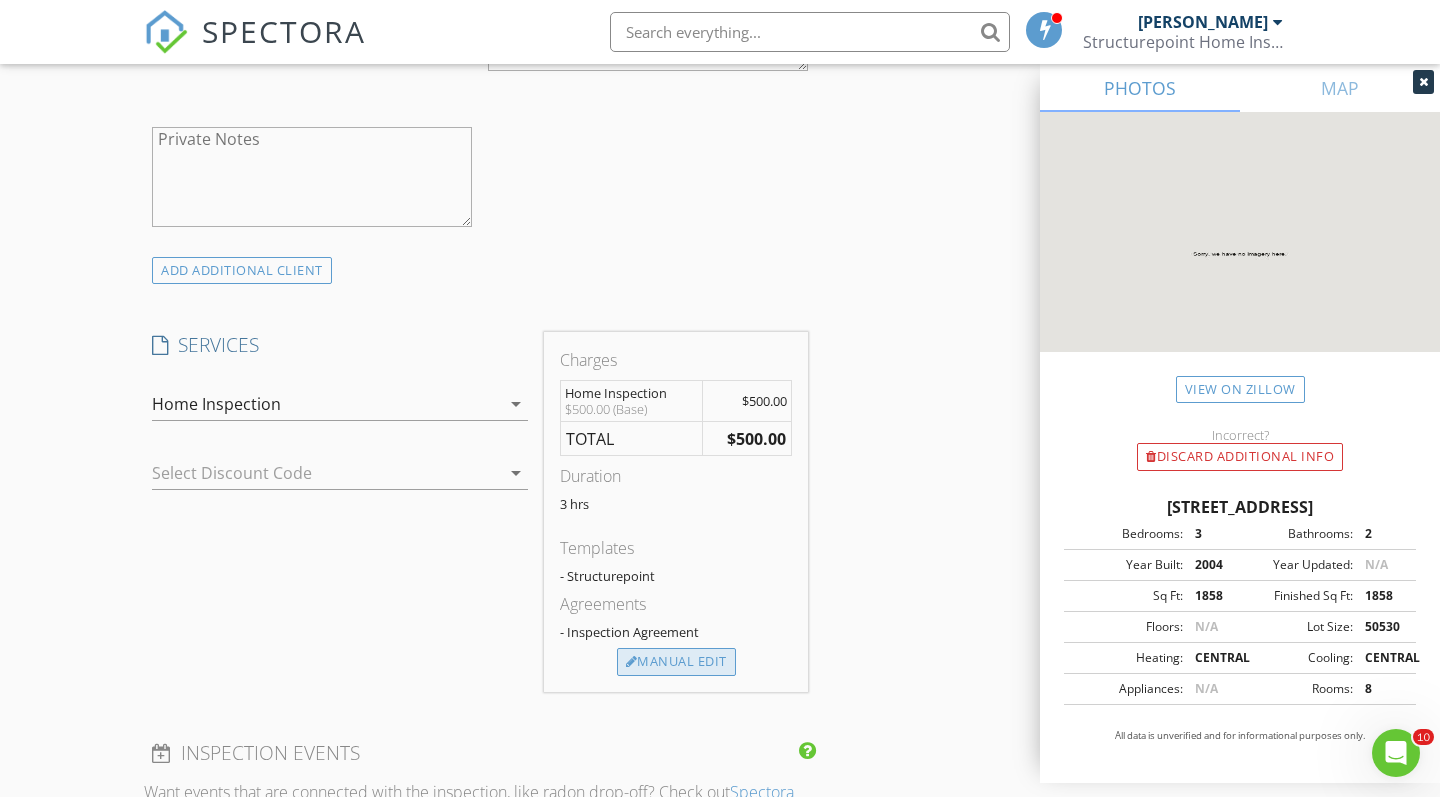 click on "Manual Edit" at bounding box center [676, 662] 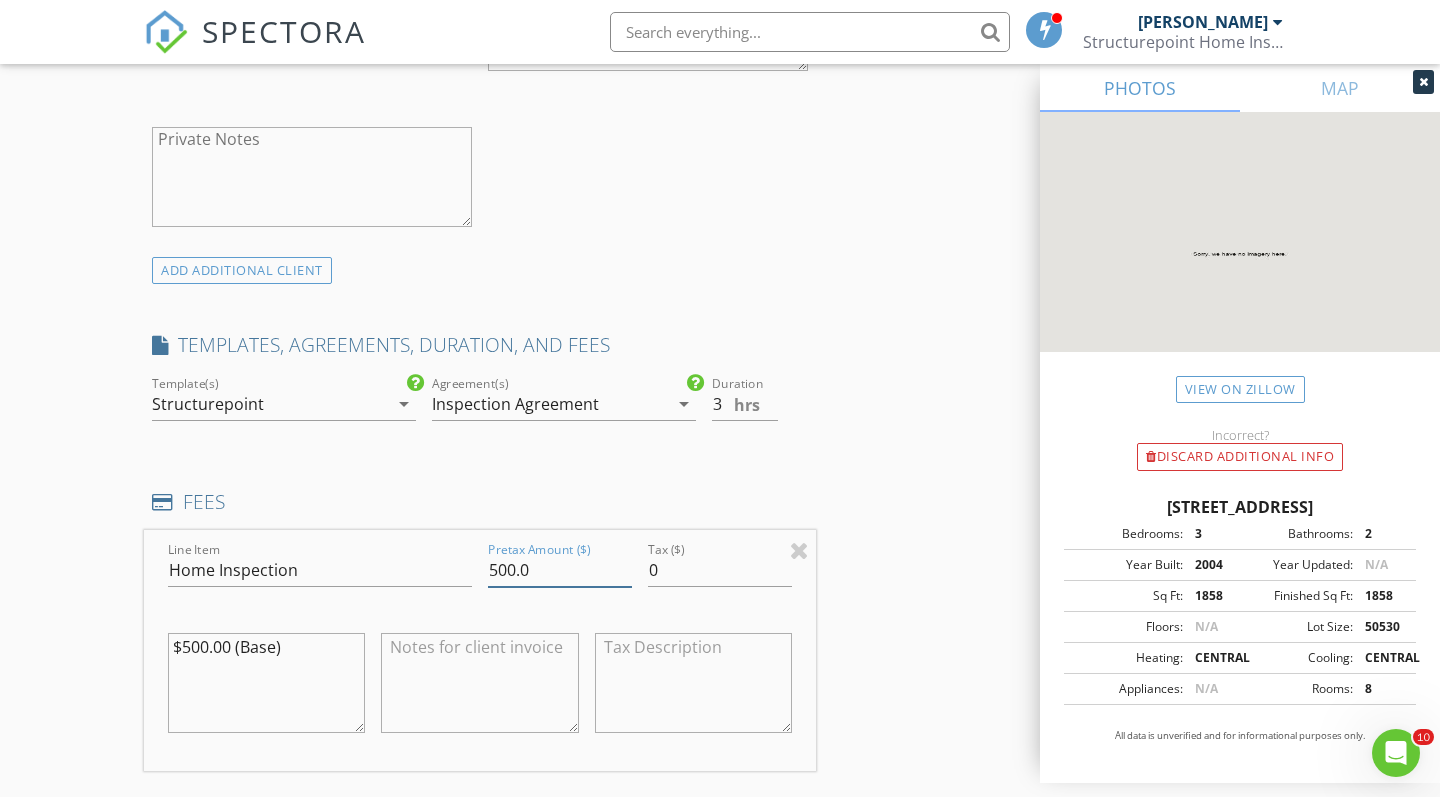 drag, startPoint x: 604, startPoint y: 562, endPoint x: 447, endPoint y: 574, distance: 157.45793 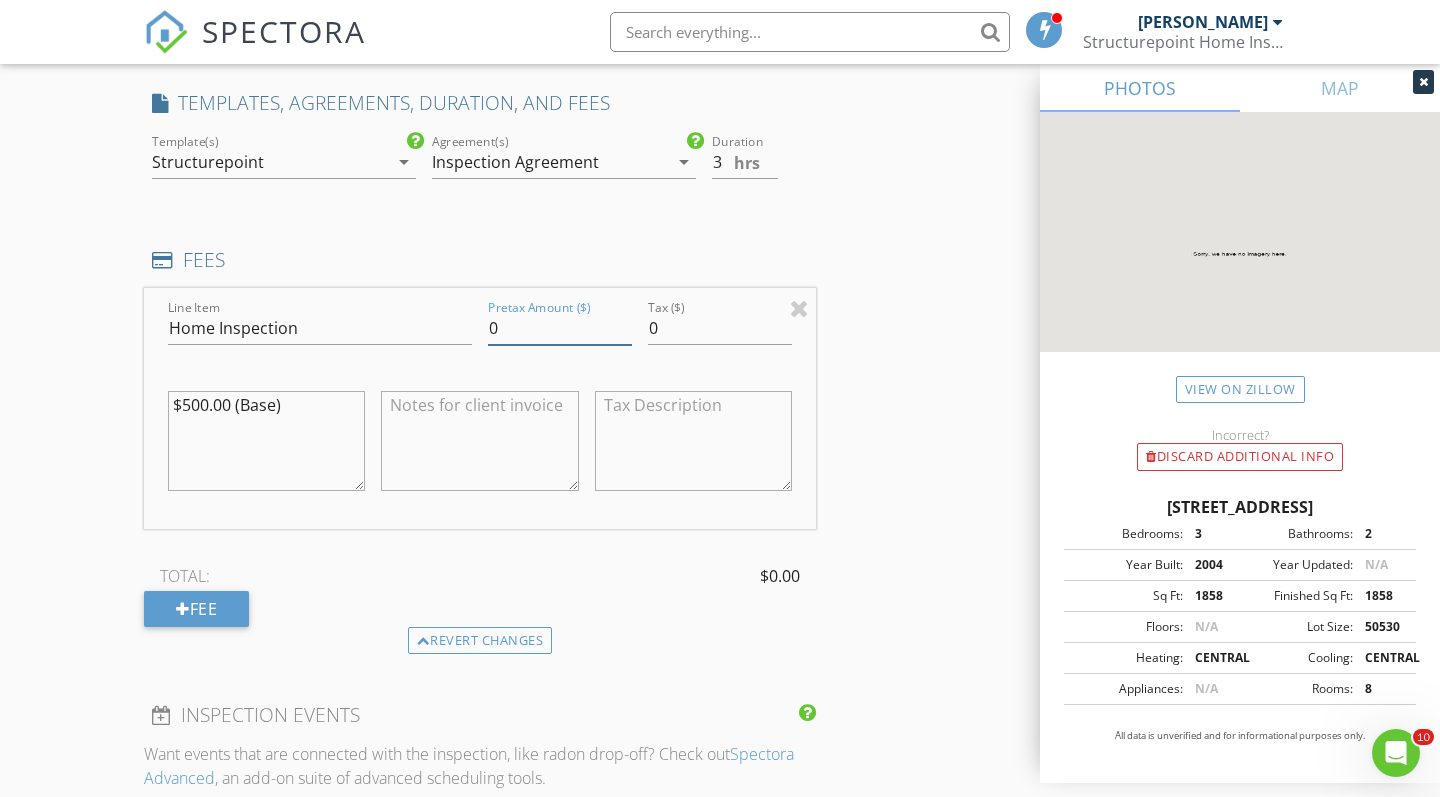 scroll, scrollTop: 1661, scrollLeft: 0, axis: vertical 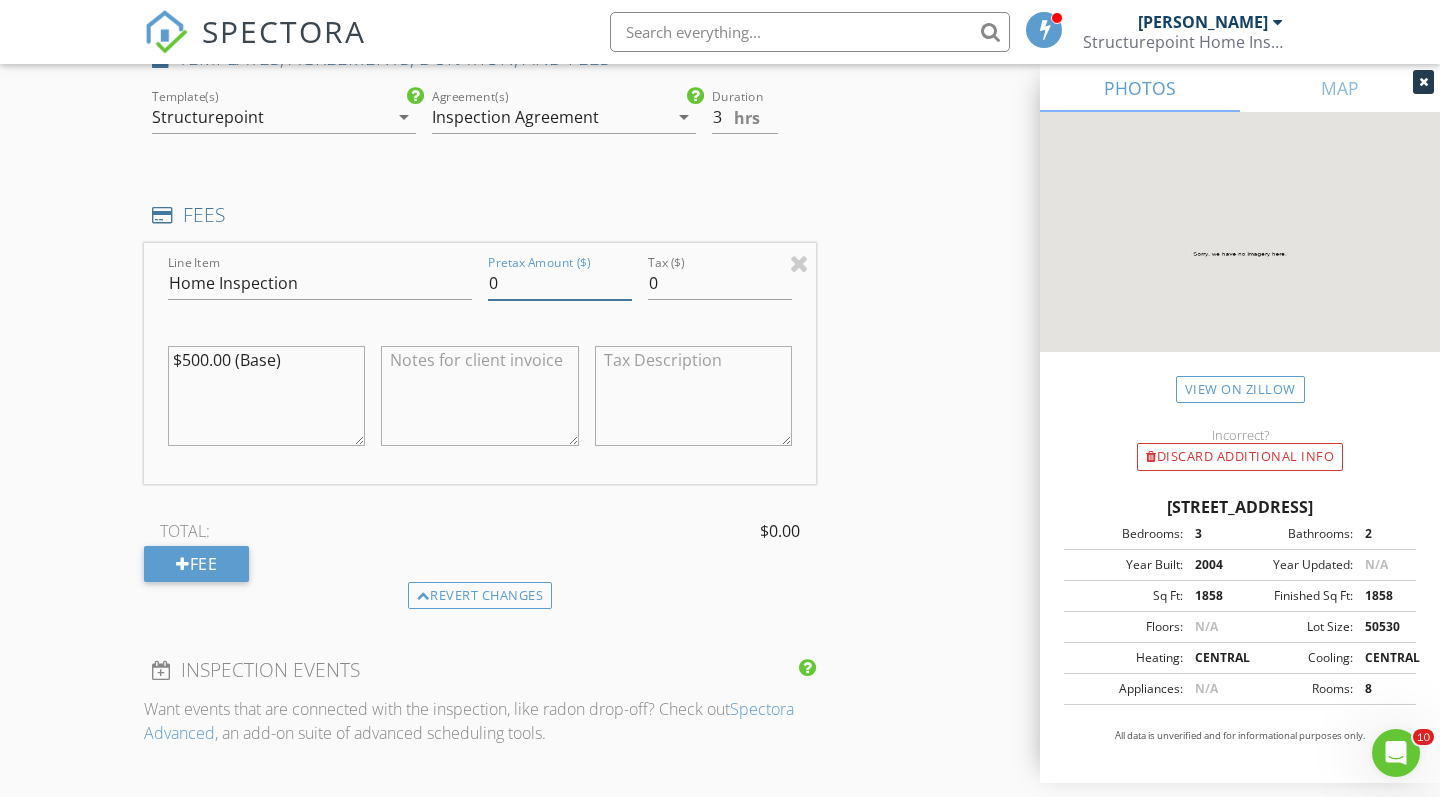type on "0" 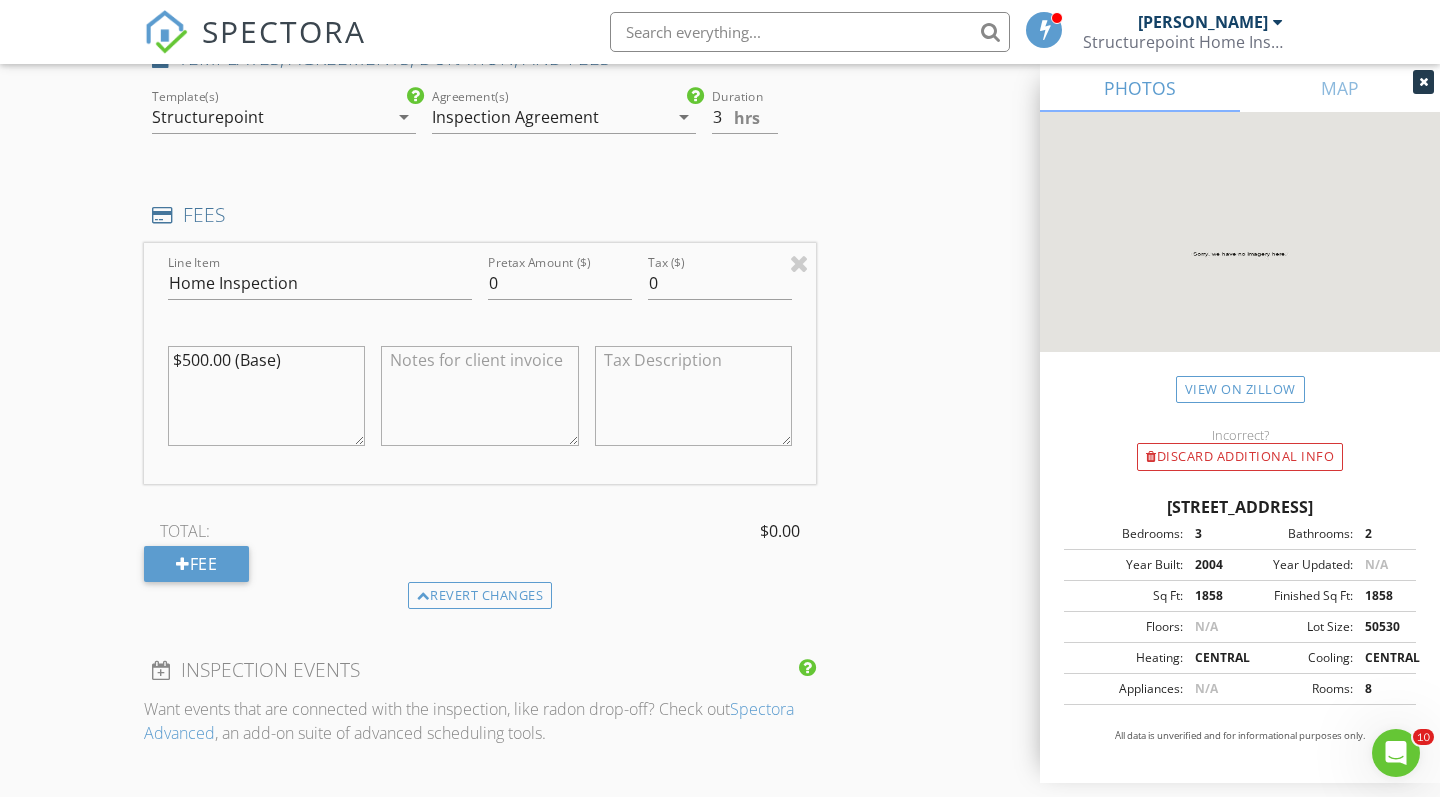 drag, startPoint x: 329, startPoint y: 352, endPoint x: 26, endPoint y: 343, distance: 303.13364 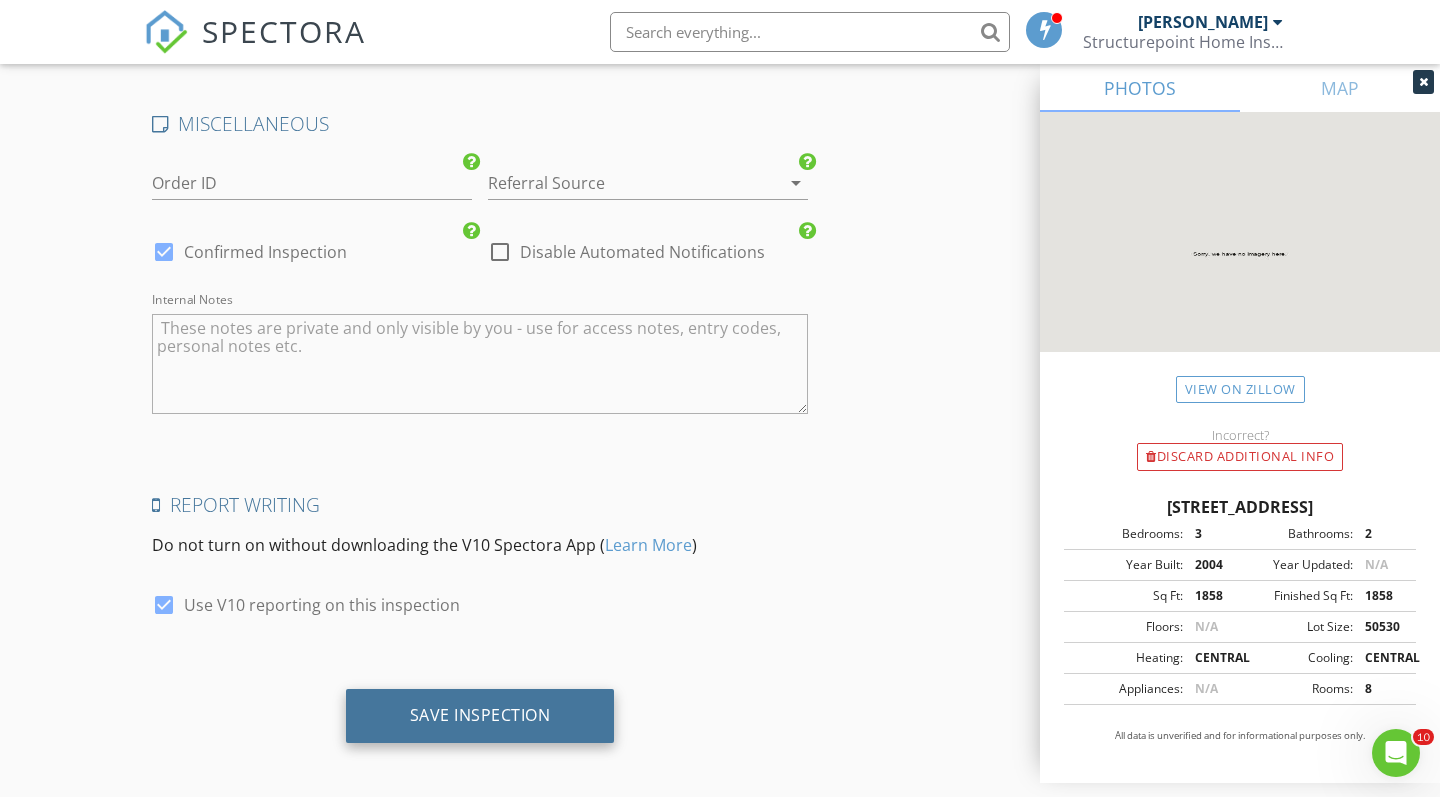 scroll, scrollTop: 2971, scrollLeft: 0, axis: vertical 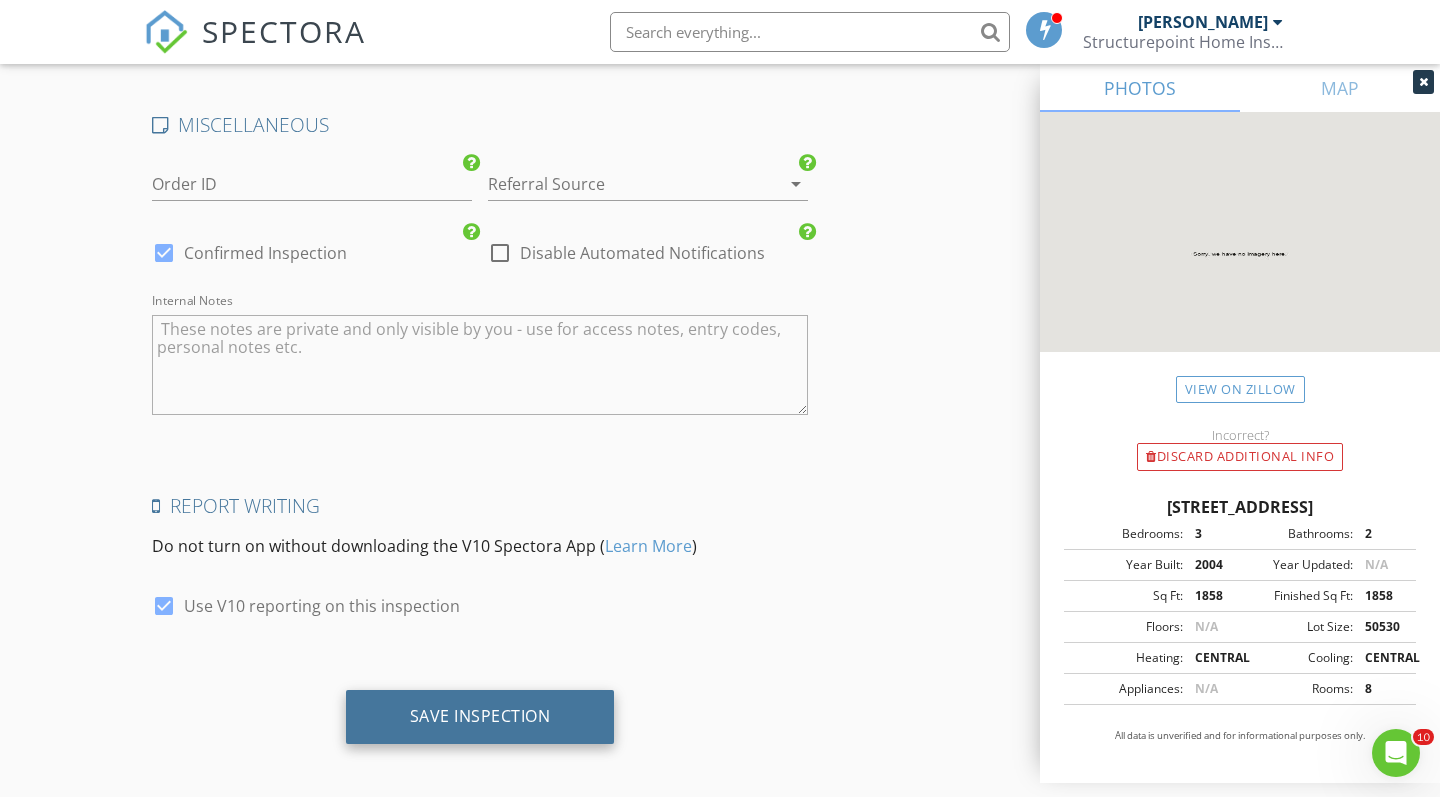 type on "0" 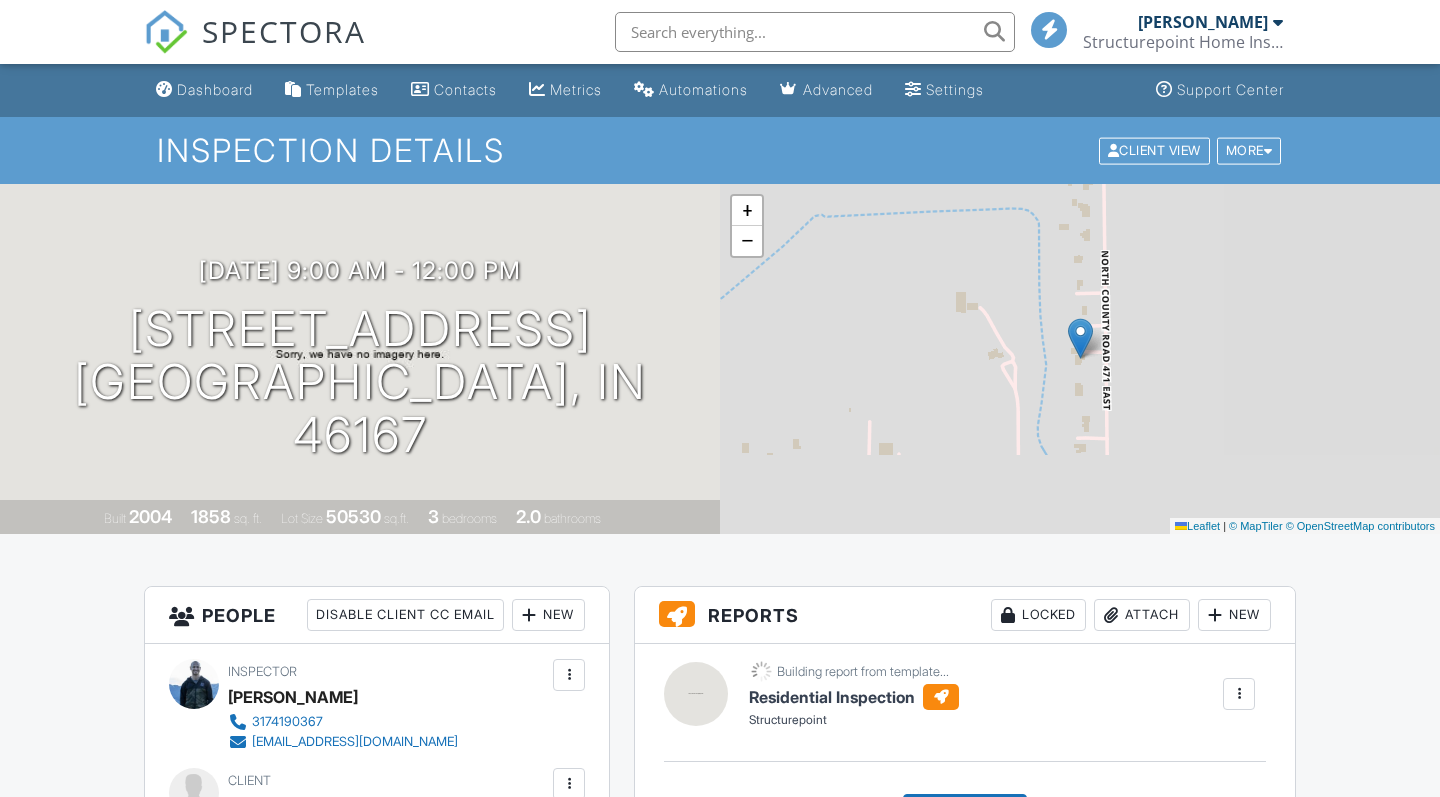 scroll, scrollTop: 0, scrollLeft: 0, axis: both 